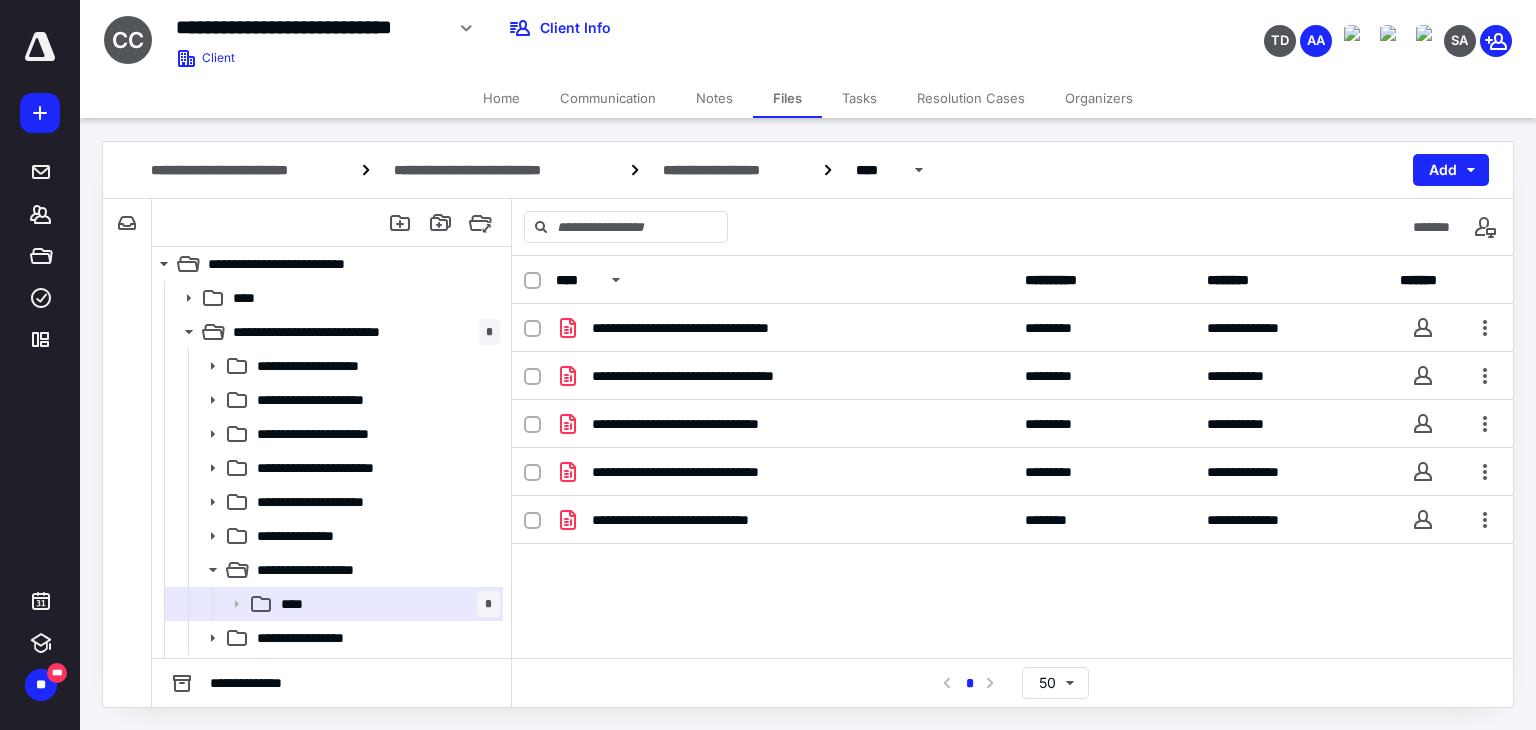scroll, scrollTop: 0, scrollLeft: 0, axis: both 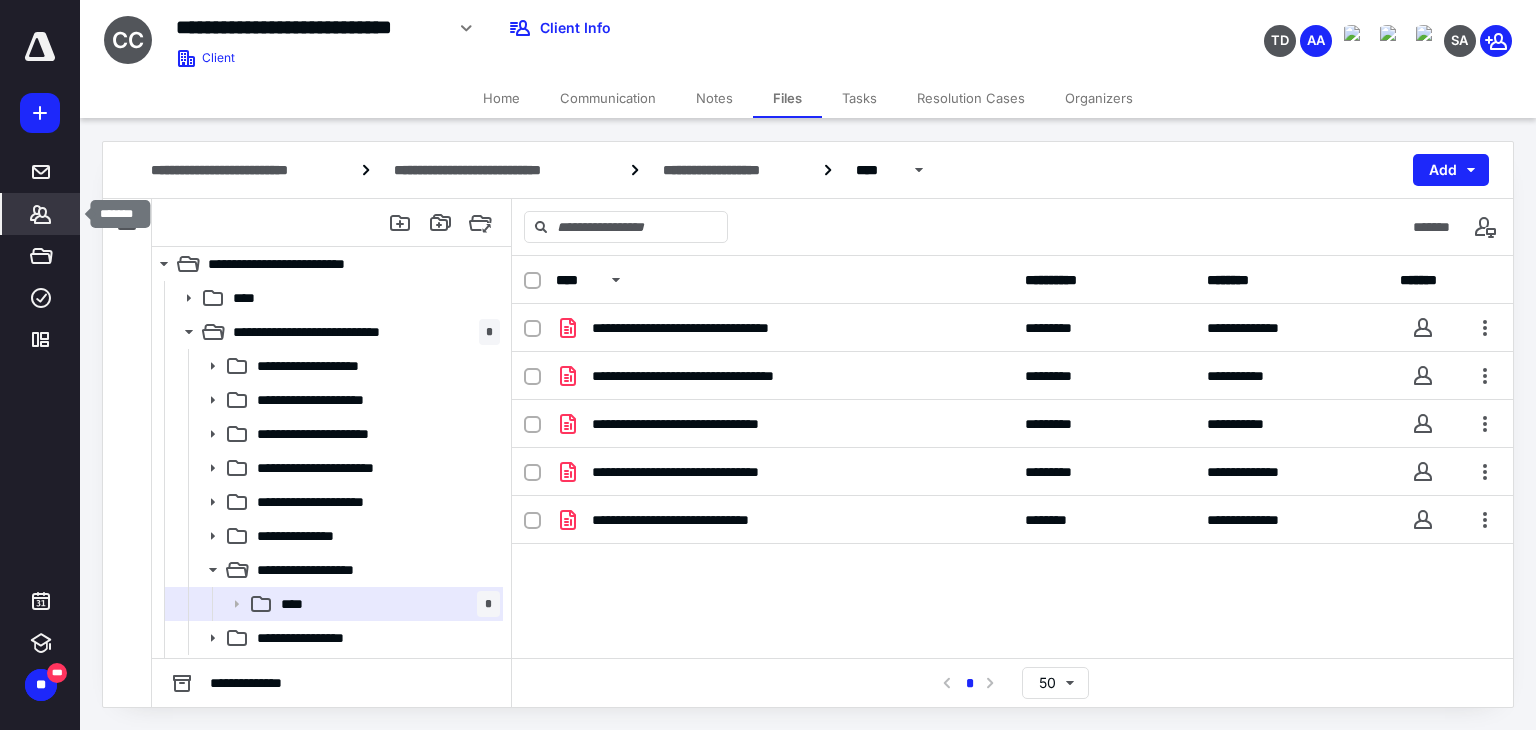 click 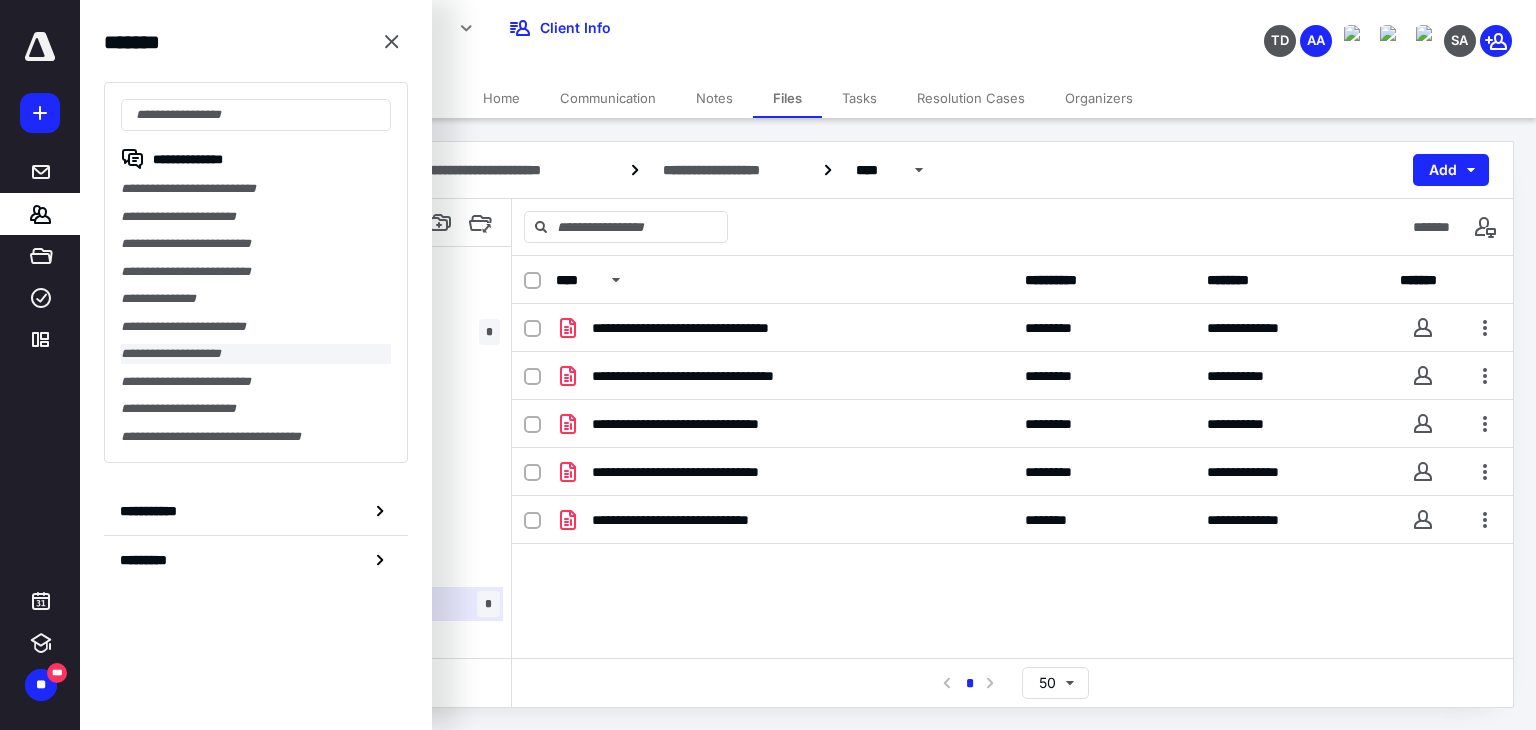 click on "**********" at bounding box center [256, 354] 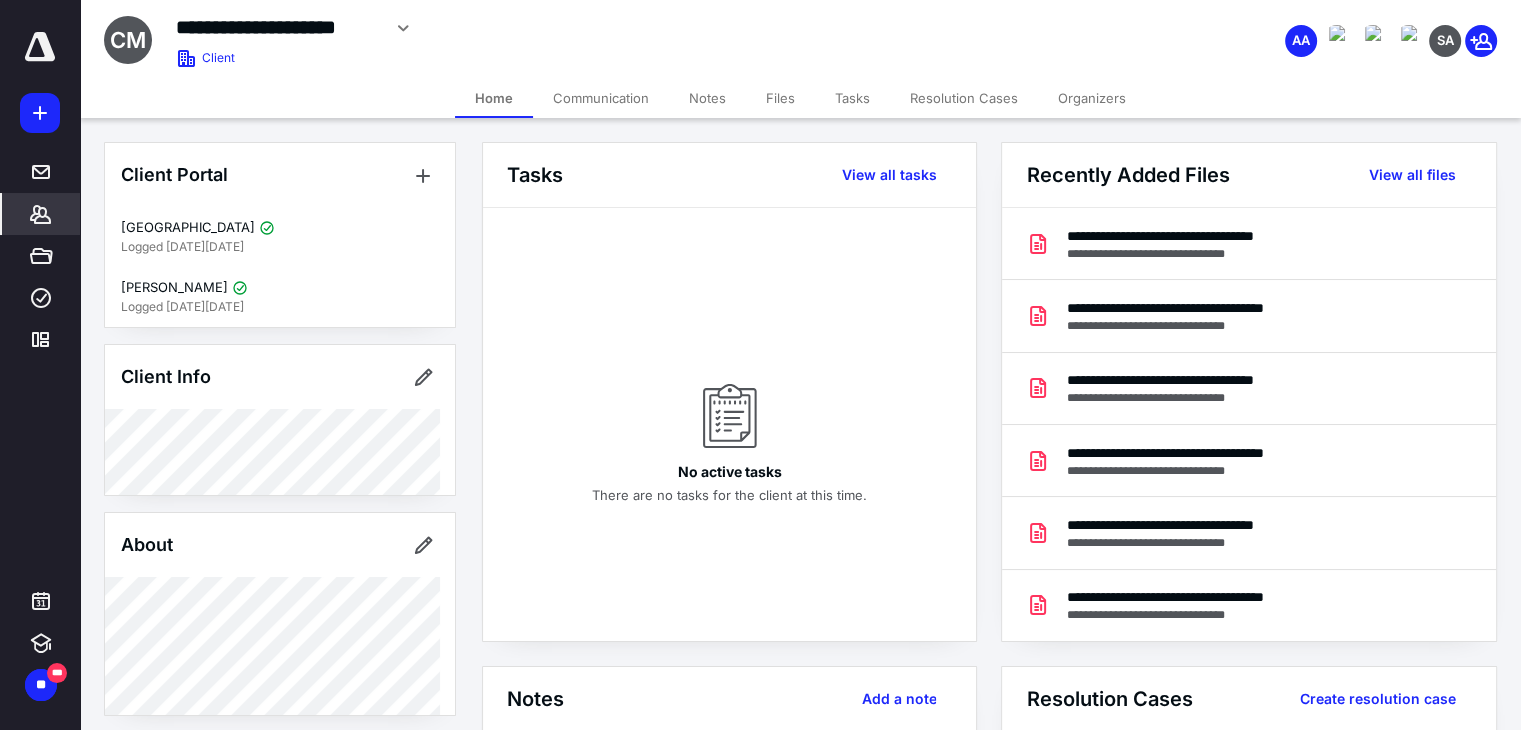 click on "Files" at bounding box center [780, 98] 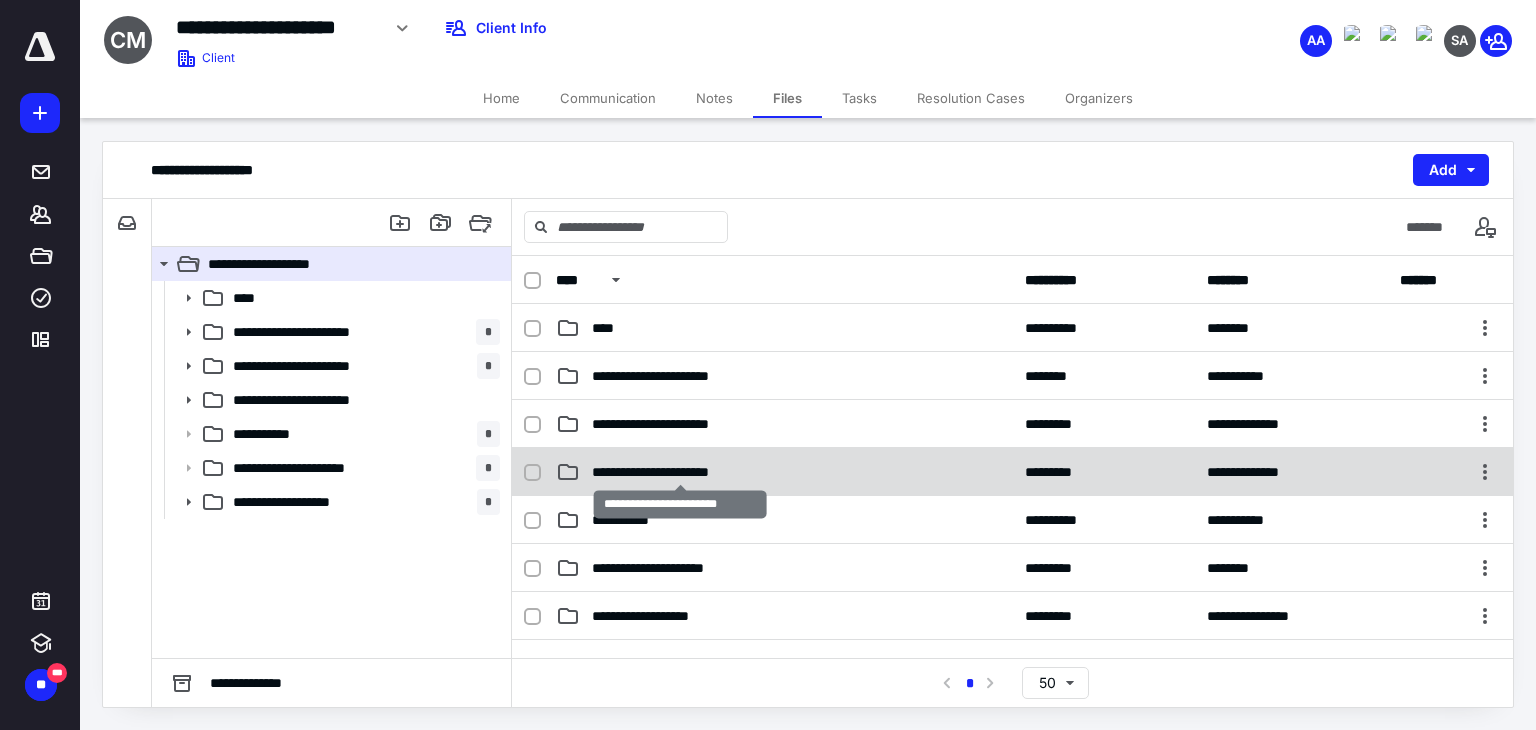 click on "**********" at bounding box center (680, 472) 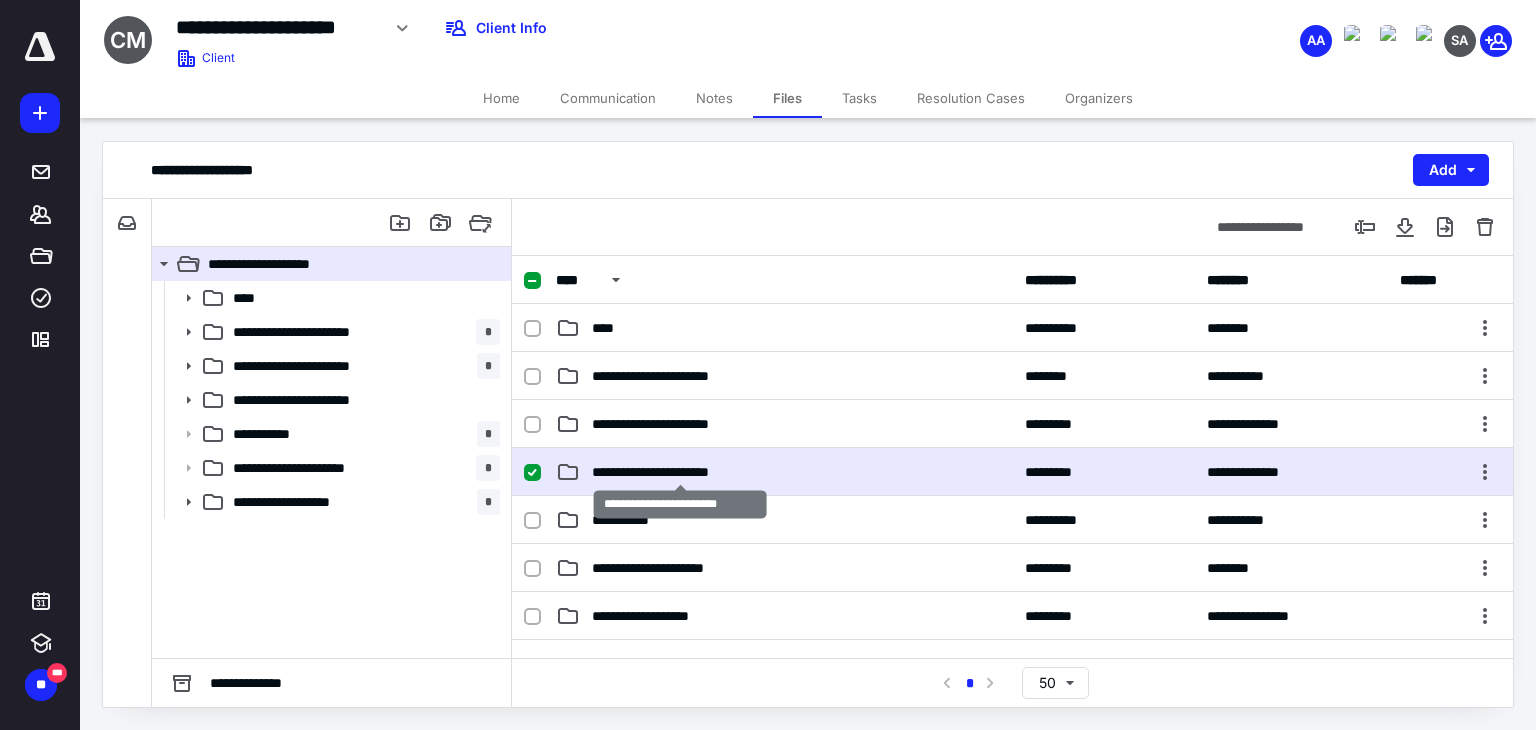 click on "**********" at bounding box center [680, 472] 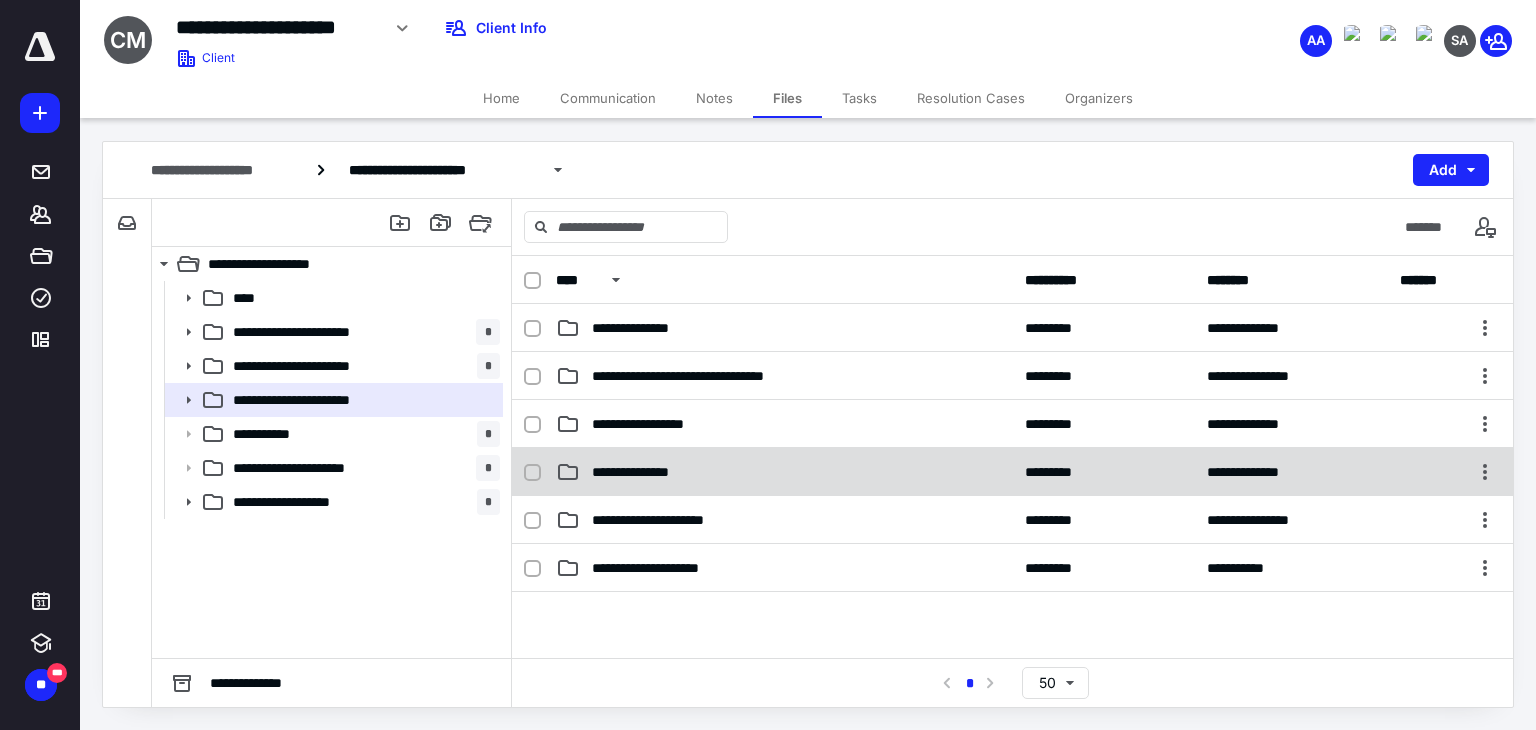 click on "**********" at bounding box center (642, 472) 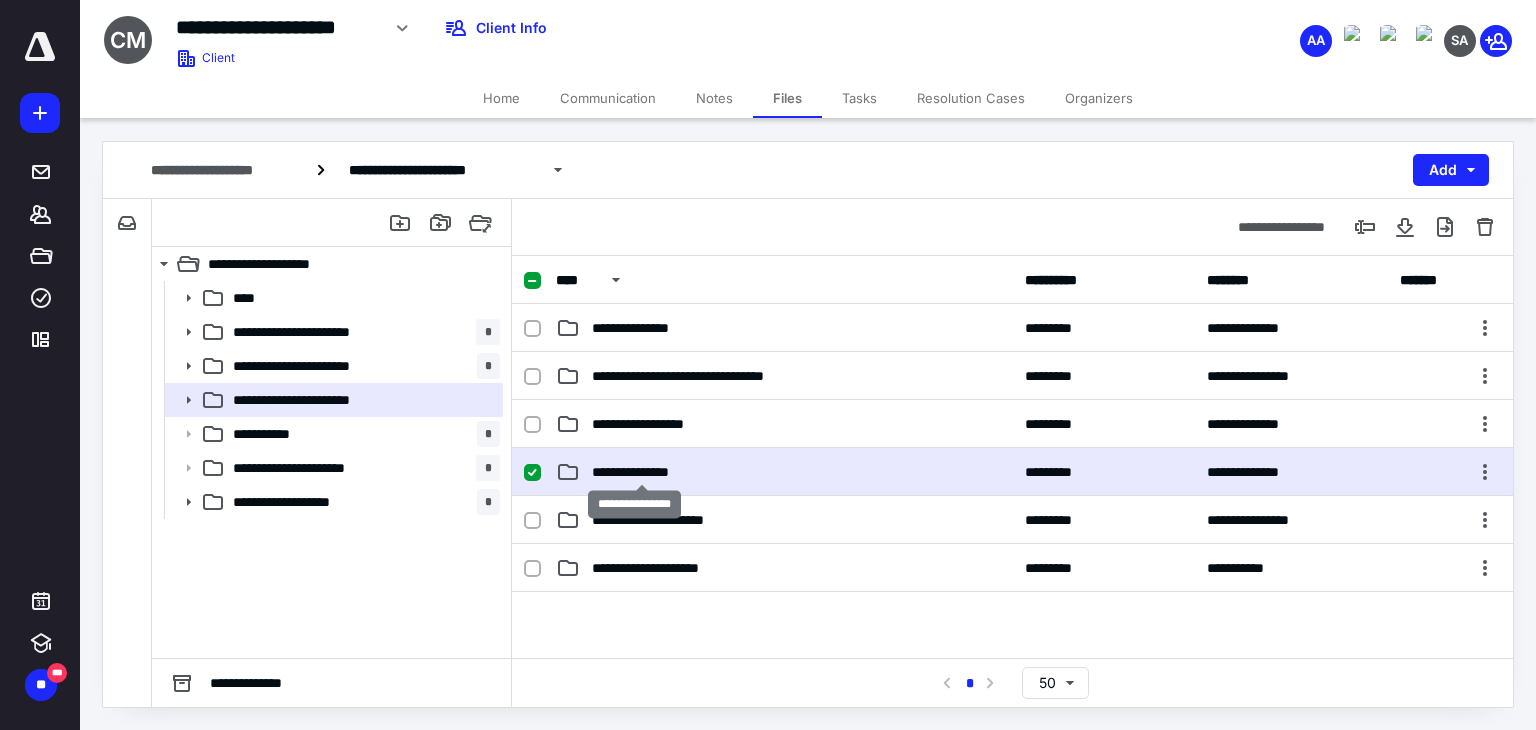 click on "**********" at bounding box center (642, 472) 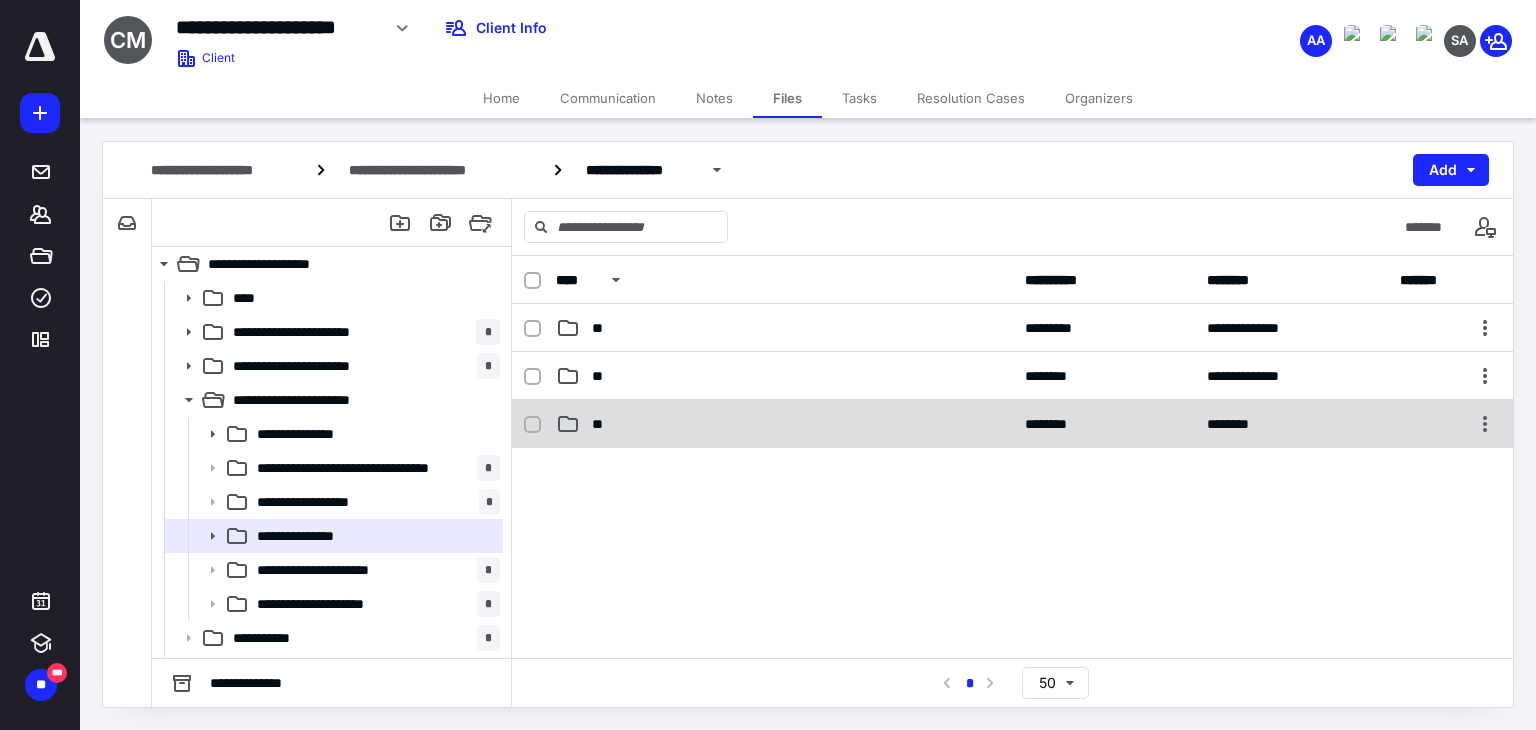 click on "**" at bounding box center [784, 424] 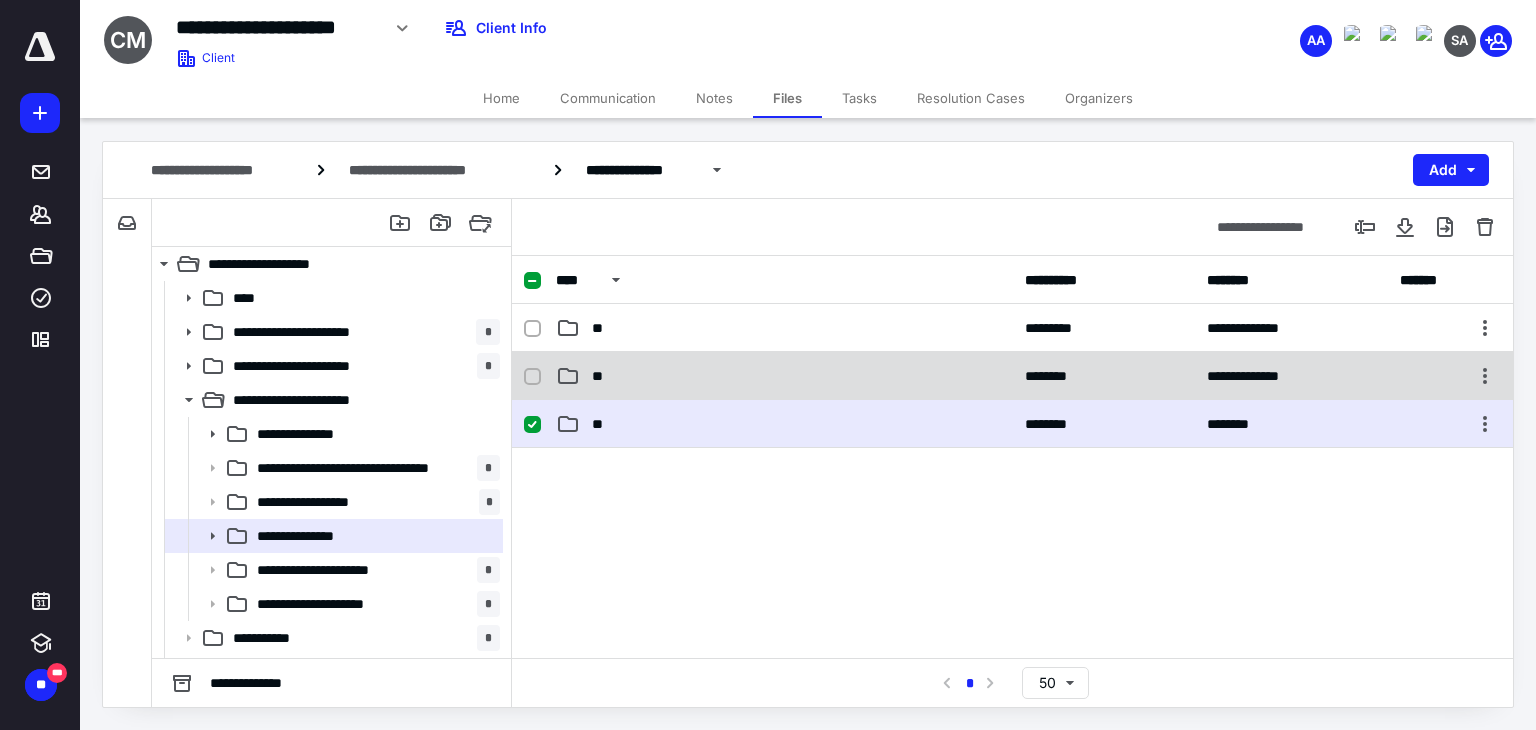 click on "**" at bounding box center [784, 376] 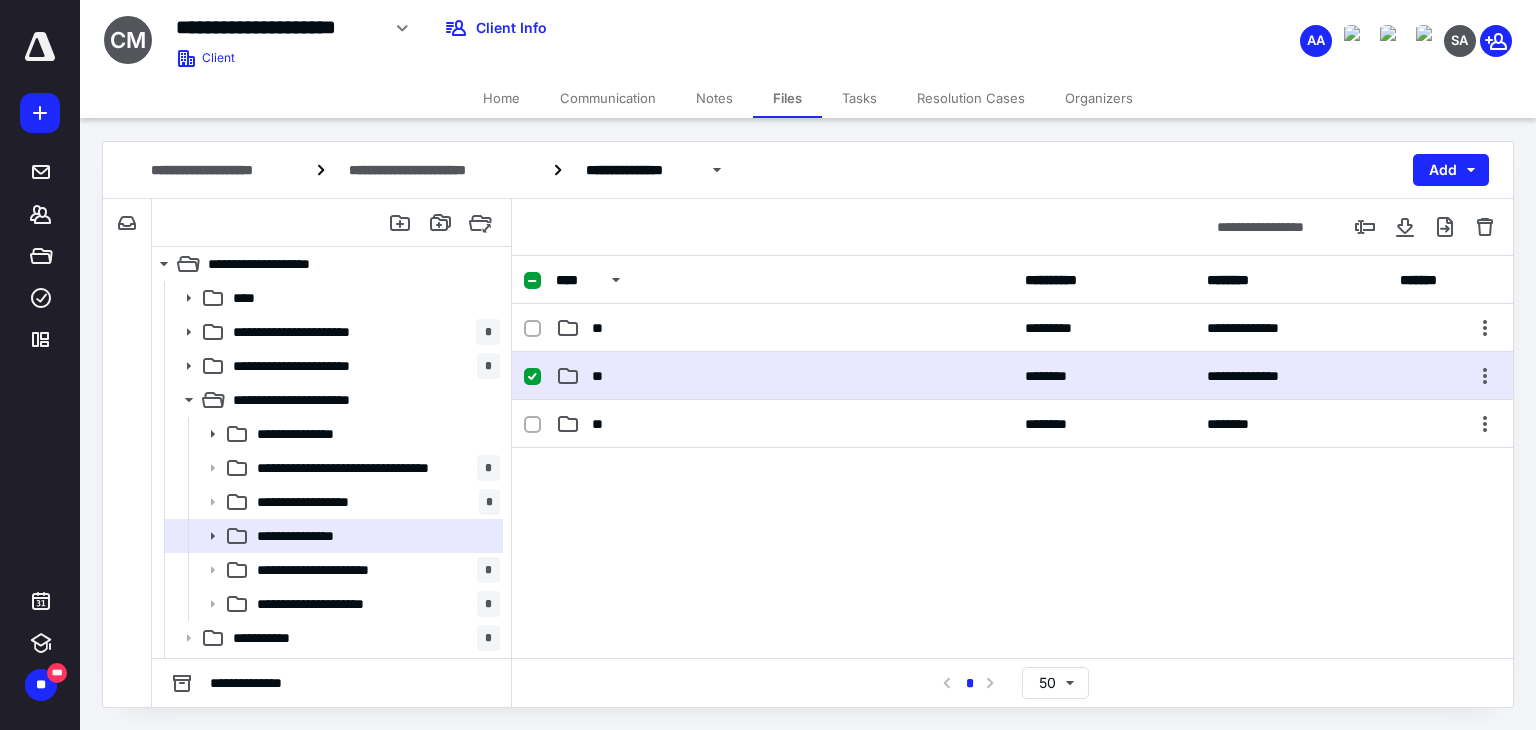 click on "**" at bounding box center [784, 376] 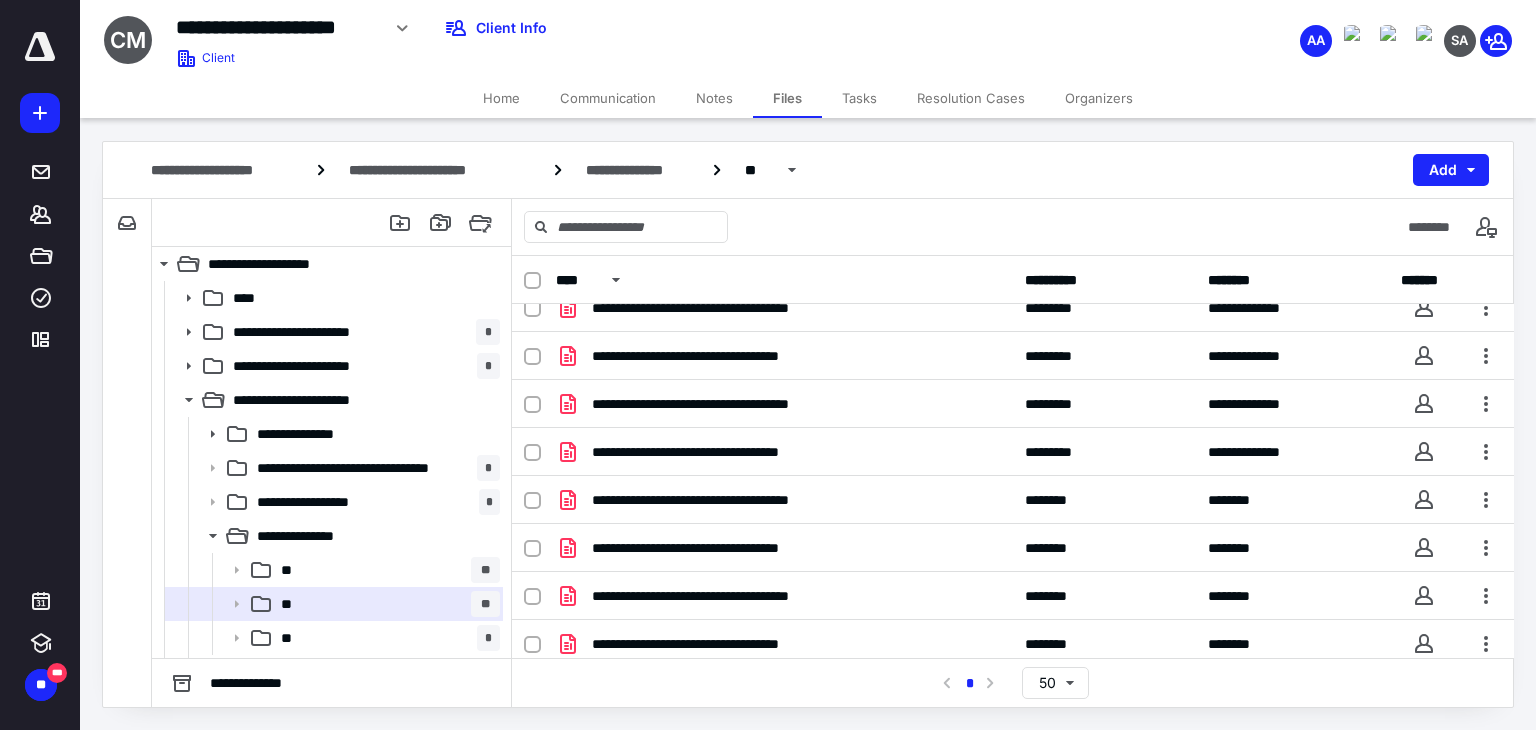 scroll, scrollTop: 506, scrollLeft: 0, axis: vertical 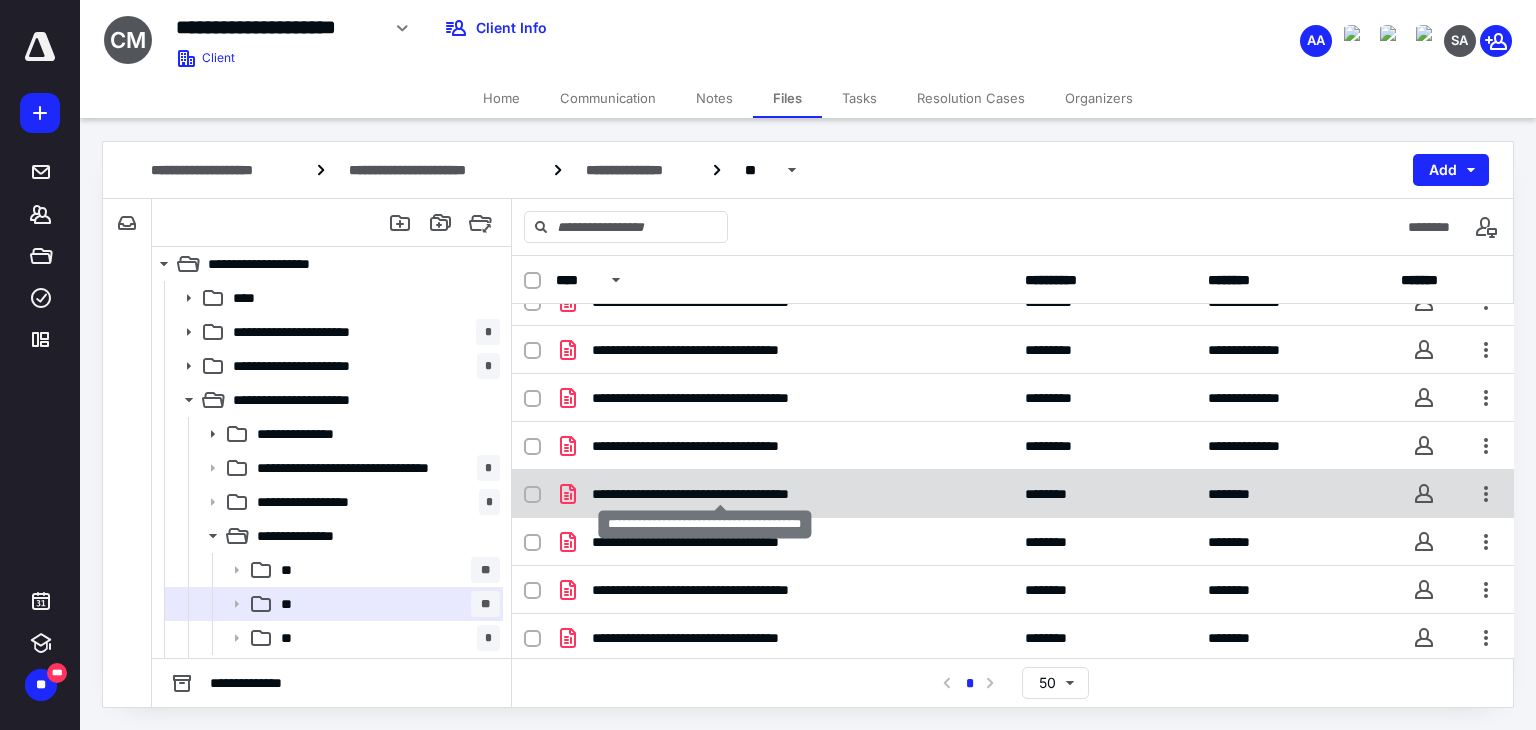 click on "**********" at bounding box center [721, 494] 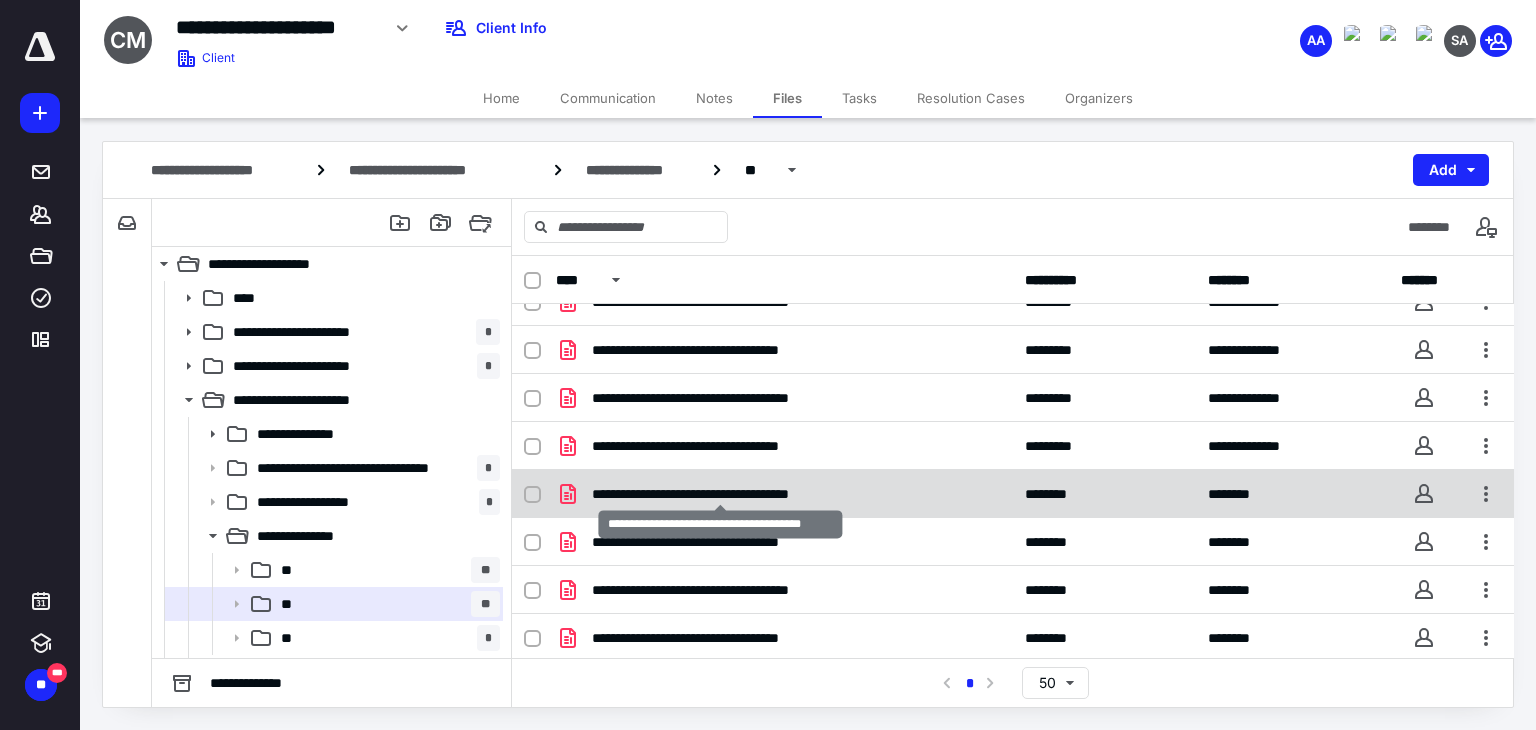 click on "**********" at bounding box center (721, 494) 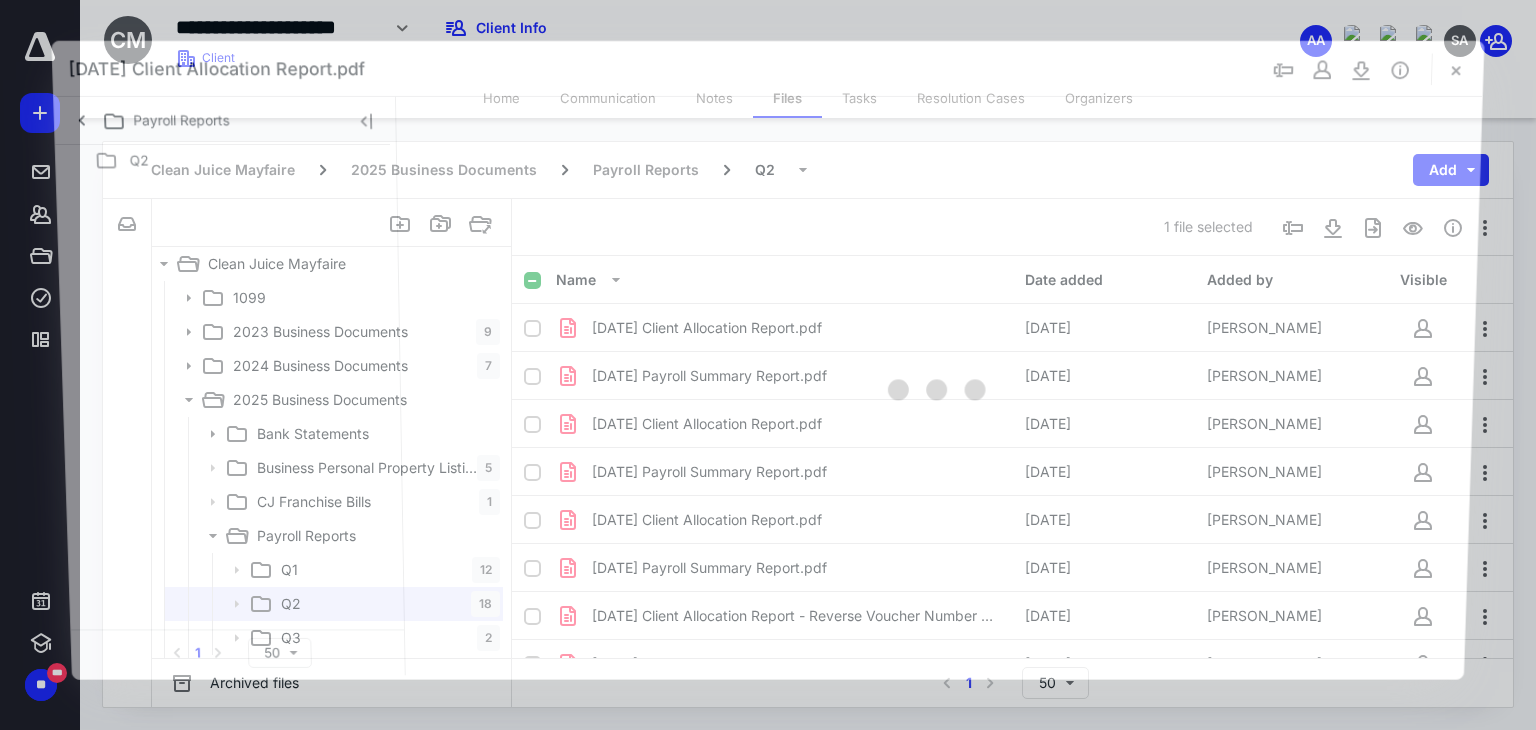 scroll, scrollTop: 506, scrollLeft: 0, axis: vertical 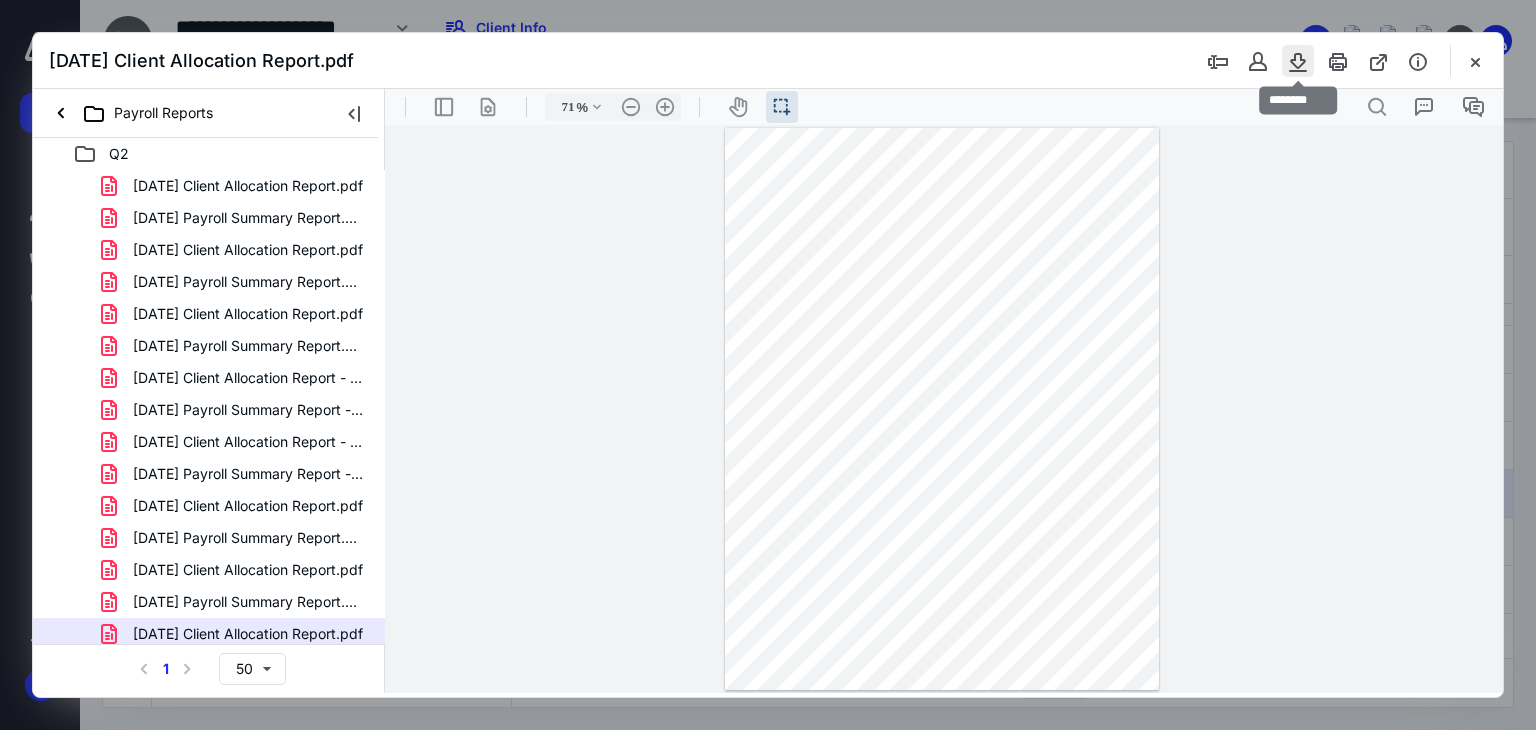 click at bounding box center (1298, 61) 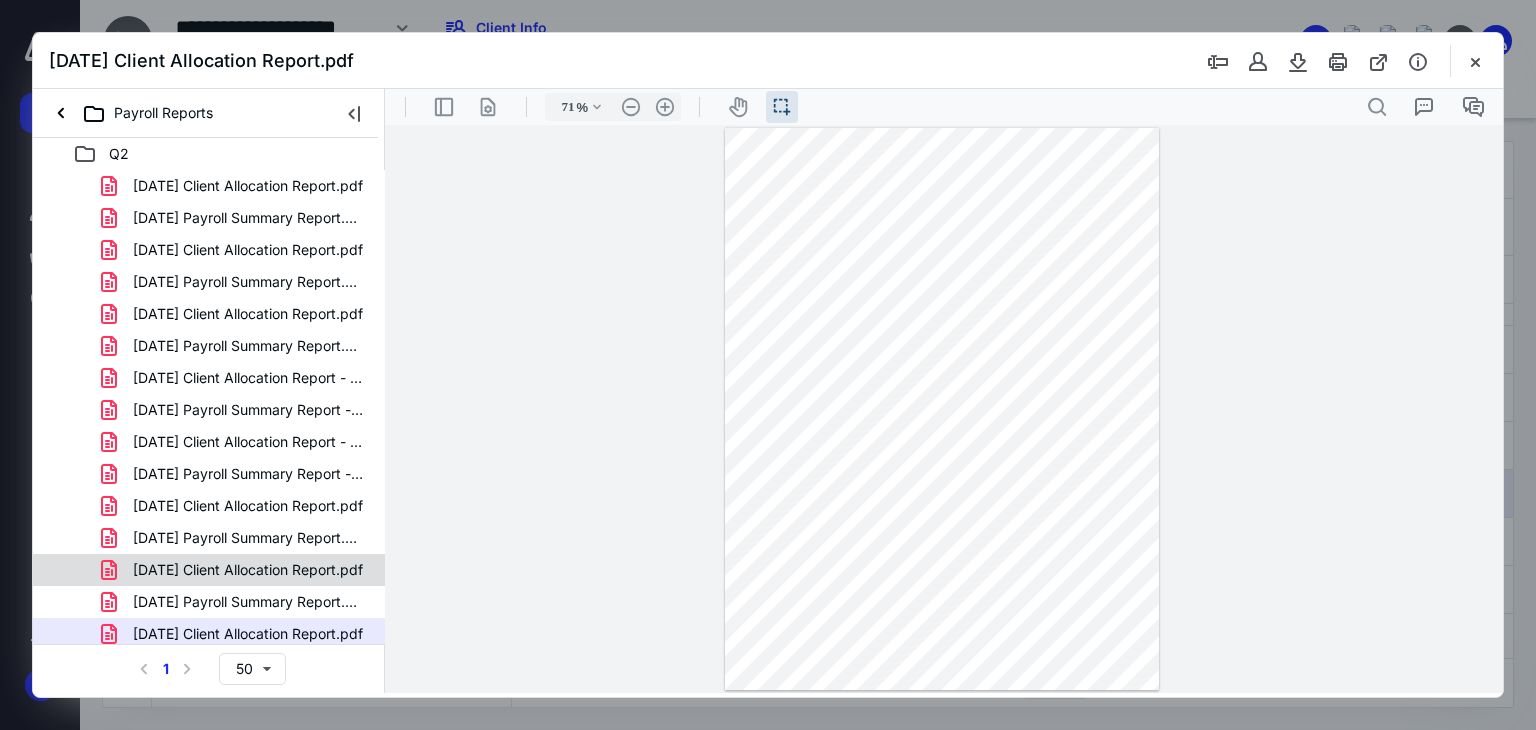 scroll, scrollTop: 101, scrollLeft: 0, axis: vertical 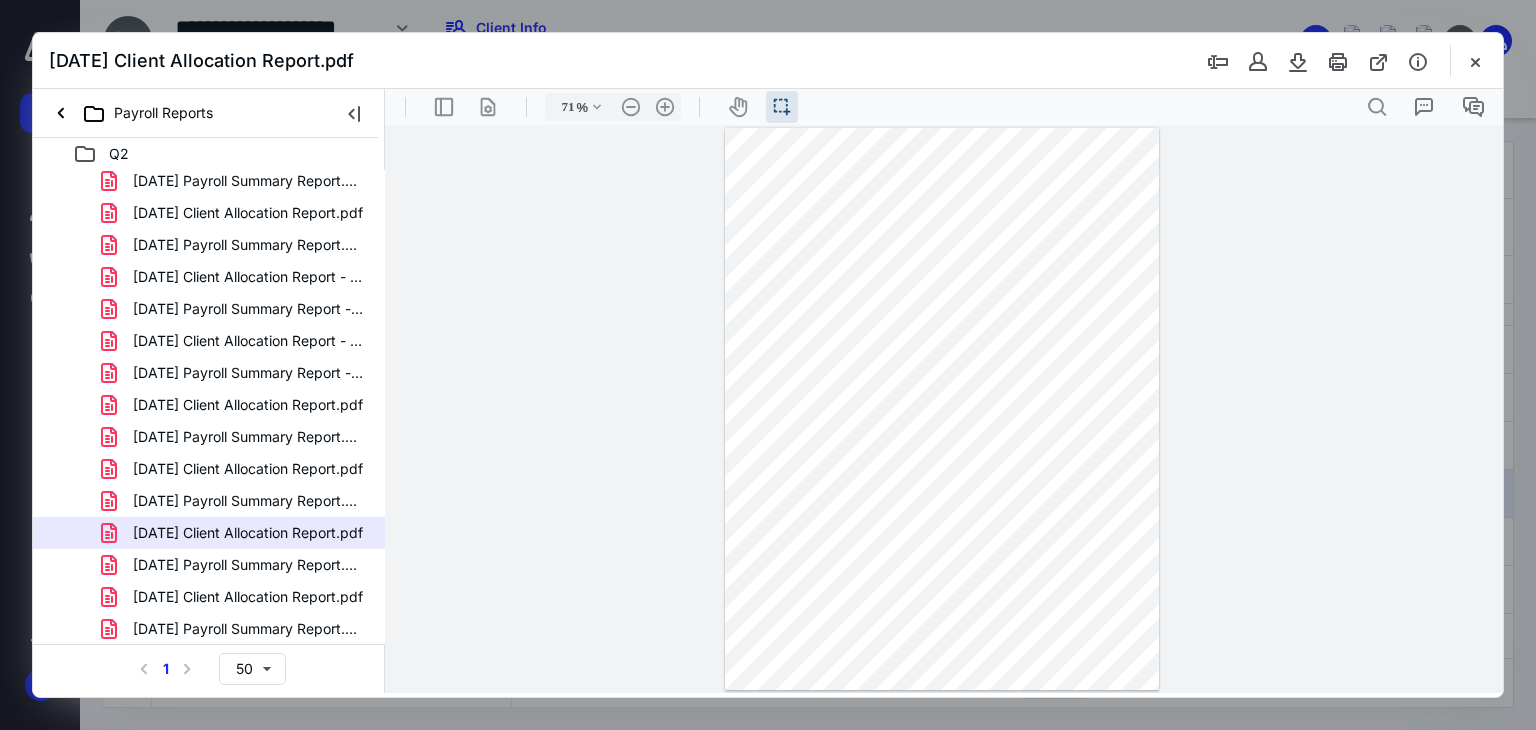 click on "[DATE] Payroll Summary Report.pdf" at bounding box center [249, 565] 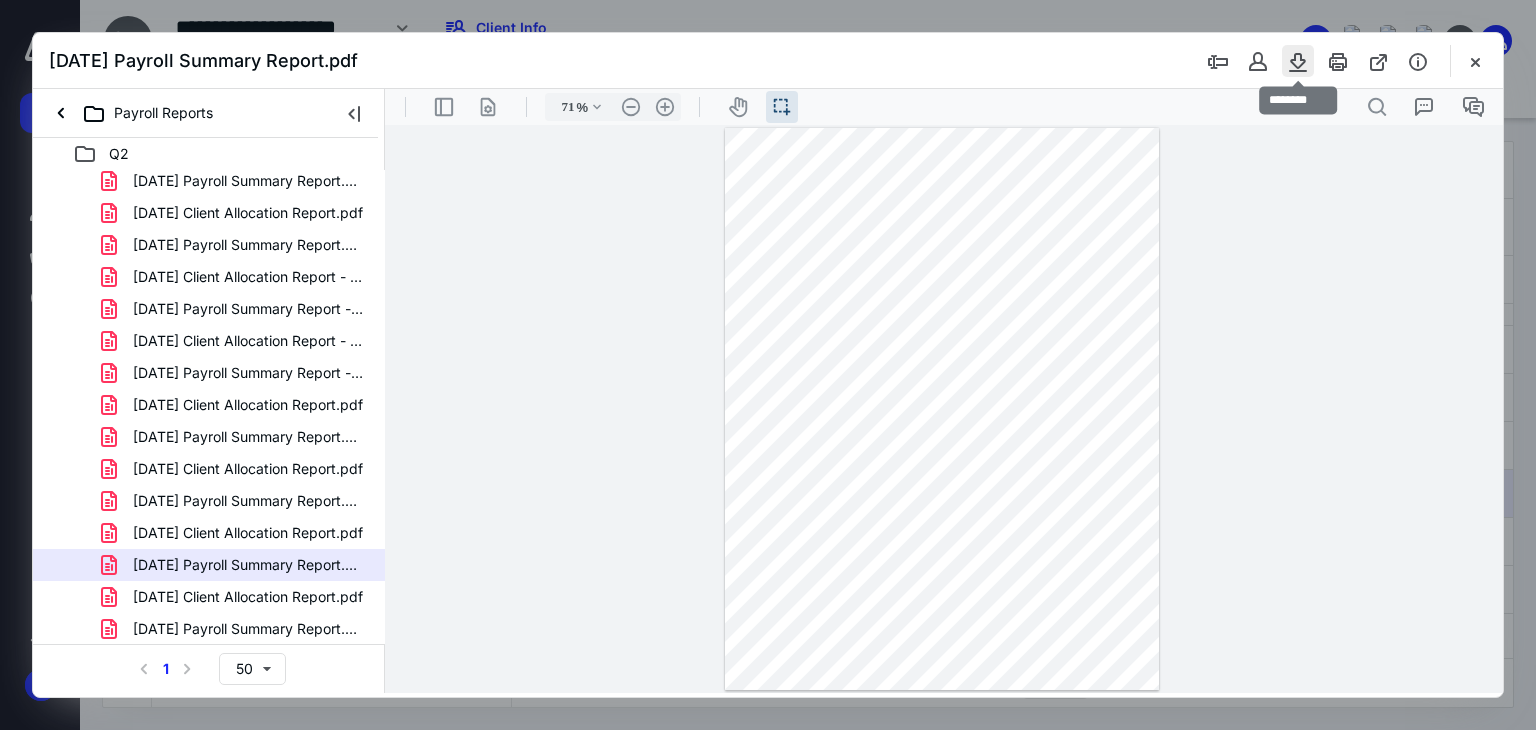 click at bounding box center (1298, 61) 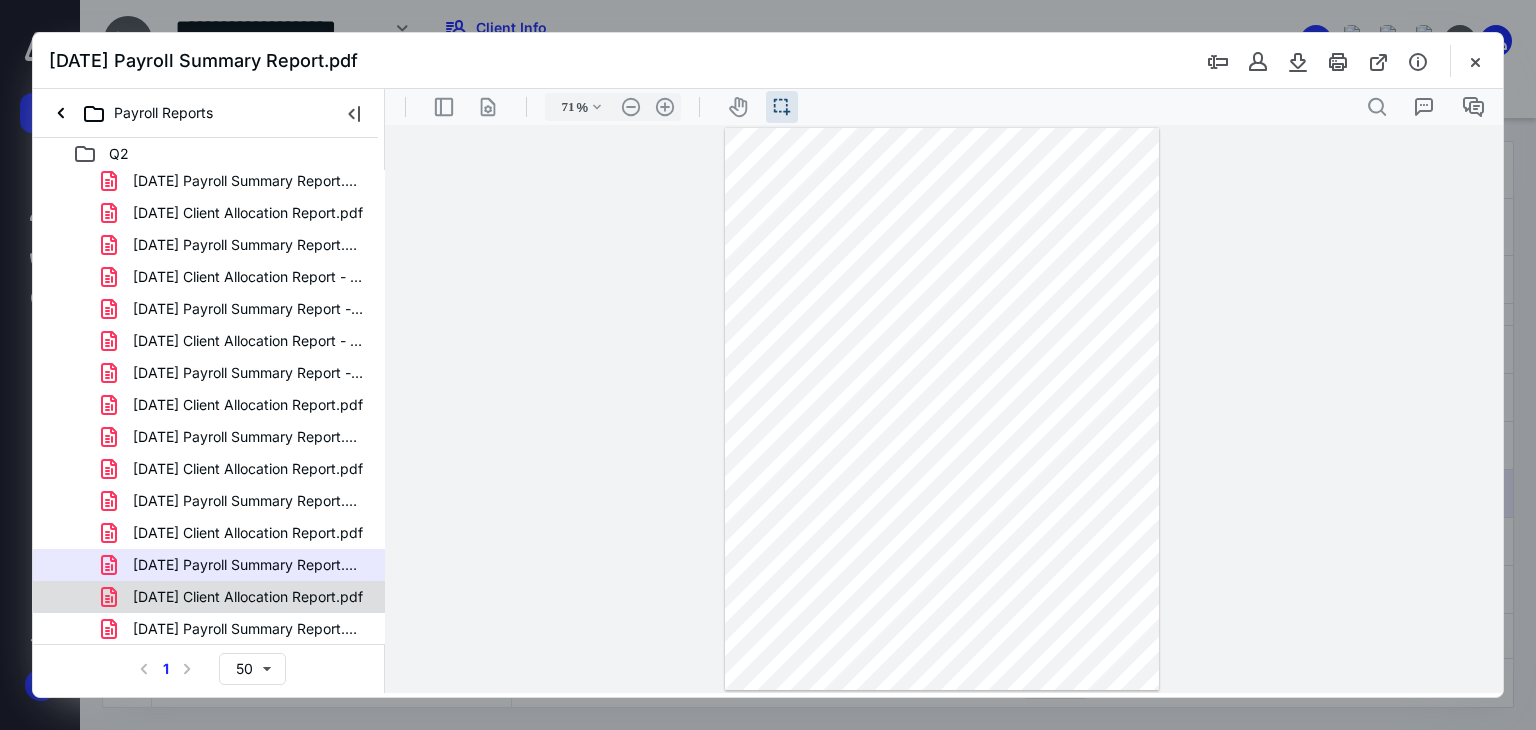 click on "[DATE] Client Allocation Report.pdf" at bounding box center [248, 597] 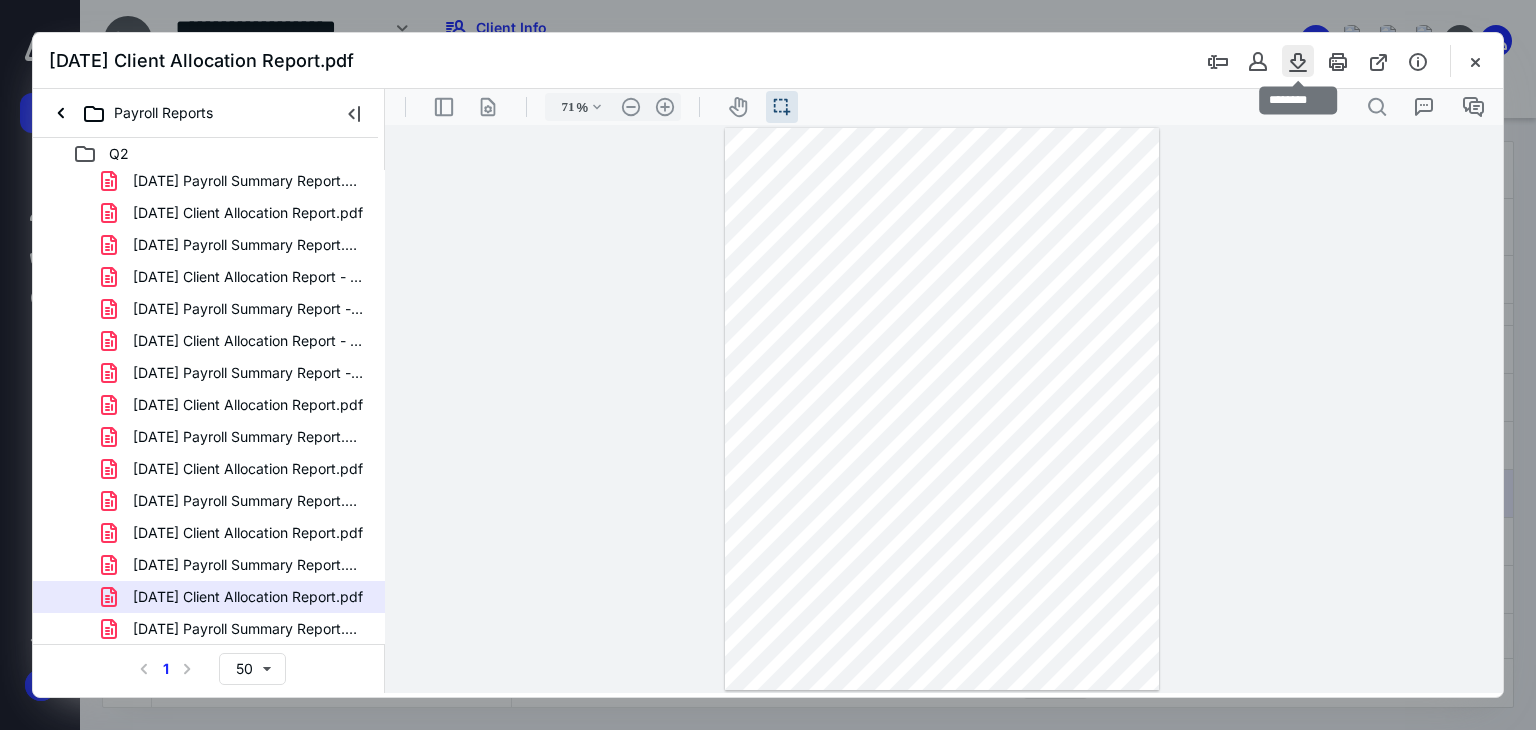 click at bounding box center [1298, 61] 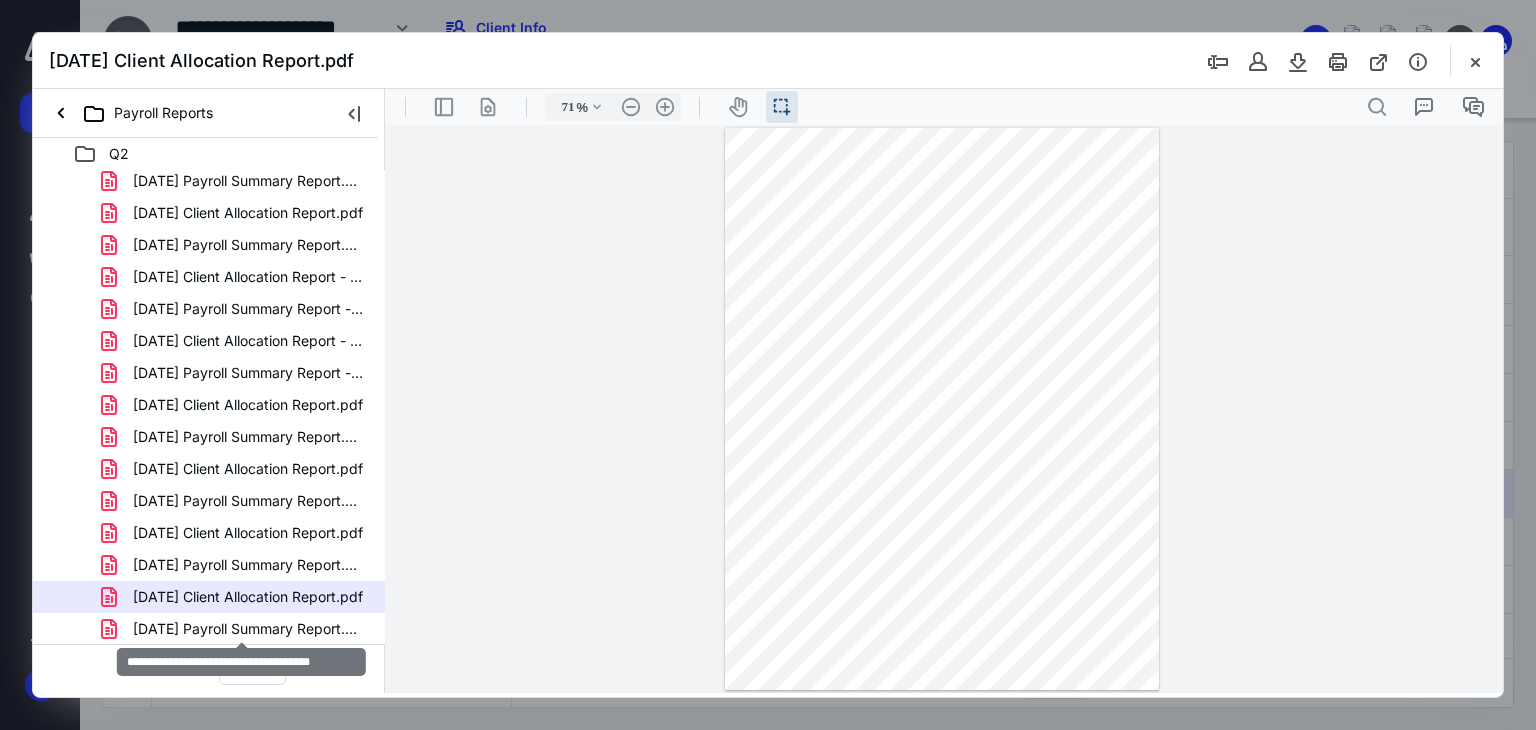click on "[DATE] Payroll Summary Report.pdf" at bounding box center [249, 629] 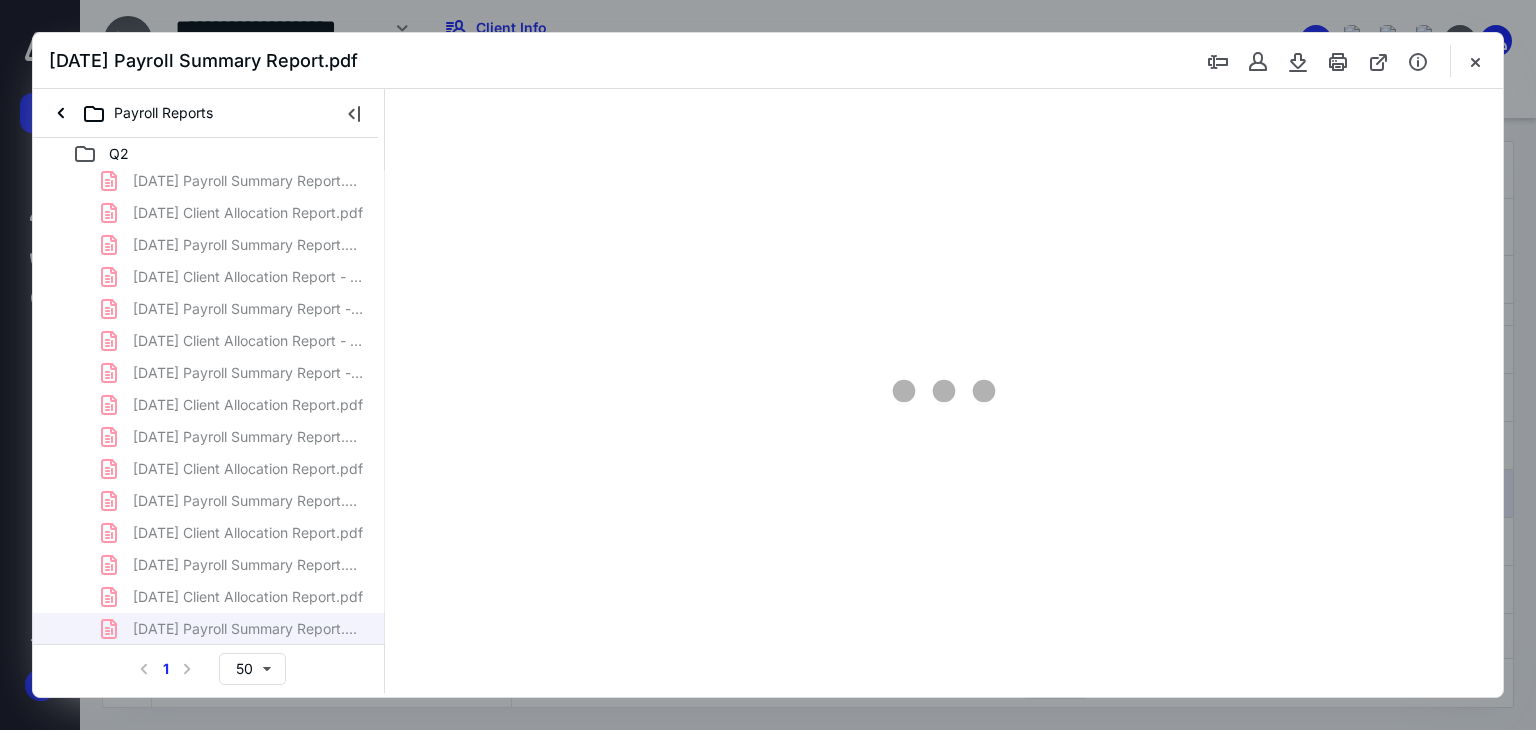 type on "71" 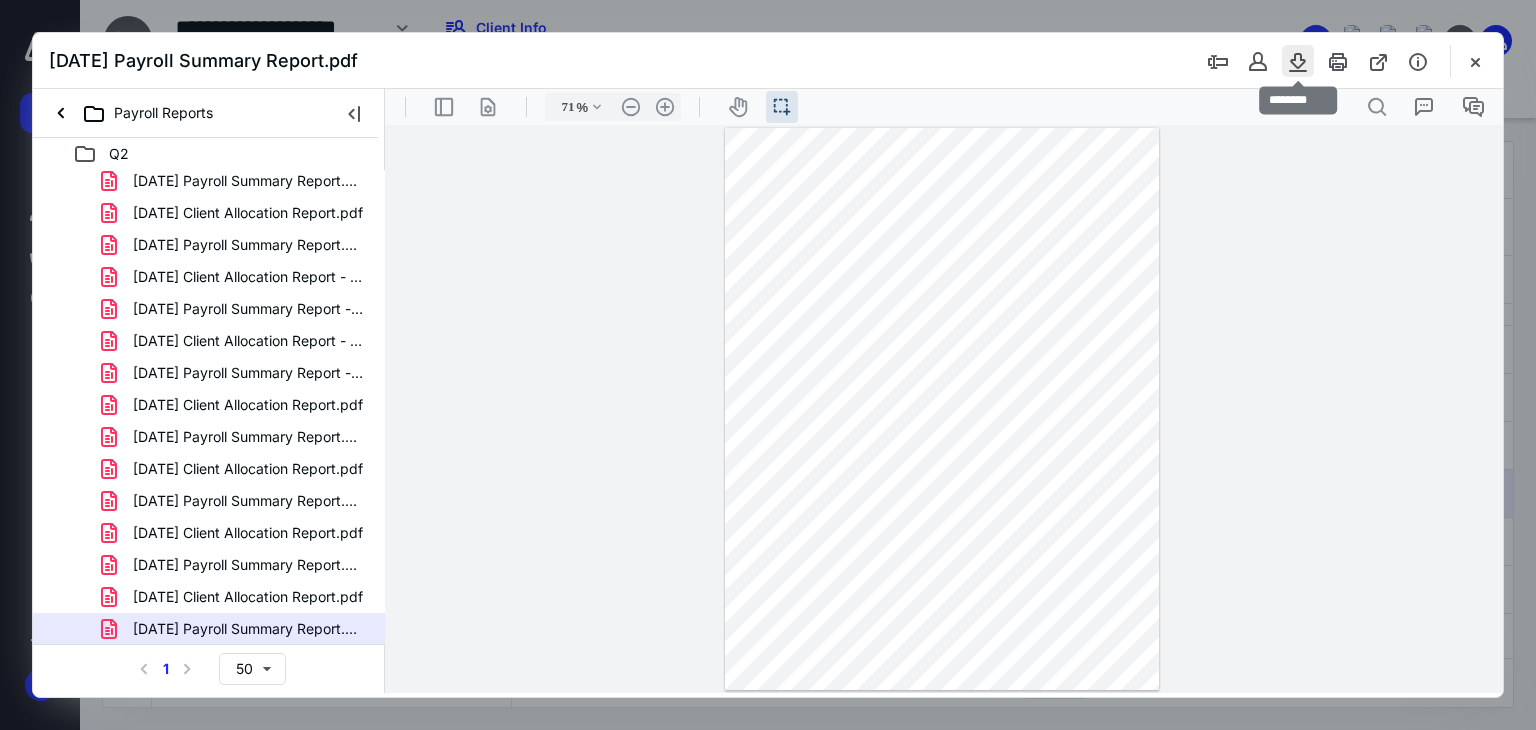 click at bounding box center [1298, 61] 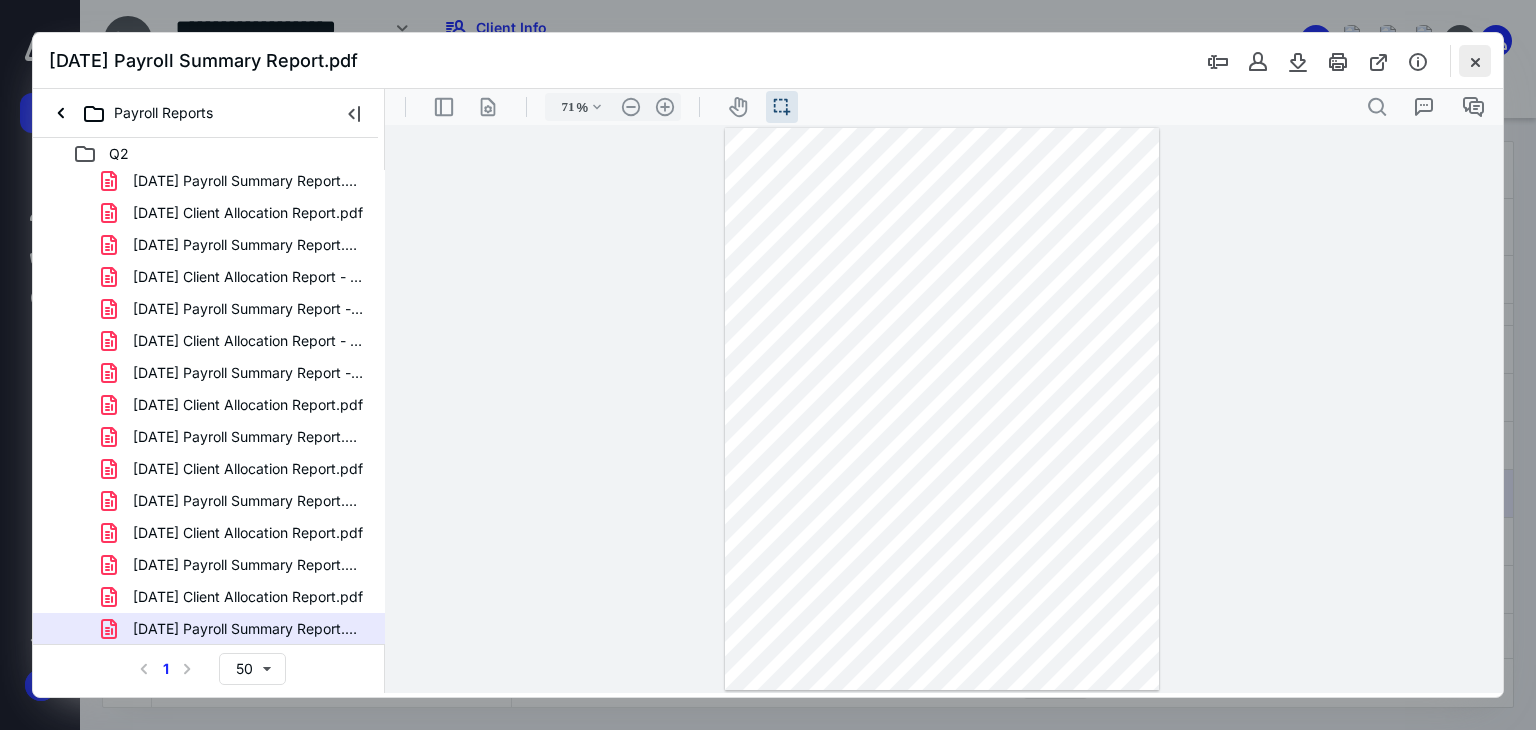 click at bounding box center [1475, 61] 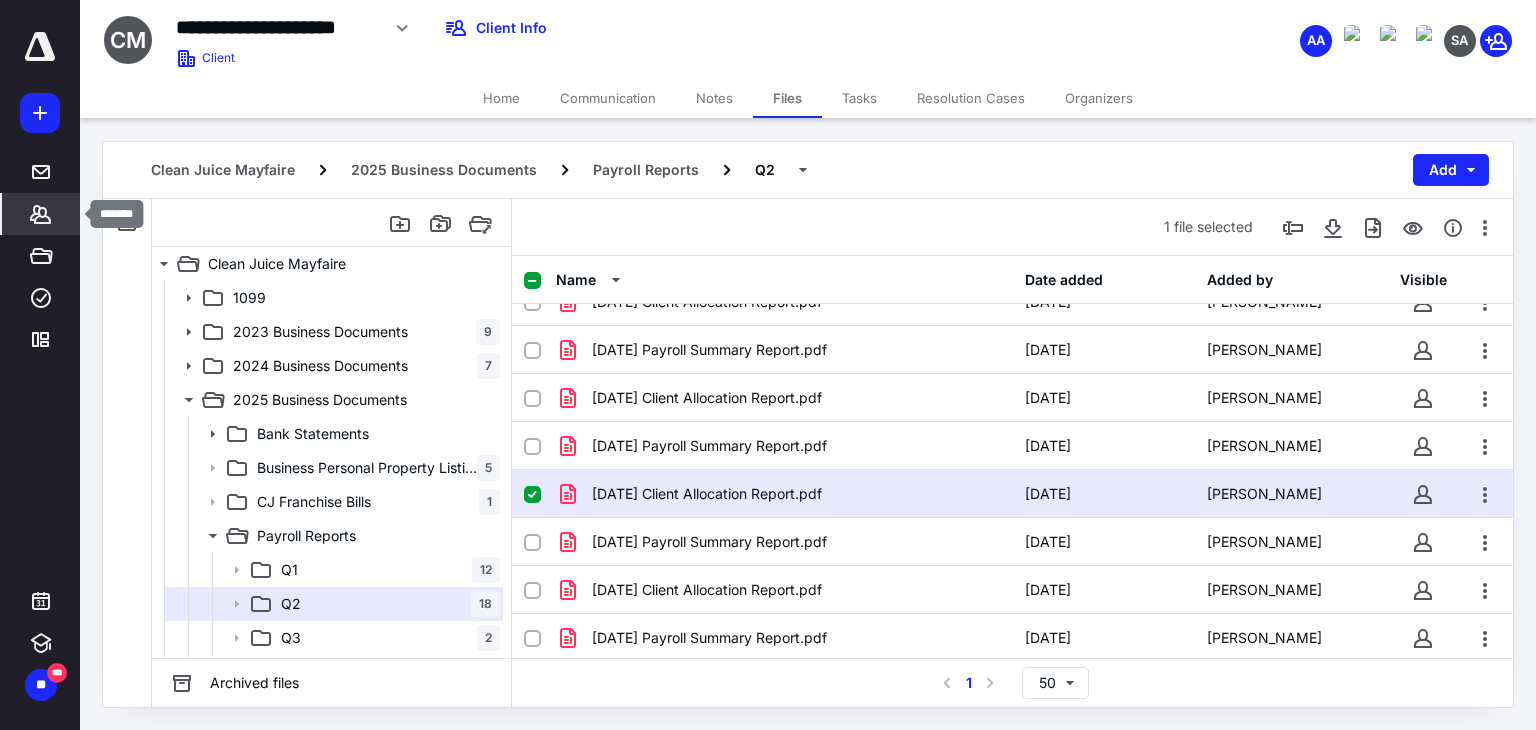 click 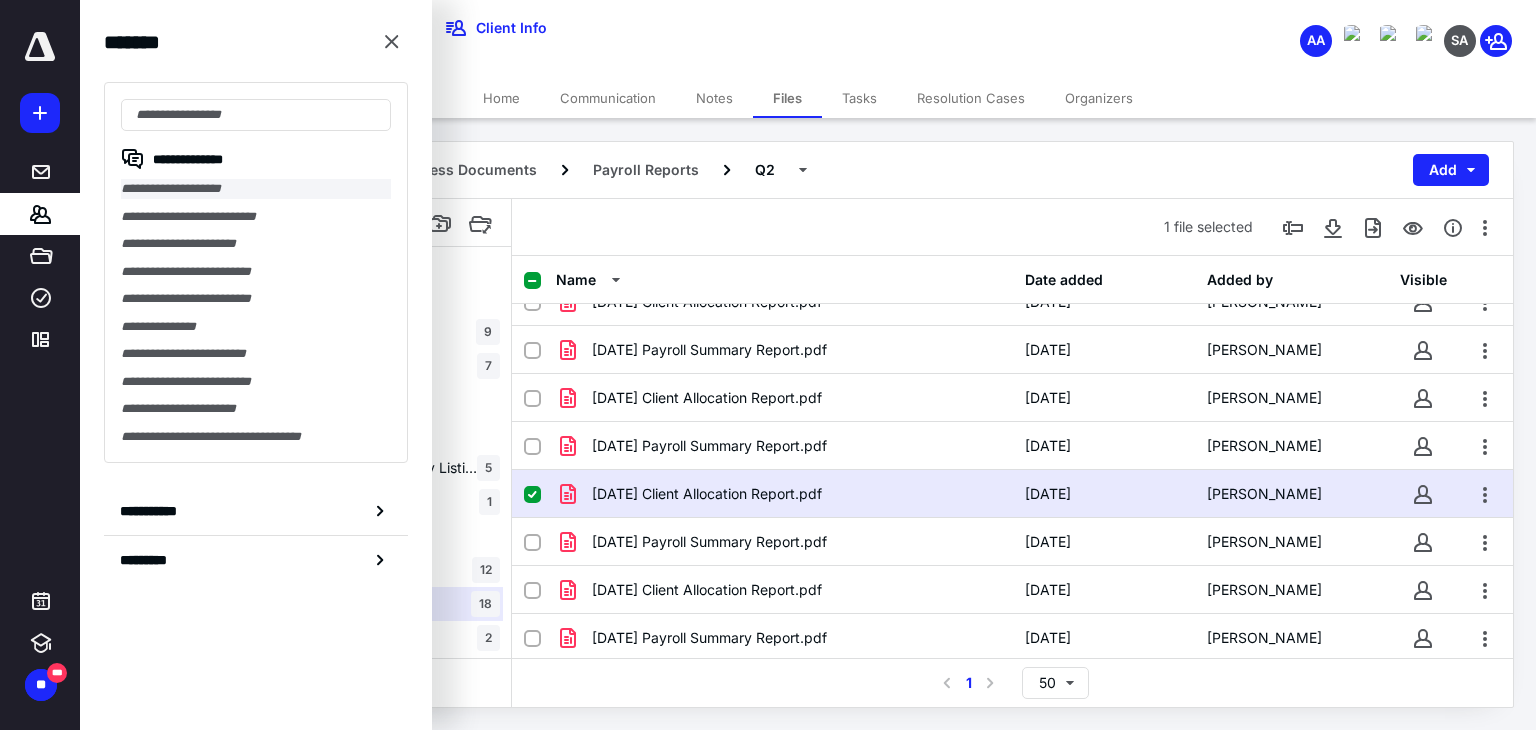 click on "**********" at bounding box center [256, 189] 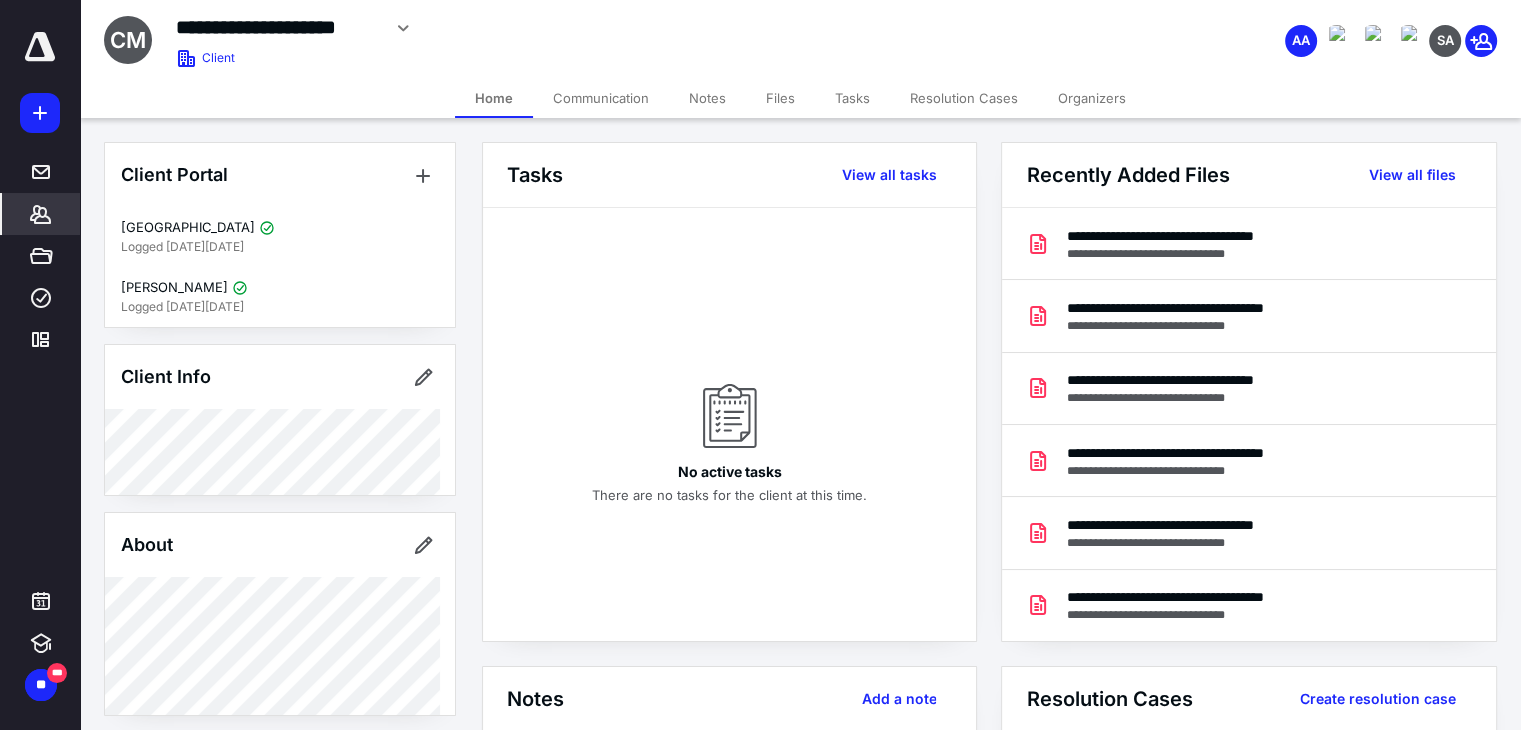 click on "Files" at bounding box center (780, 98) 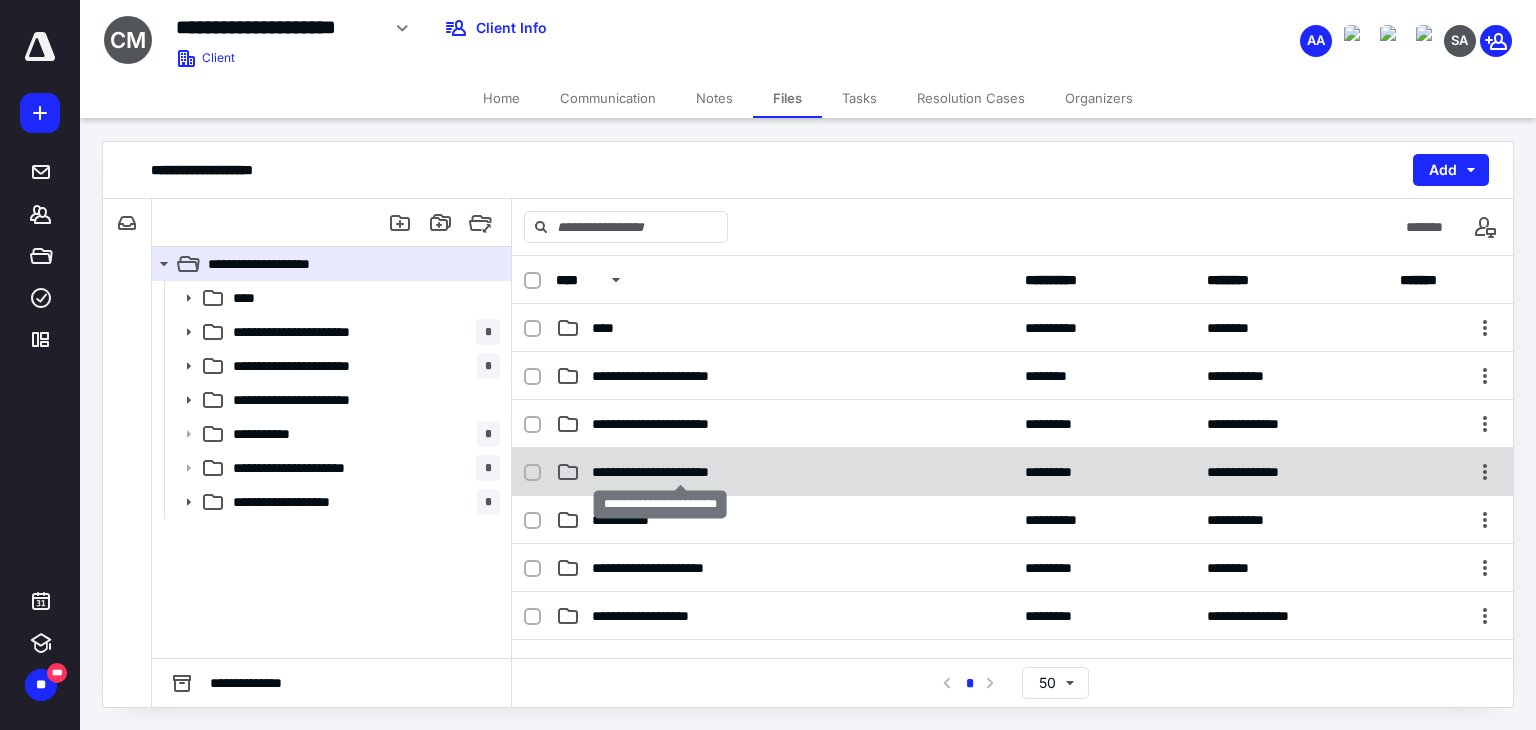 click on "**********" at bounding box center (680, 472) 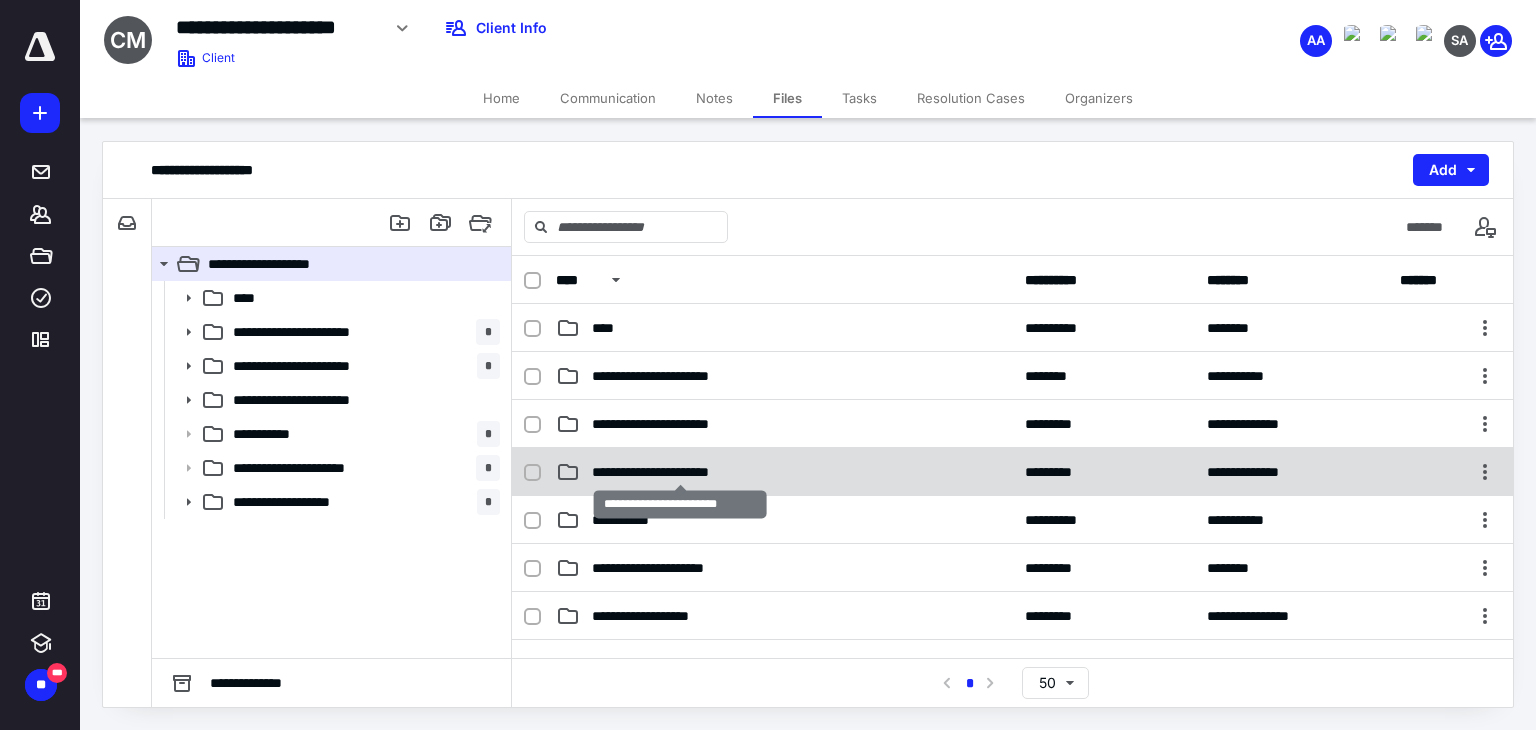 click on "**********" at bounding box center (680, 472) 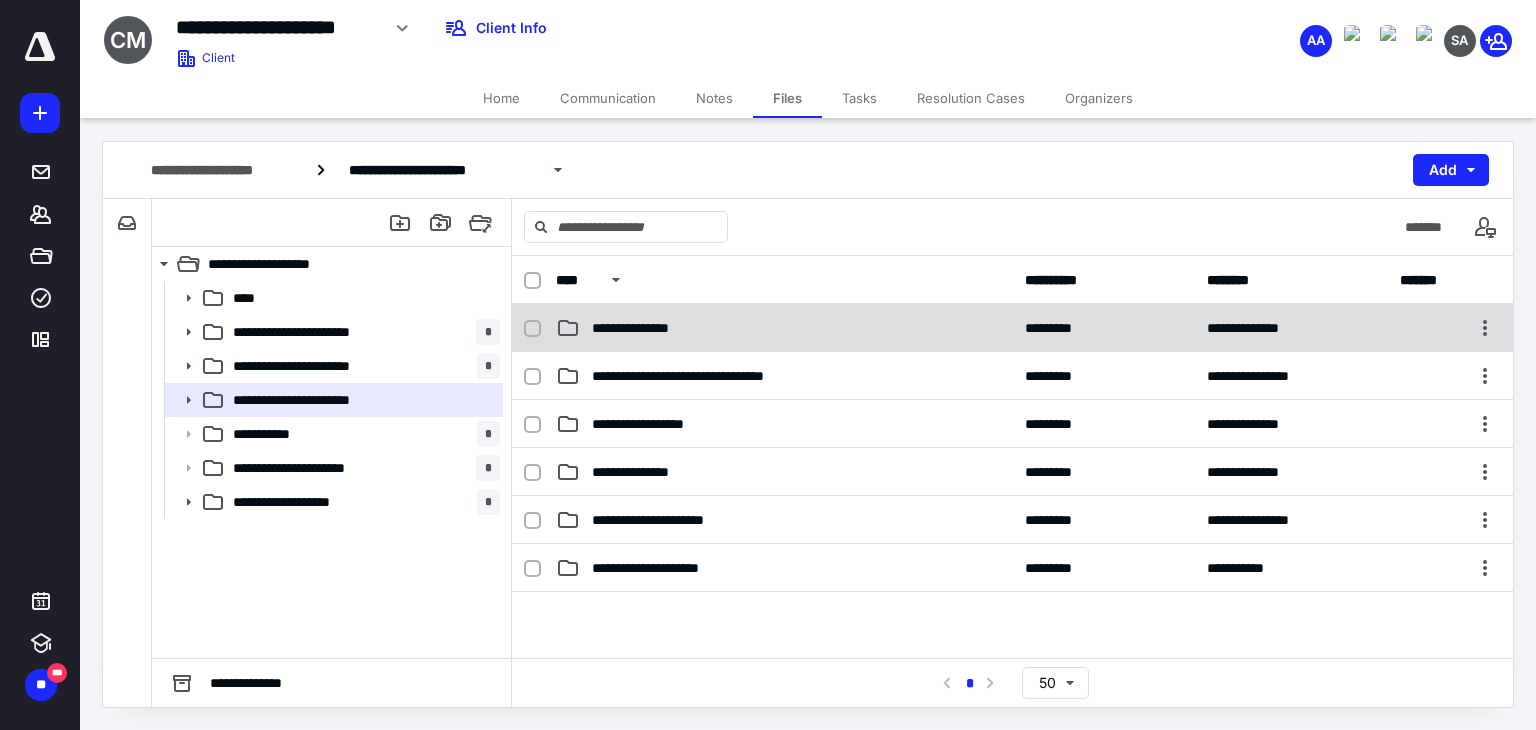 click on "**********" at bounding box center (1012, 328) 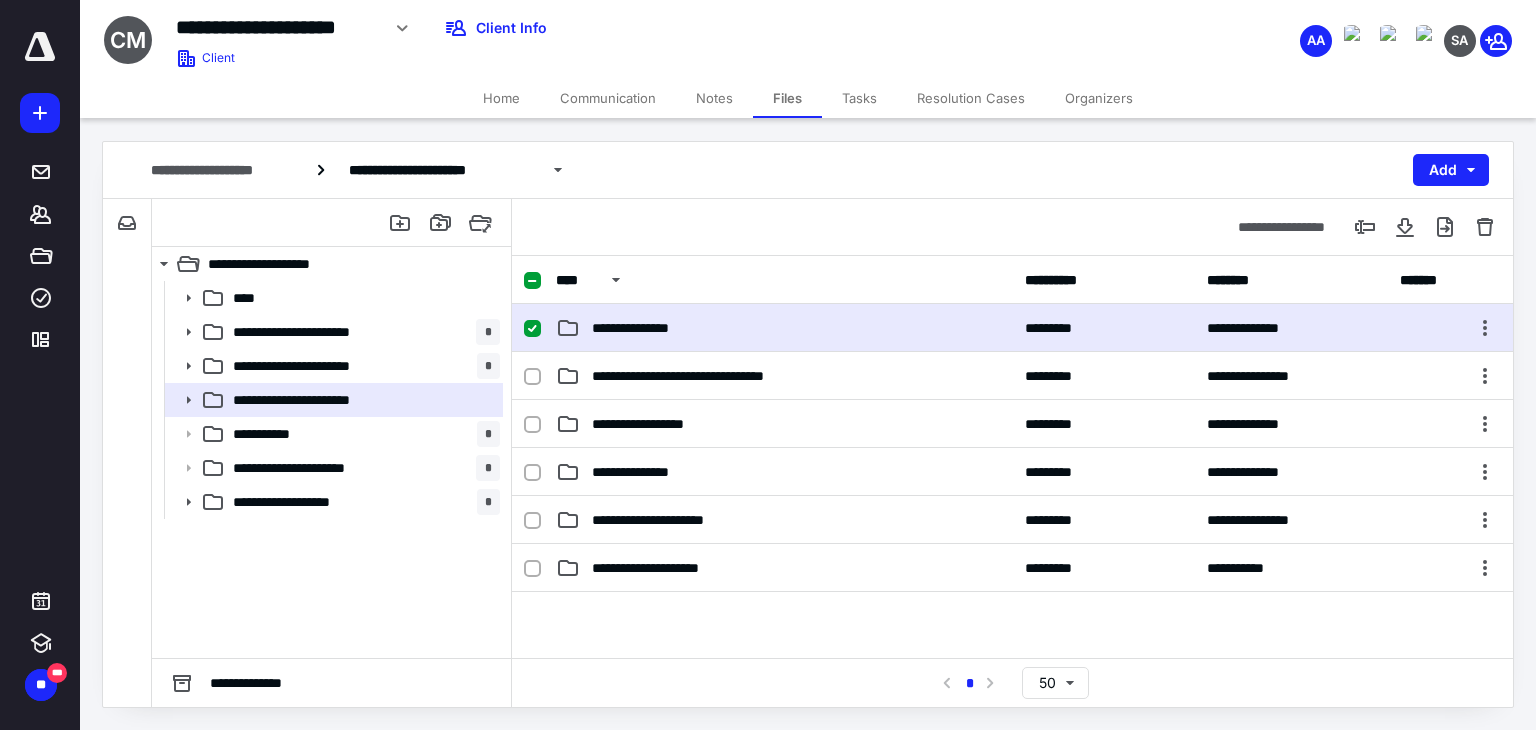 click on "**********" at bounding box center [1012, 328] 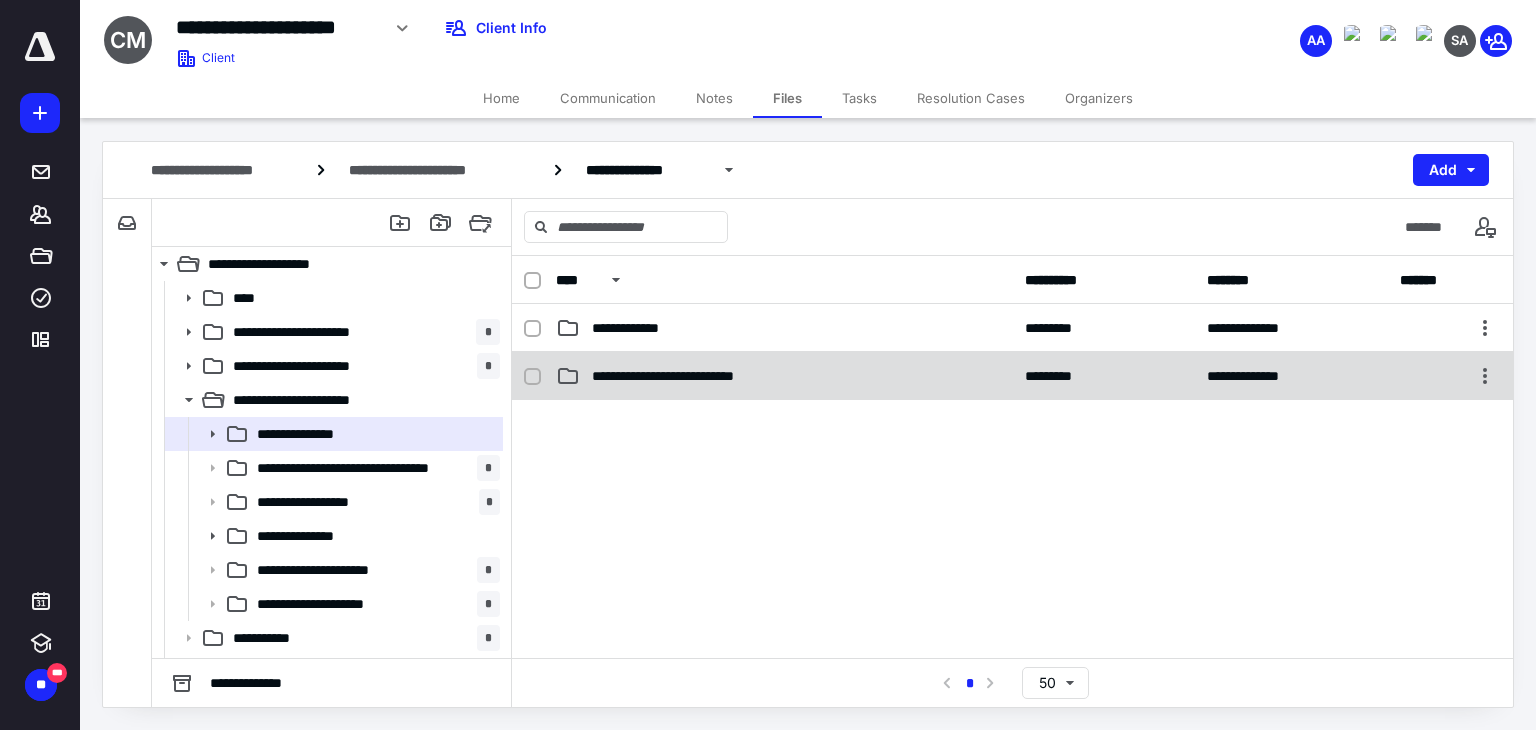 click on "**********" at bounding box center (694, 376) 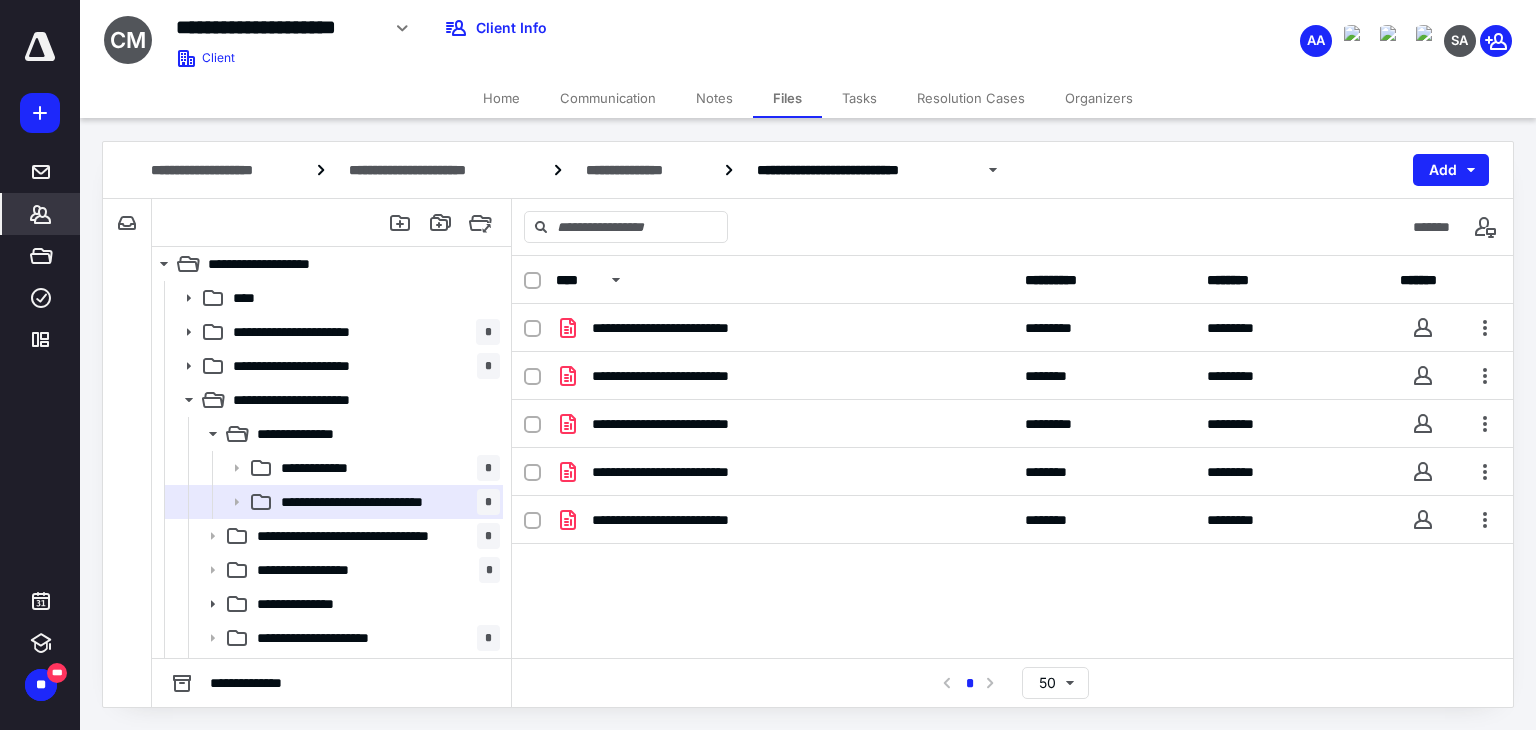 click on "*******" at bounding box center (41, 214) 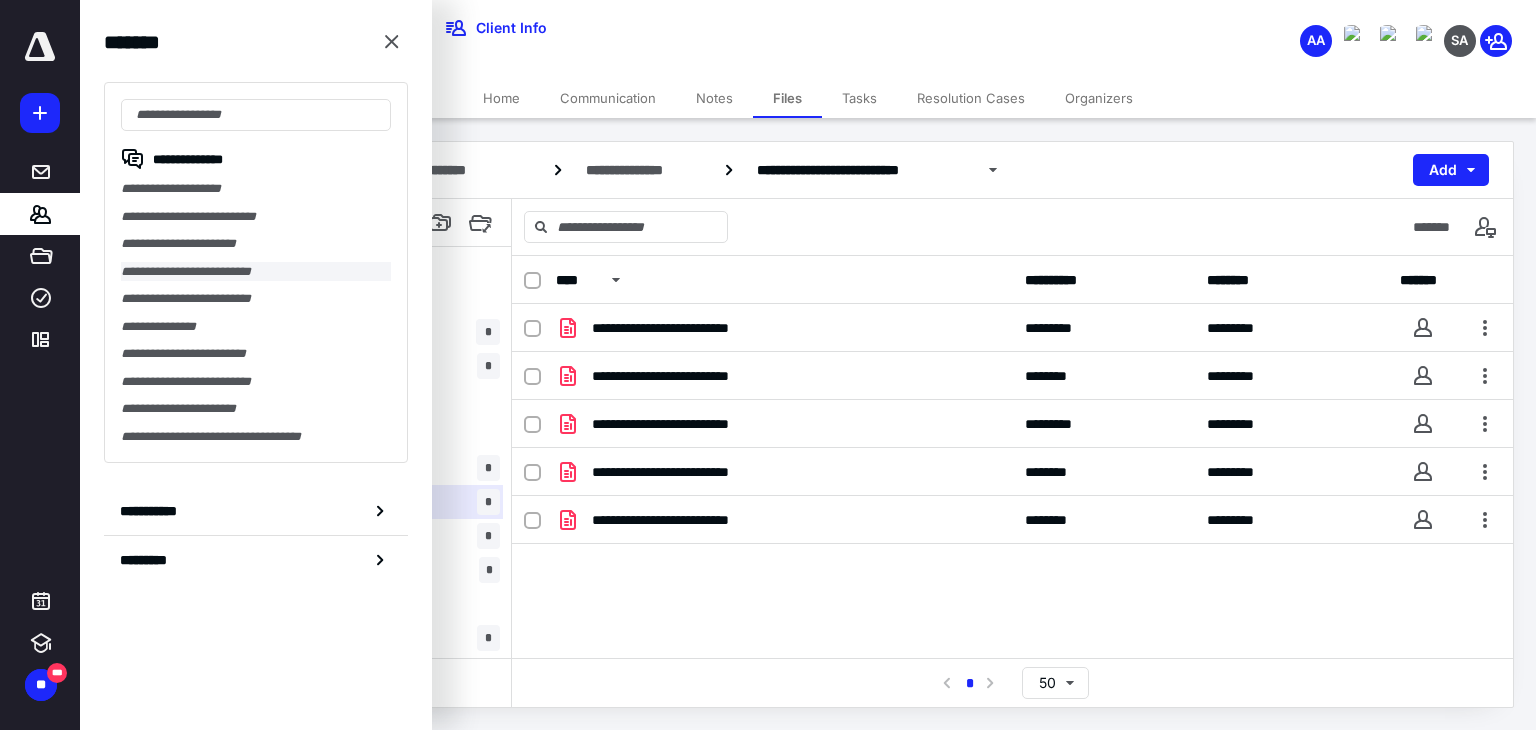 click on "**********" at bounding box center [256, 272] 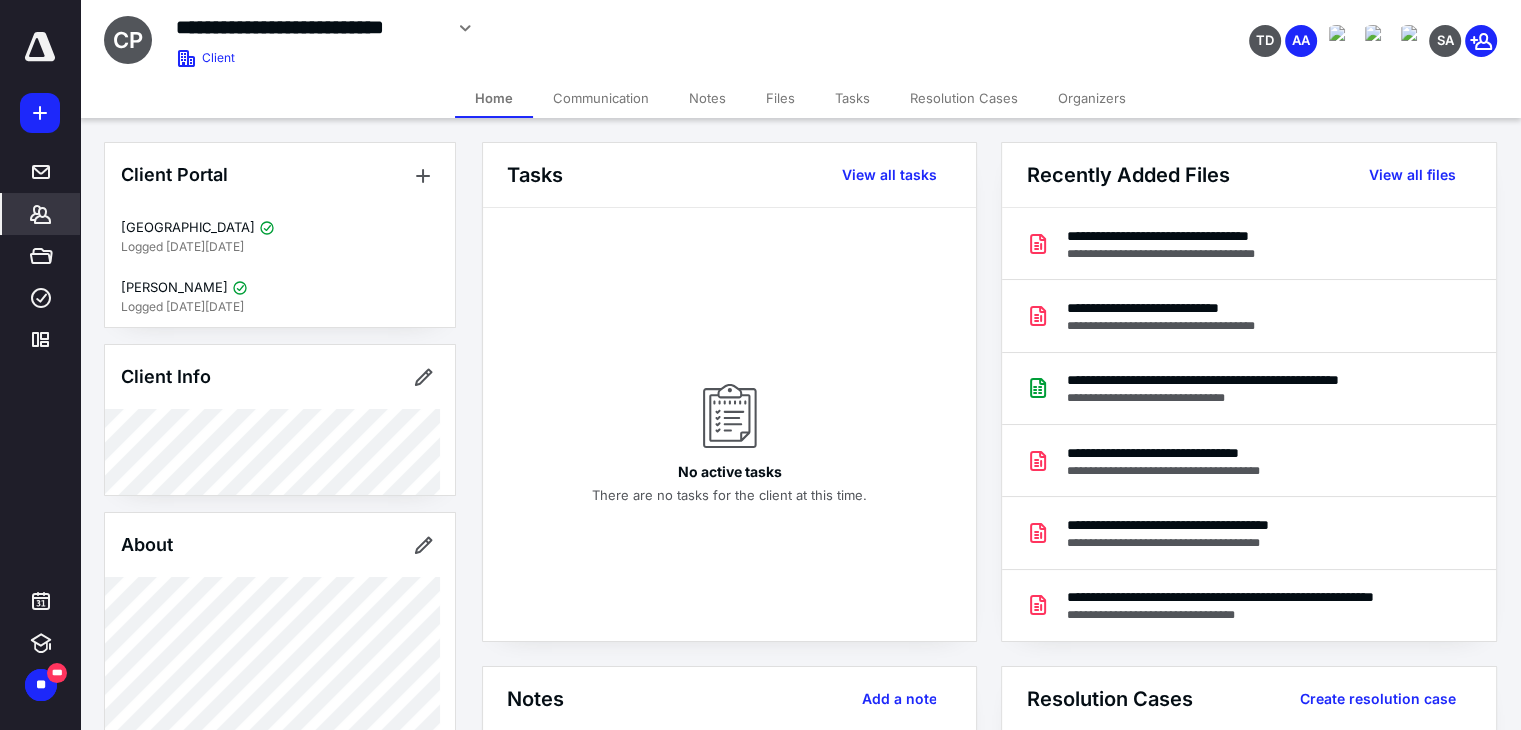 click on "Files" at bounding box center [780, 98] 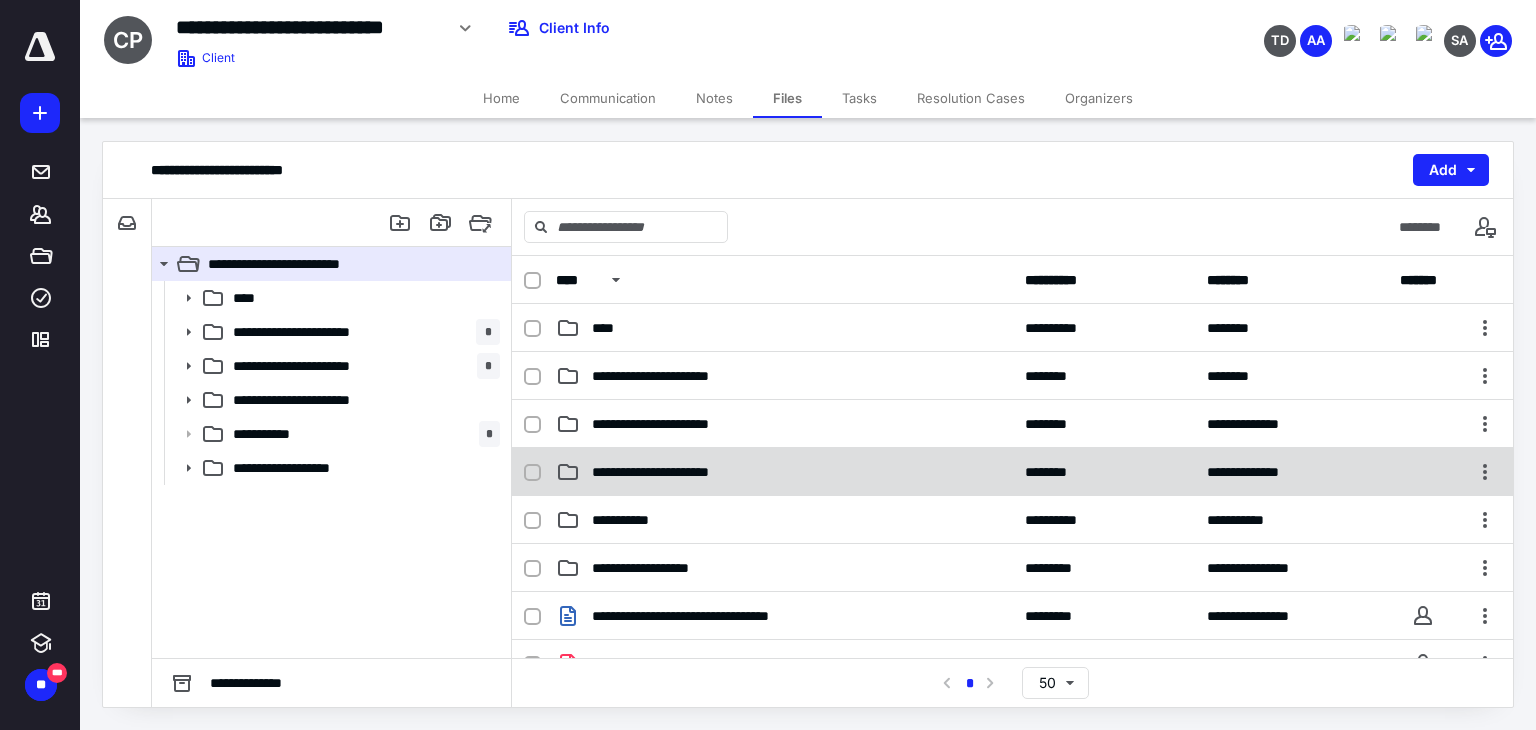 click on "**********" at bounding box center [680, 472] 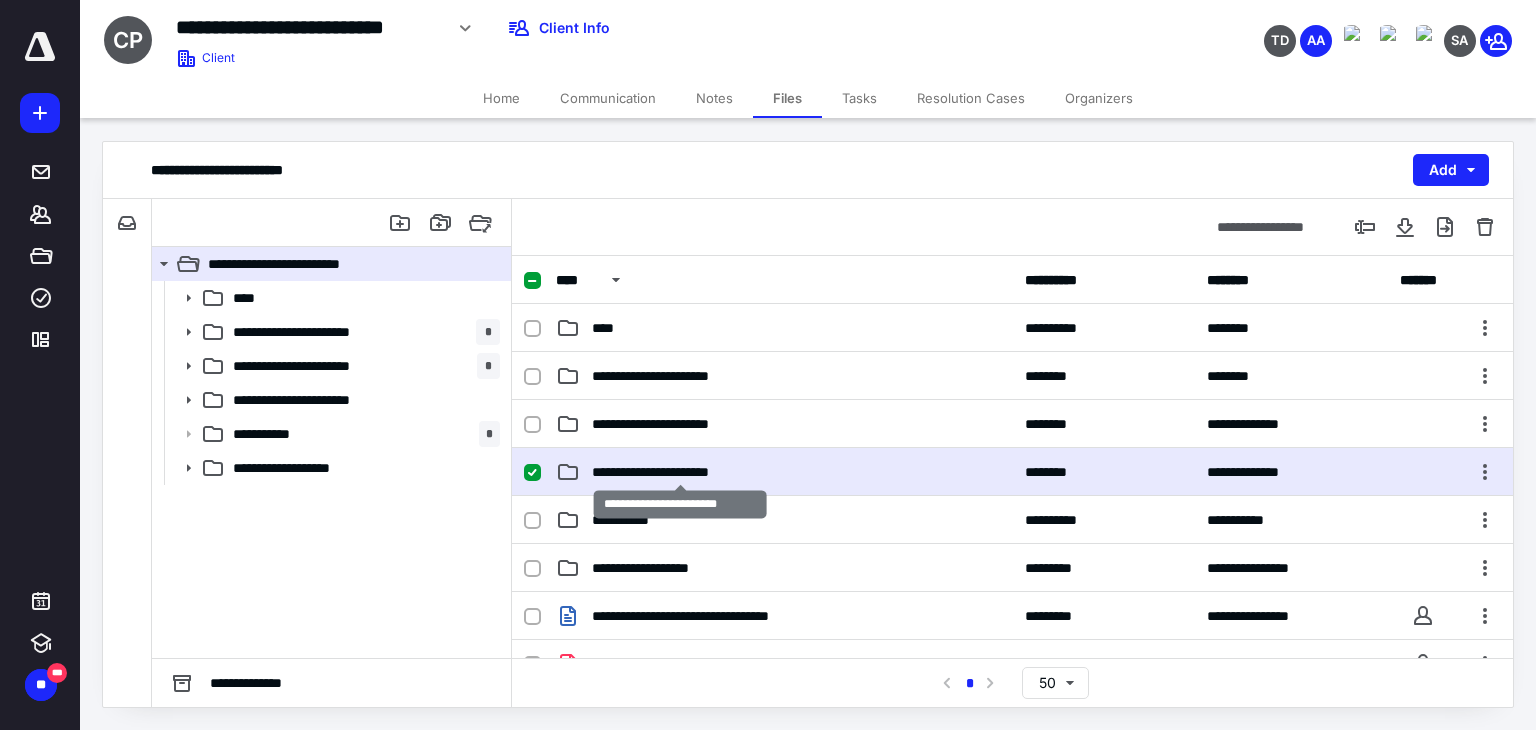 click on "**********" at bounding box center (680, 472) 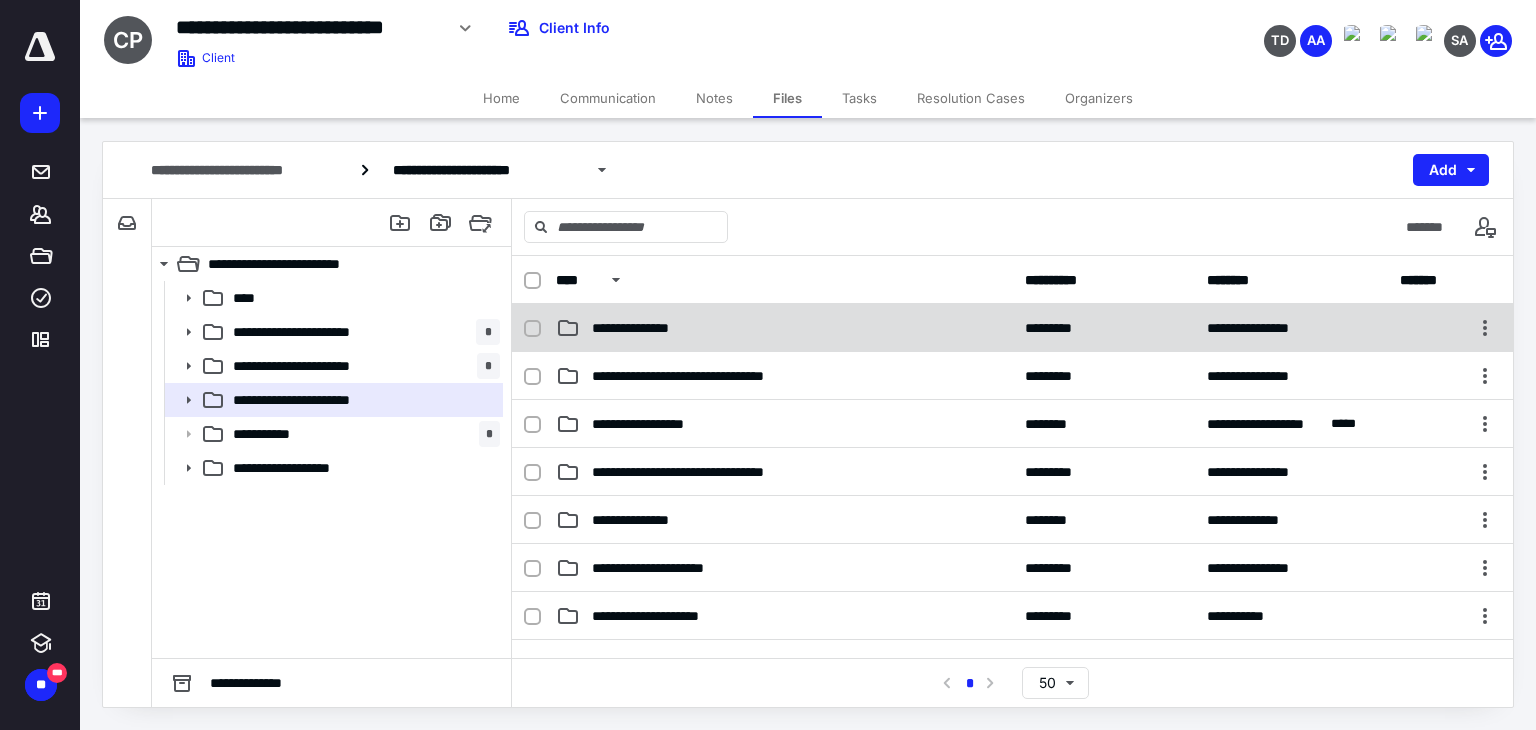click on "**********" at bounding box center (648, 328) 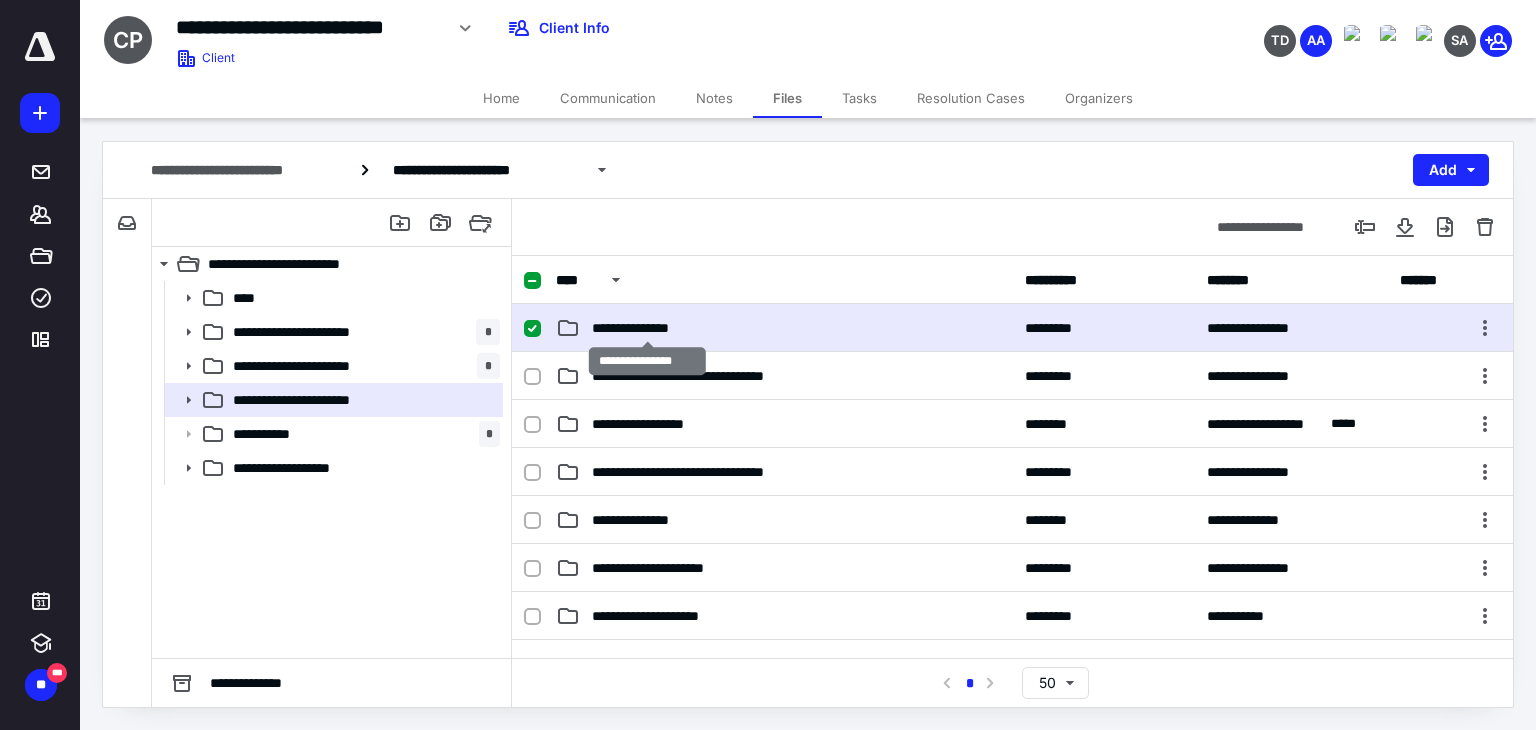 click on "**********" at bounding box center [648, 328] 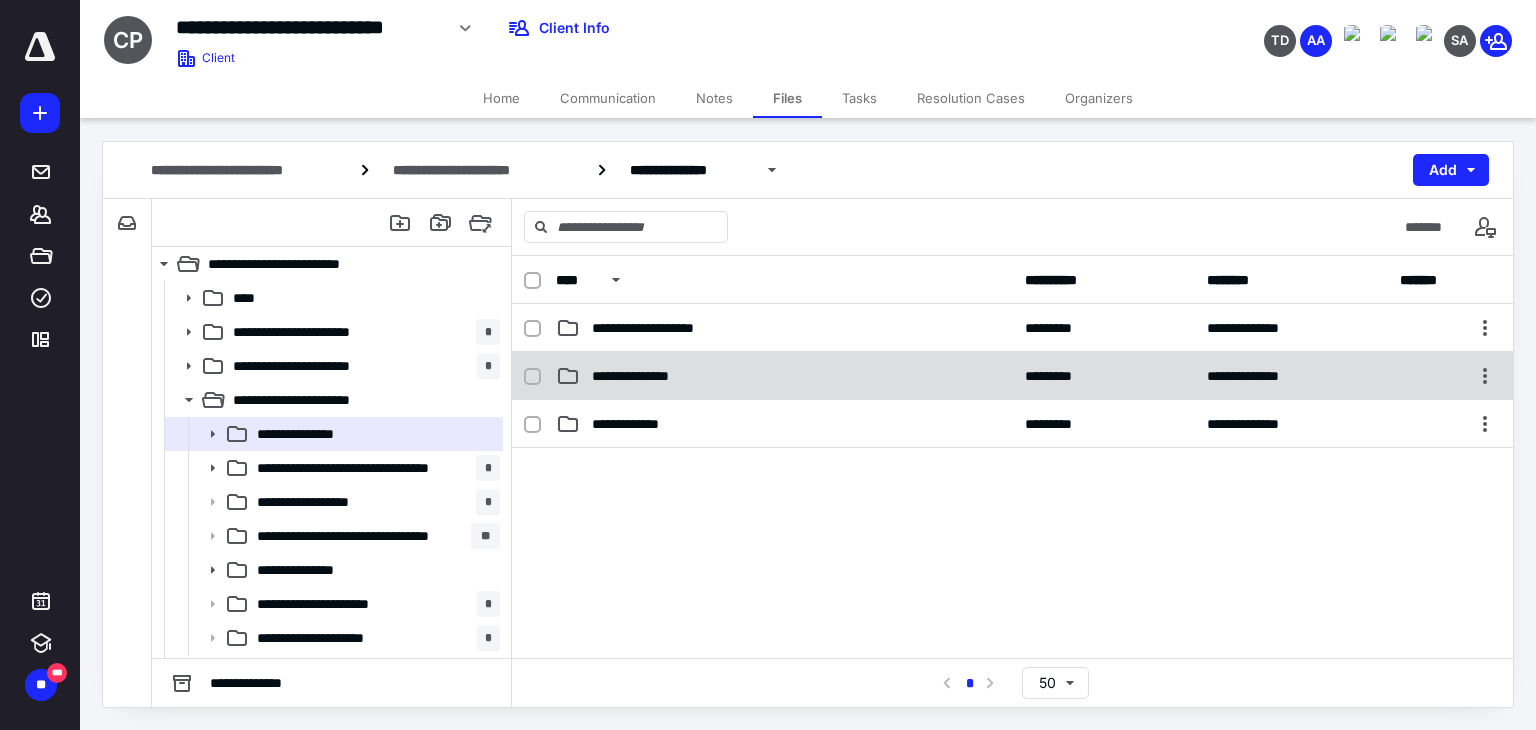 click on "**********" at bounding box center (784, 376) 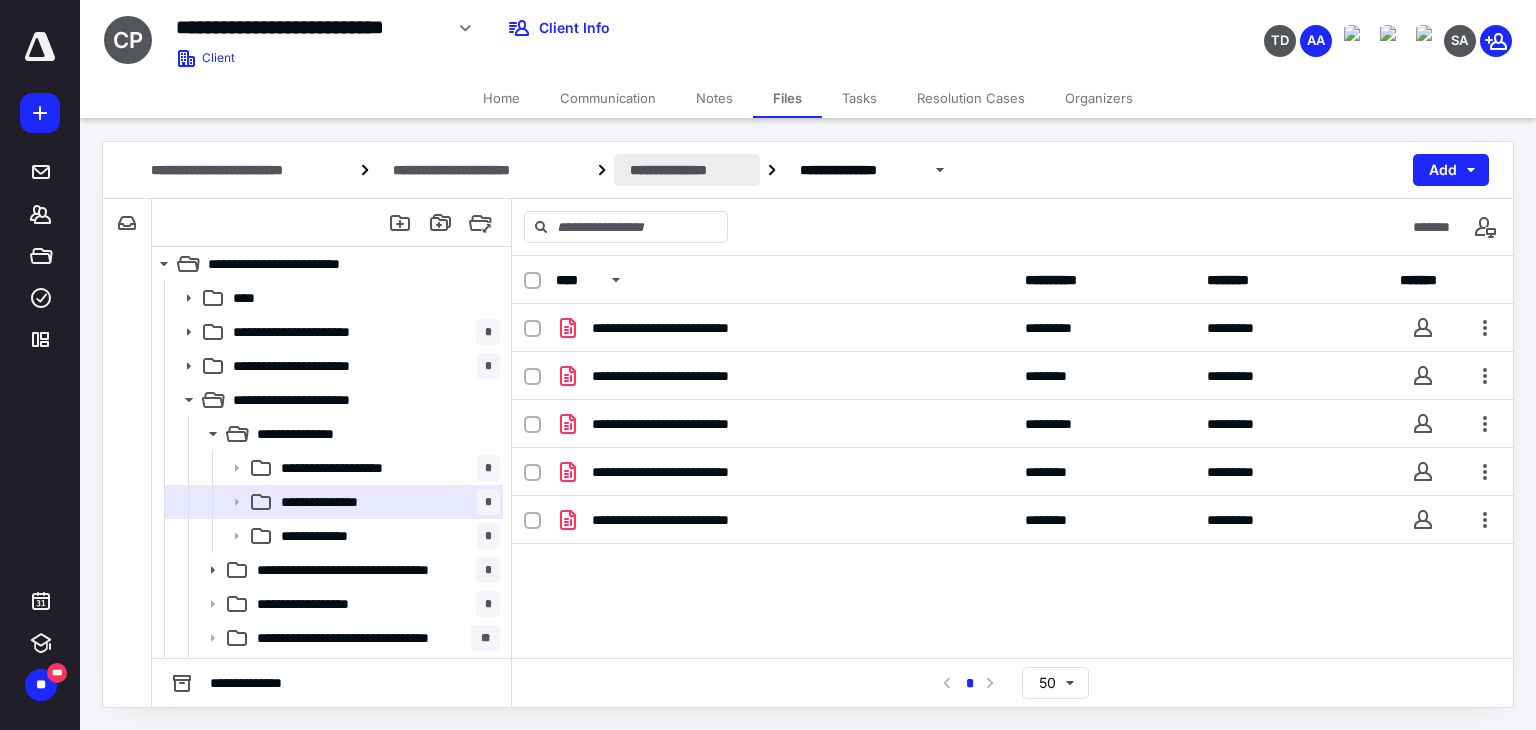 click on "**********" at bounding box center (687, 170) 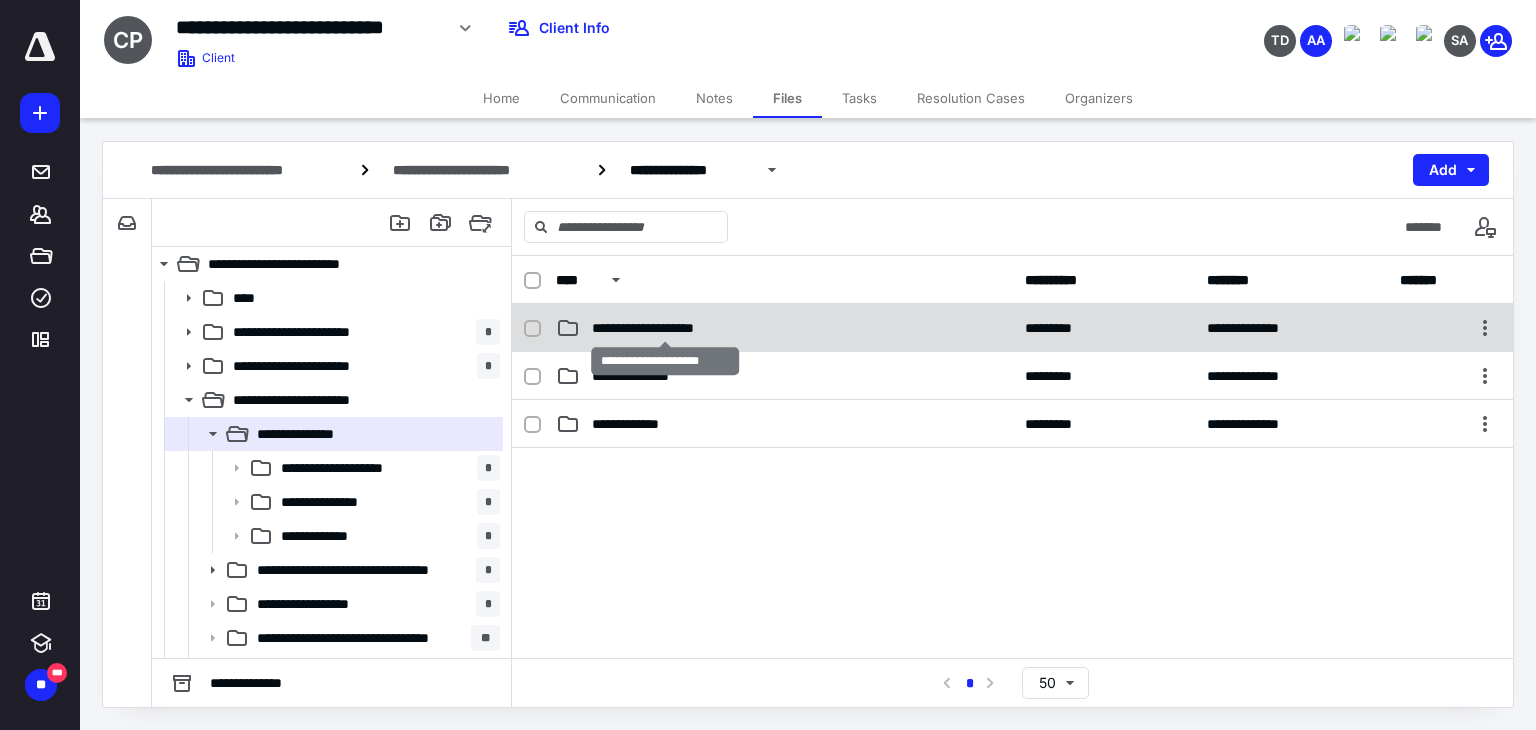 click on "**********" at bounding box center (666, 328) 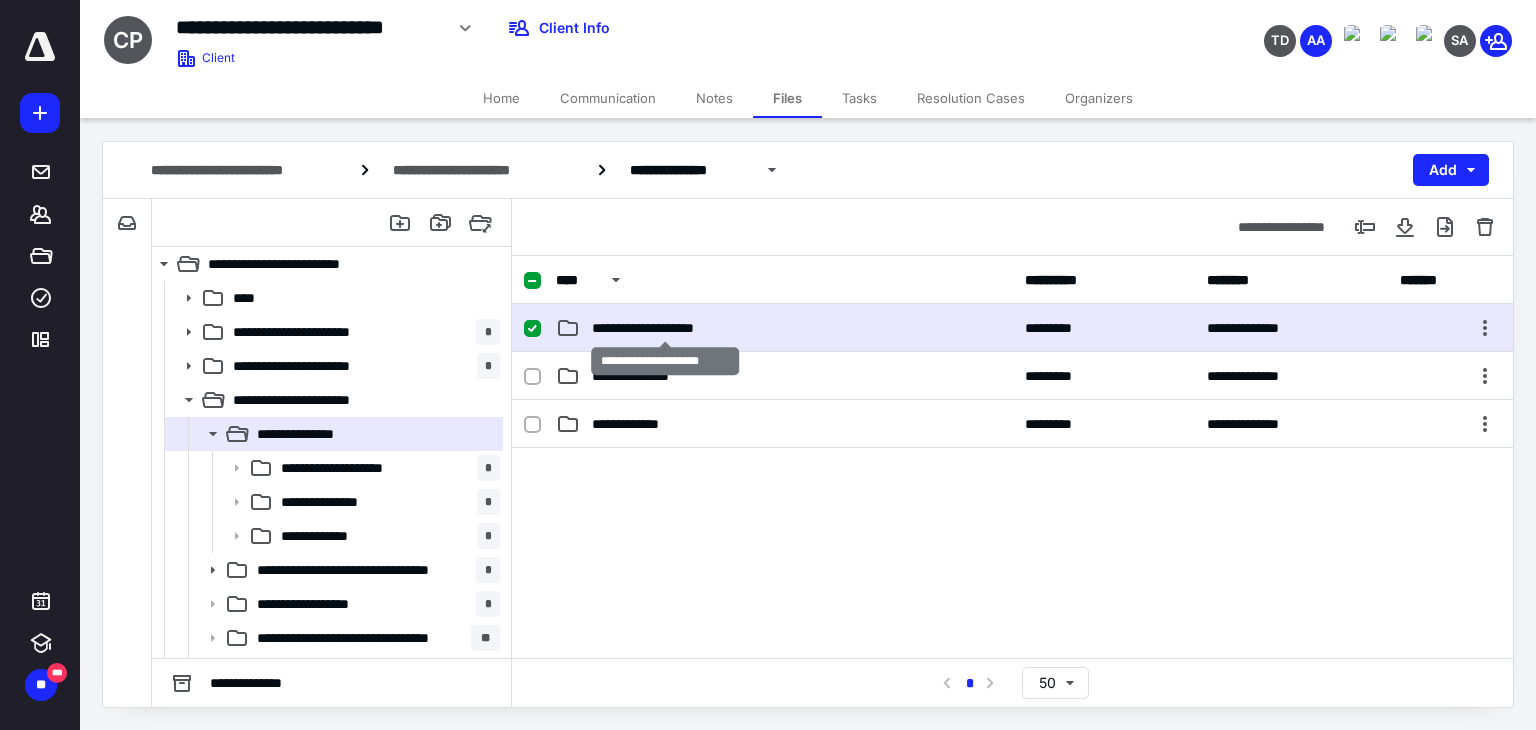 click on "**********" at bounding box center [666, 328] 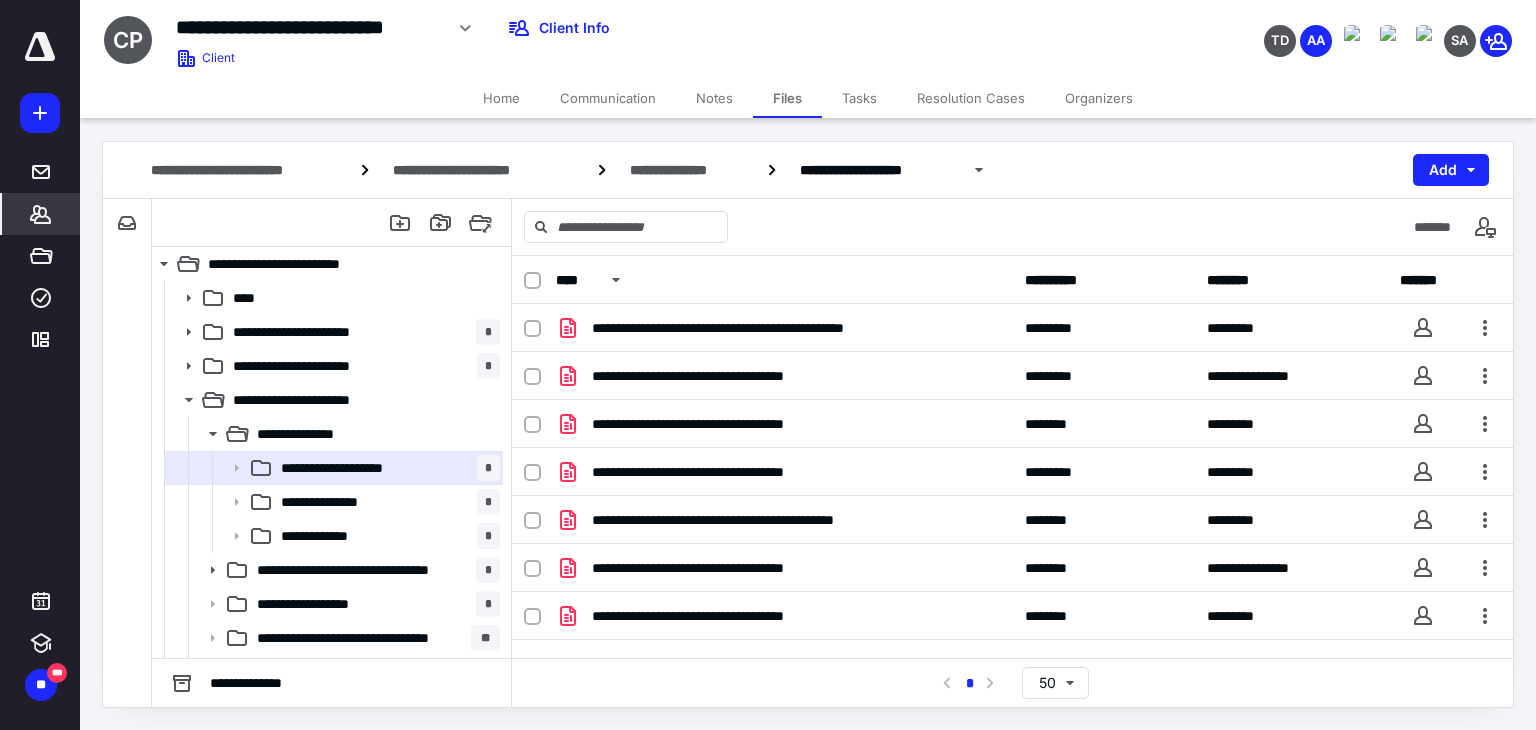 click 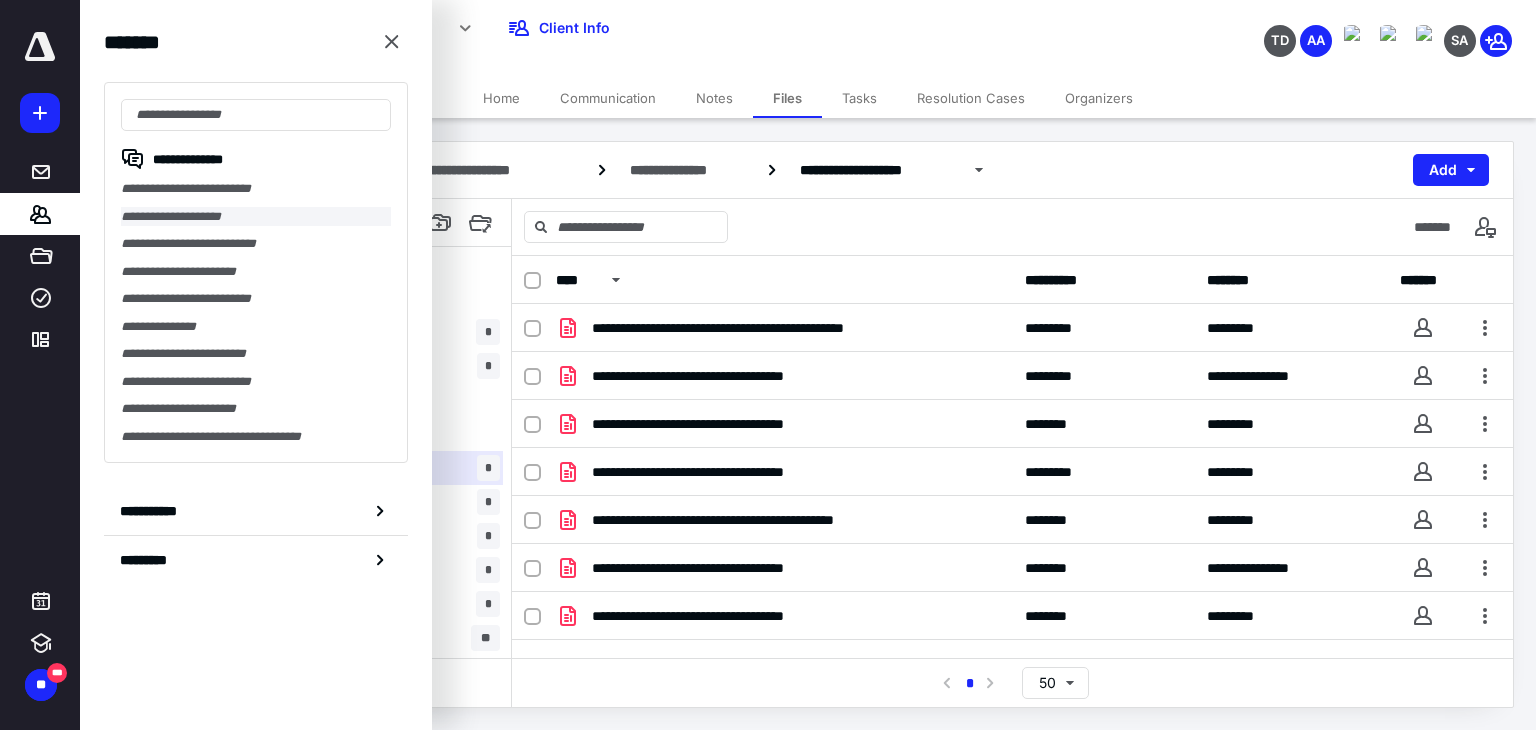 click on "**********" at bounding box center [256, 217] 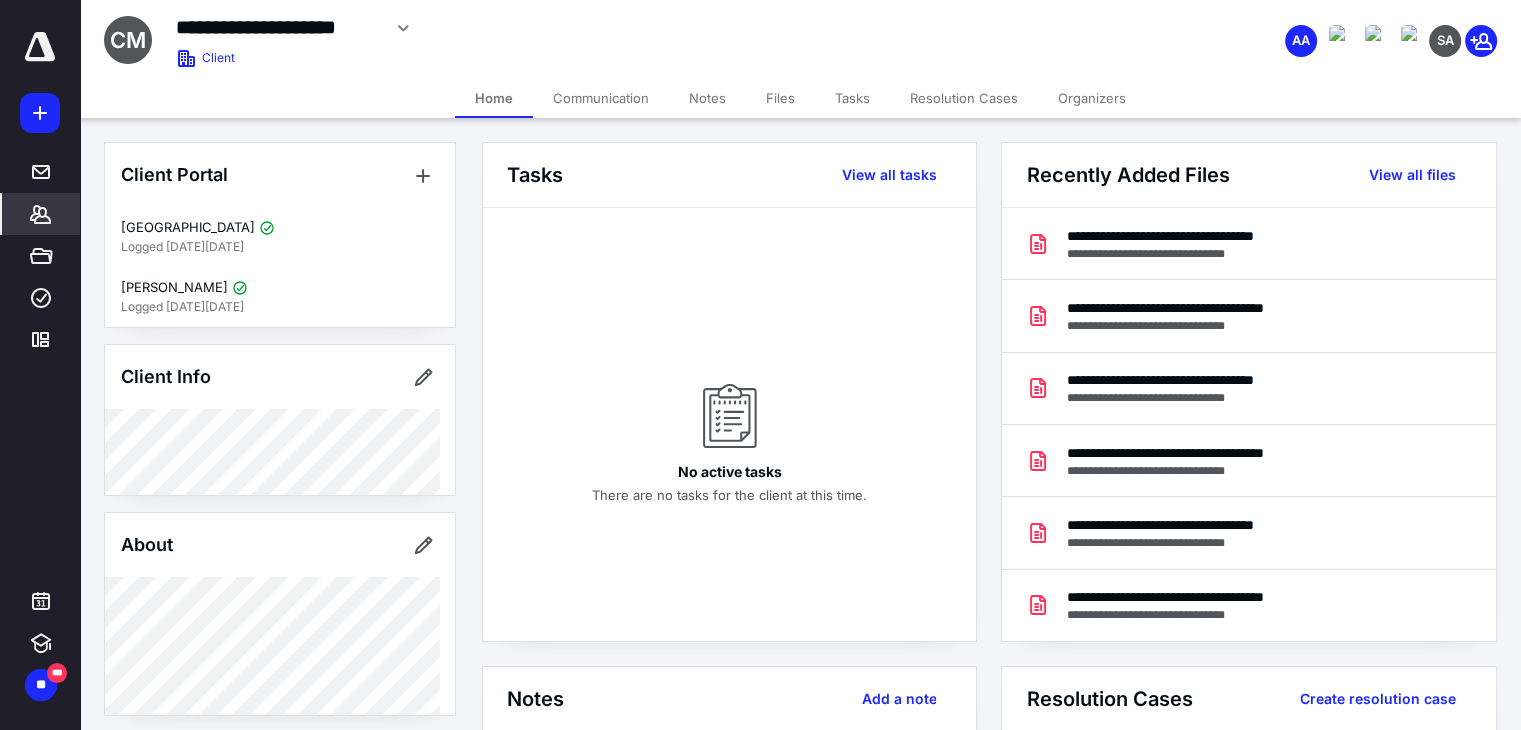 click on "Files" at bounding box center [780, 98] 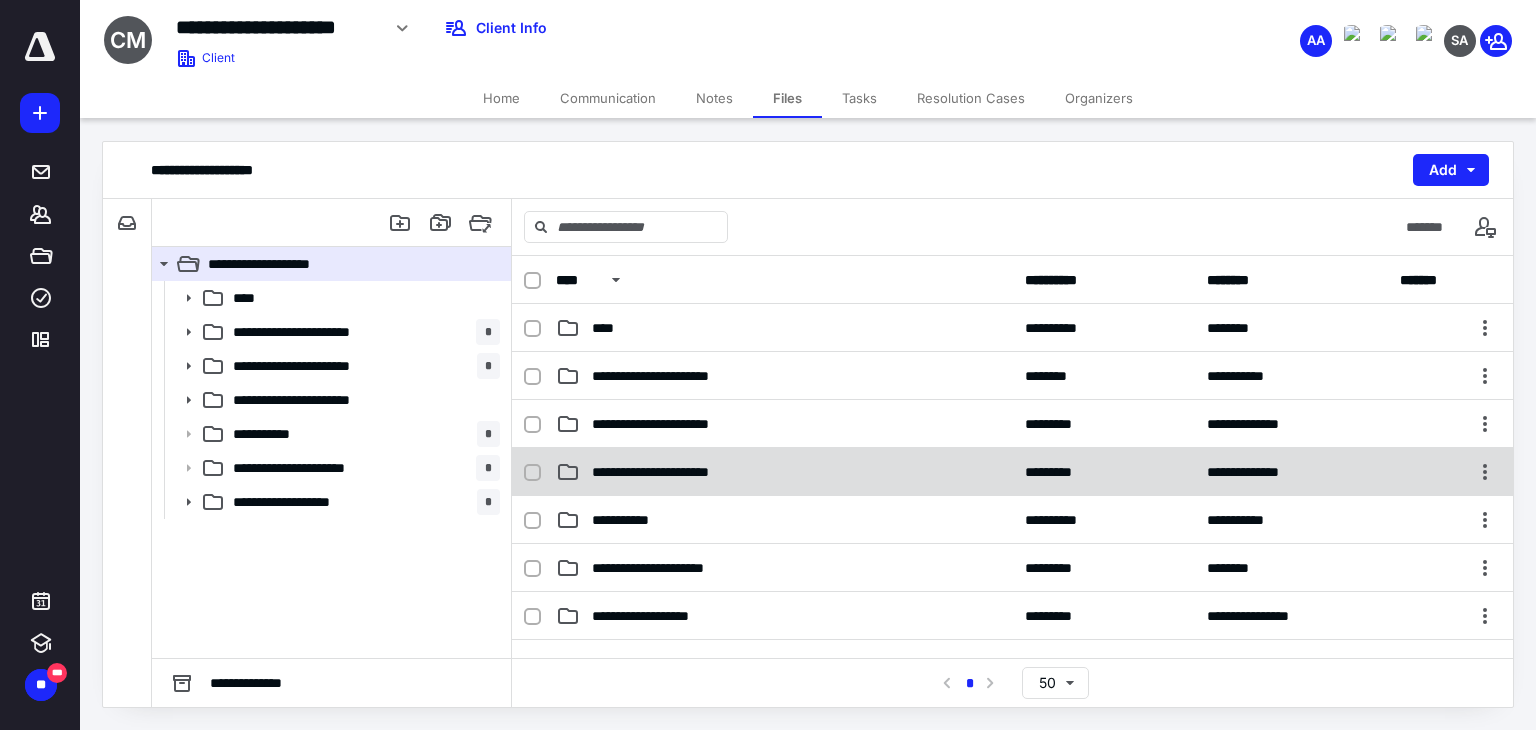 click on "**********" at bounding box center [680, 472] 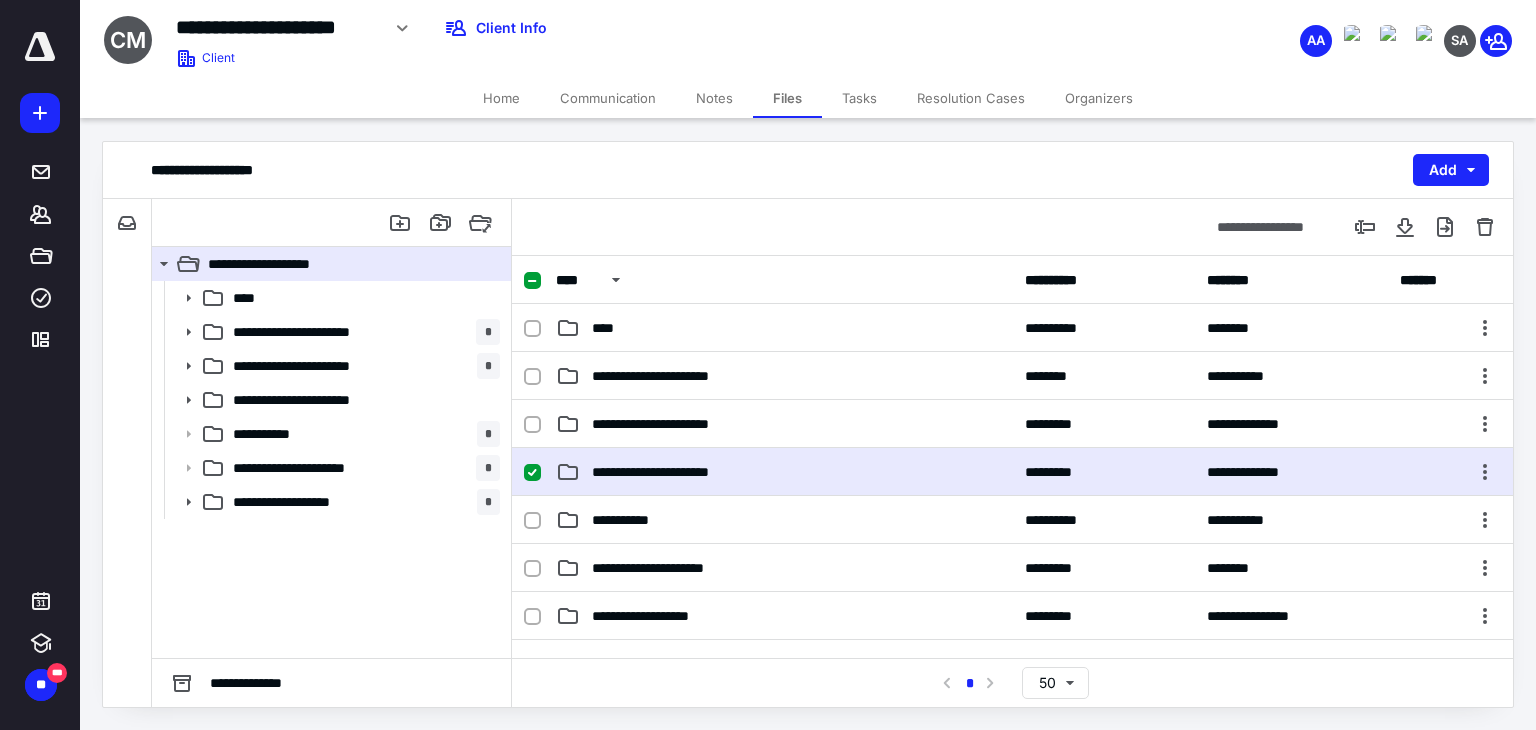 click on "**********" at bounding box center [680, 472] 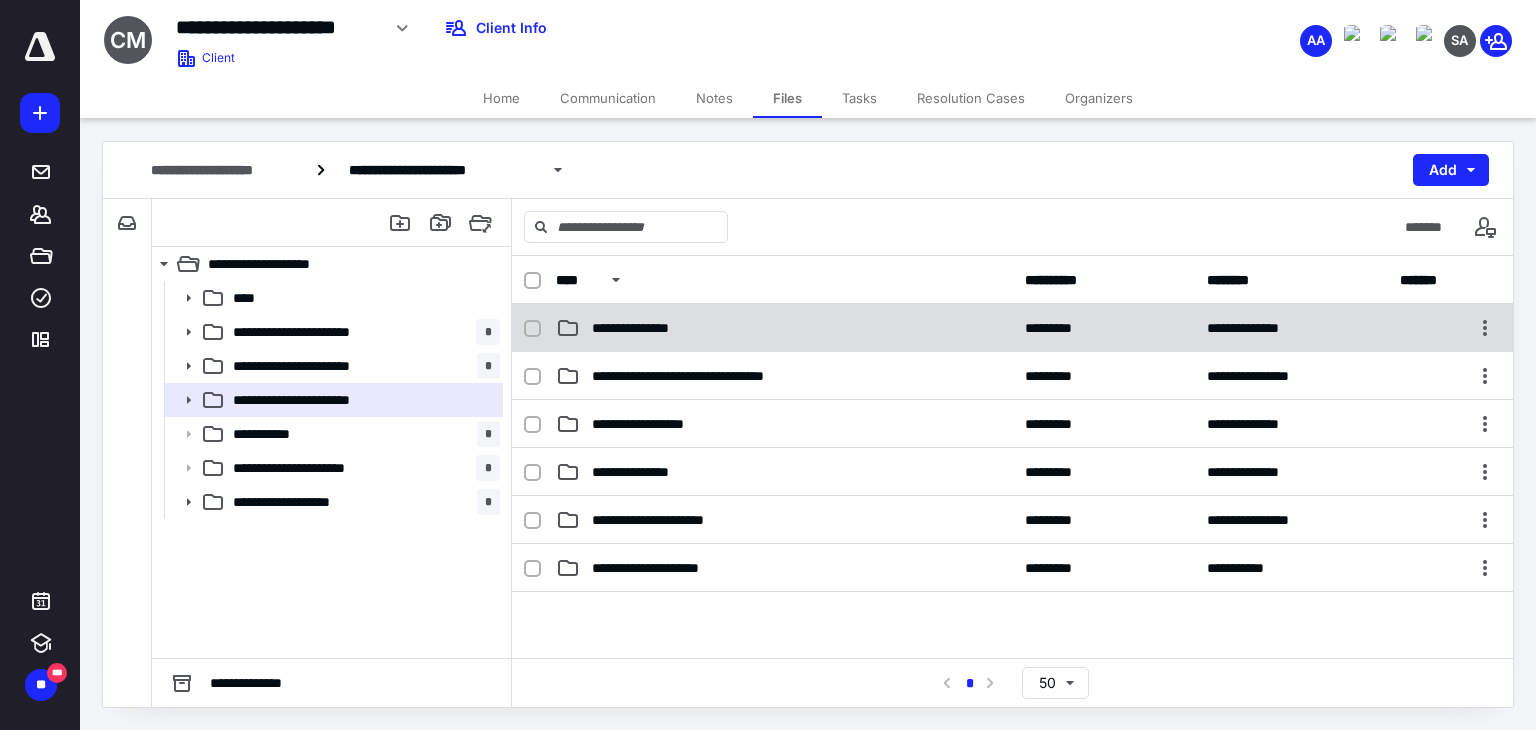 click on "**********" at bounding box center (648, 328) 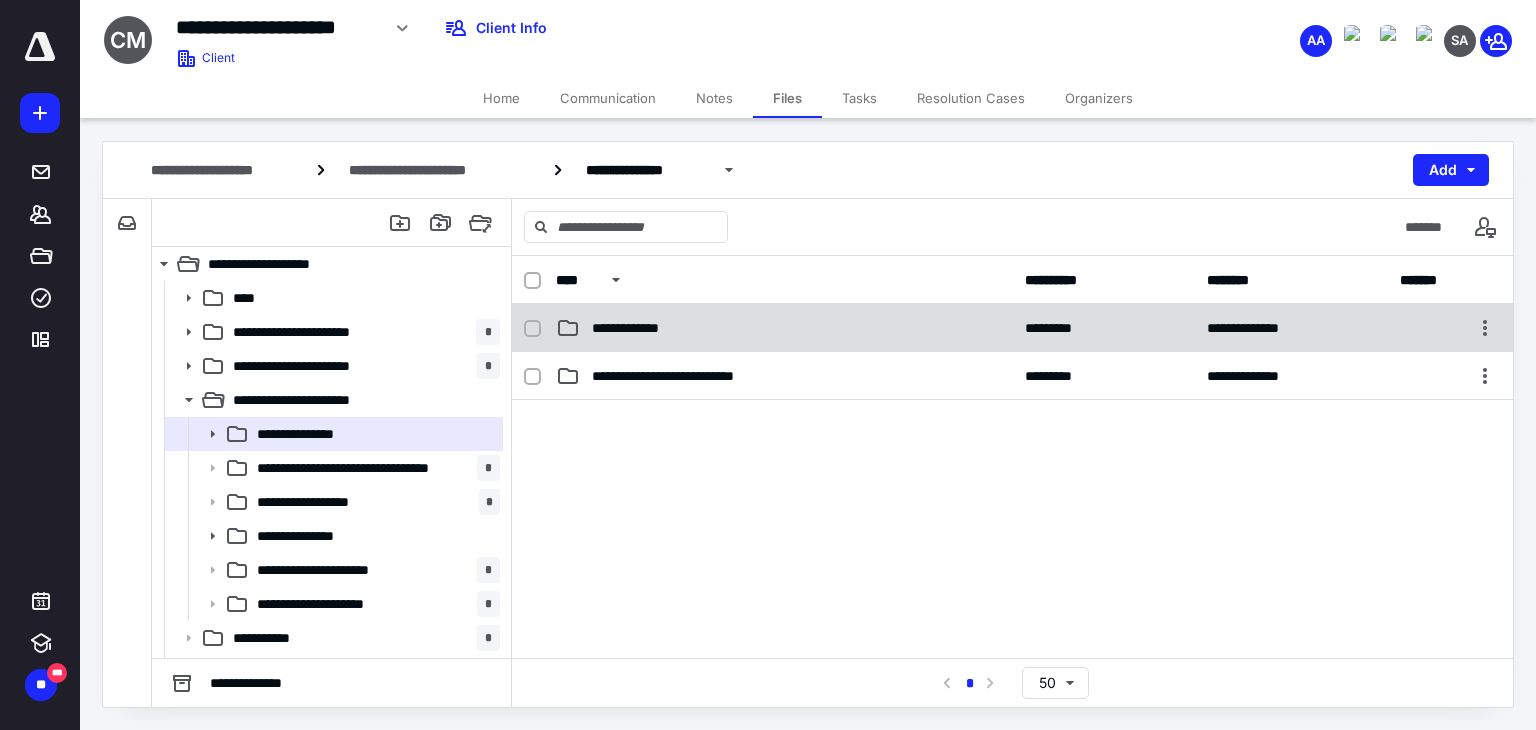 click on "**********" at bounding box center [784, 328] 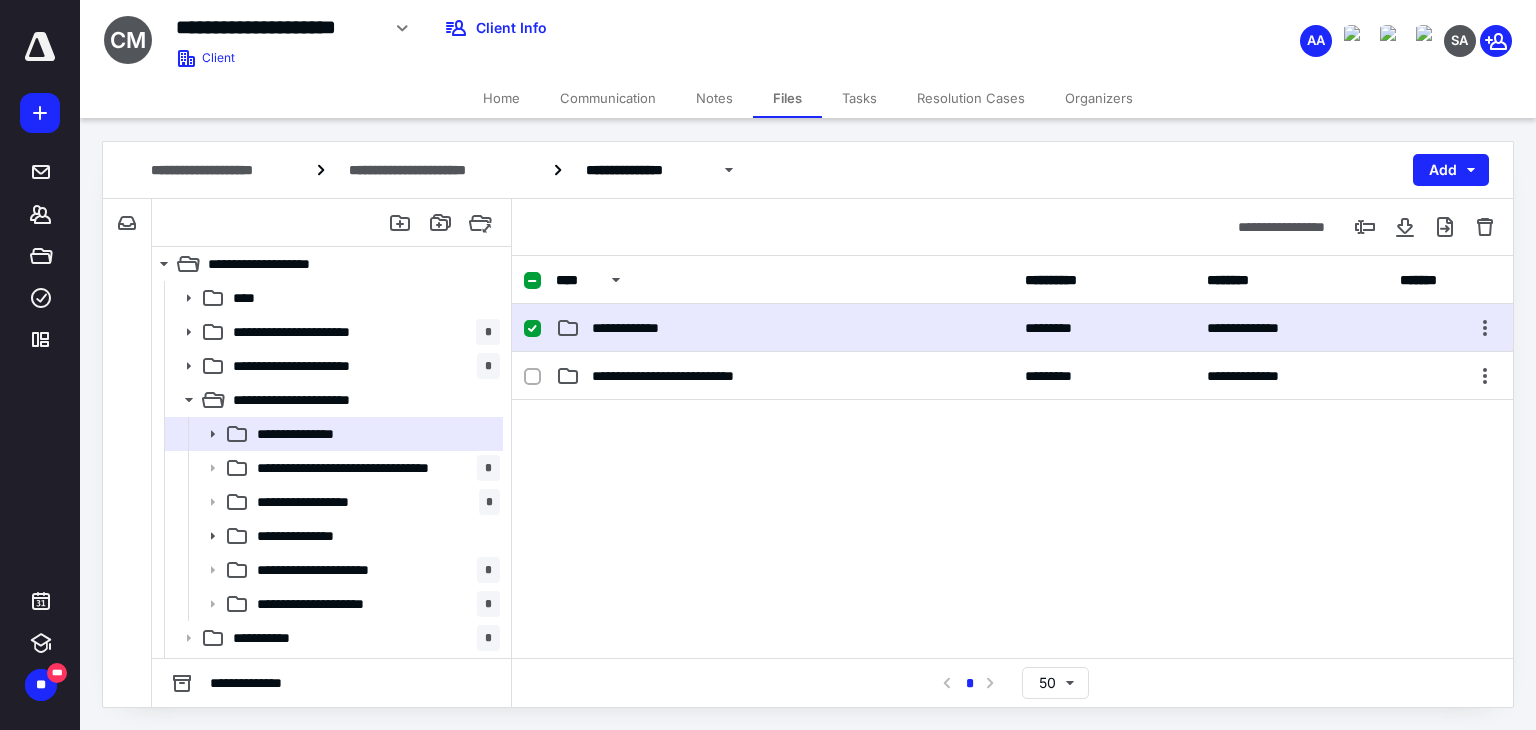 click on "**********" at bounding box center (784, 328) 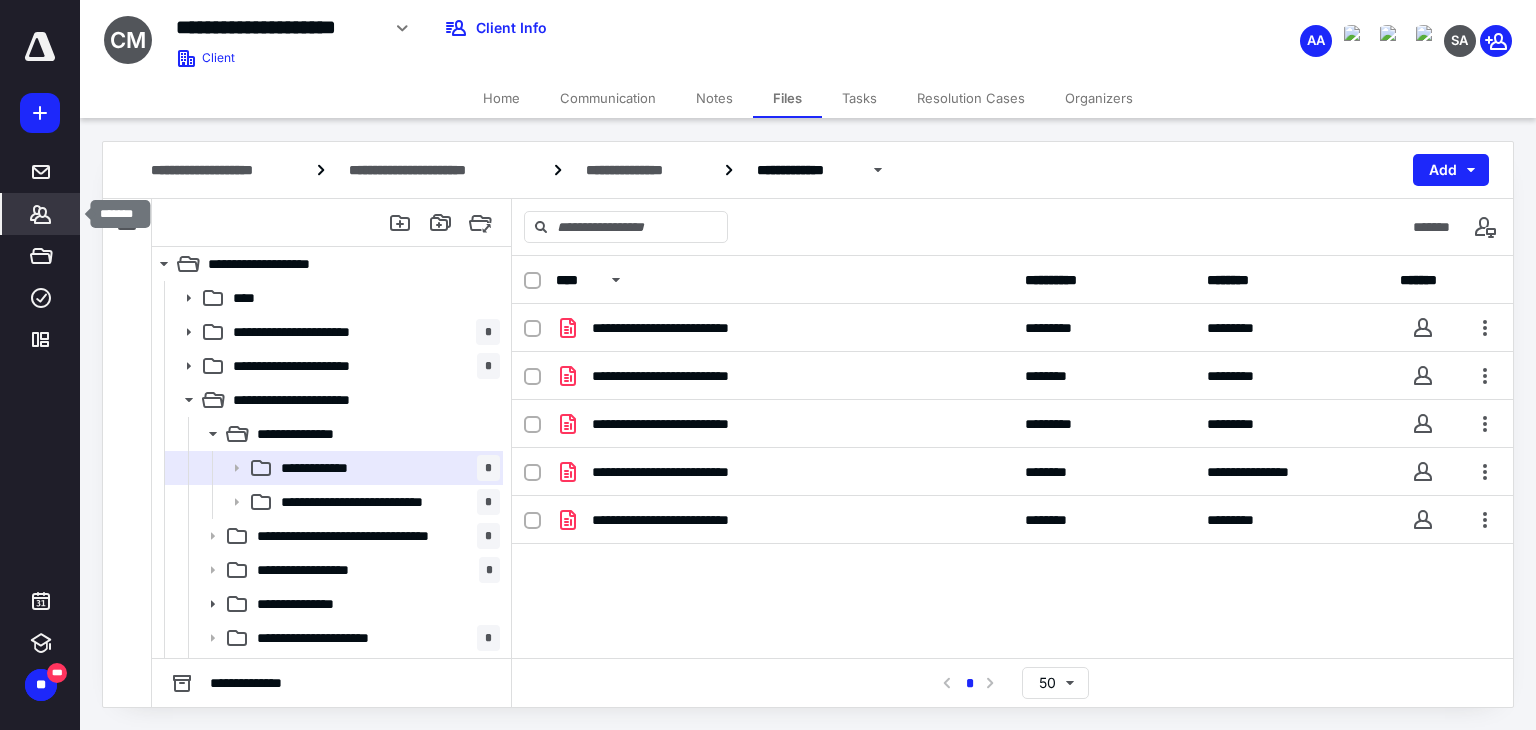 click 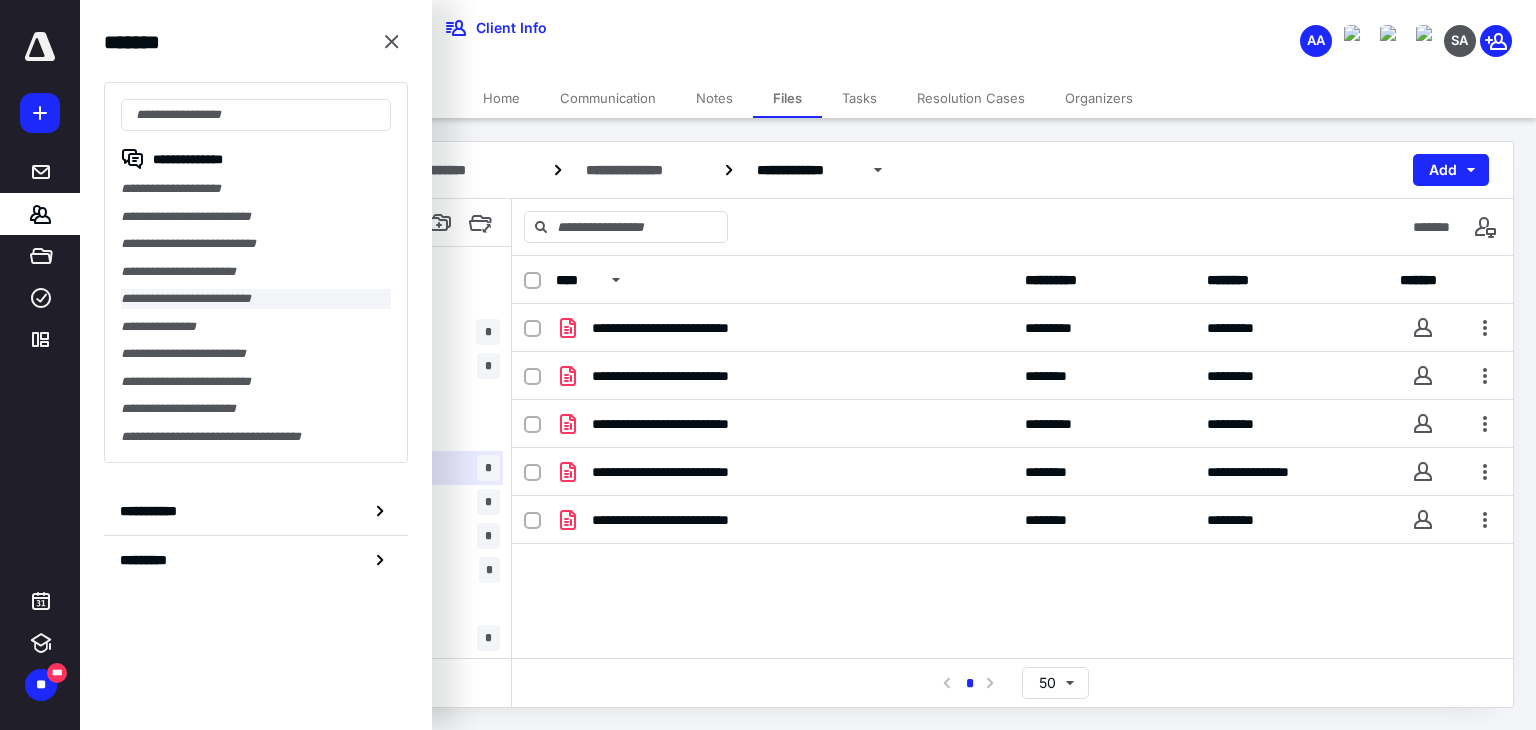 click on "**********" at bounding box center [256, 299] 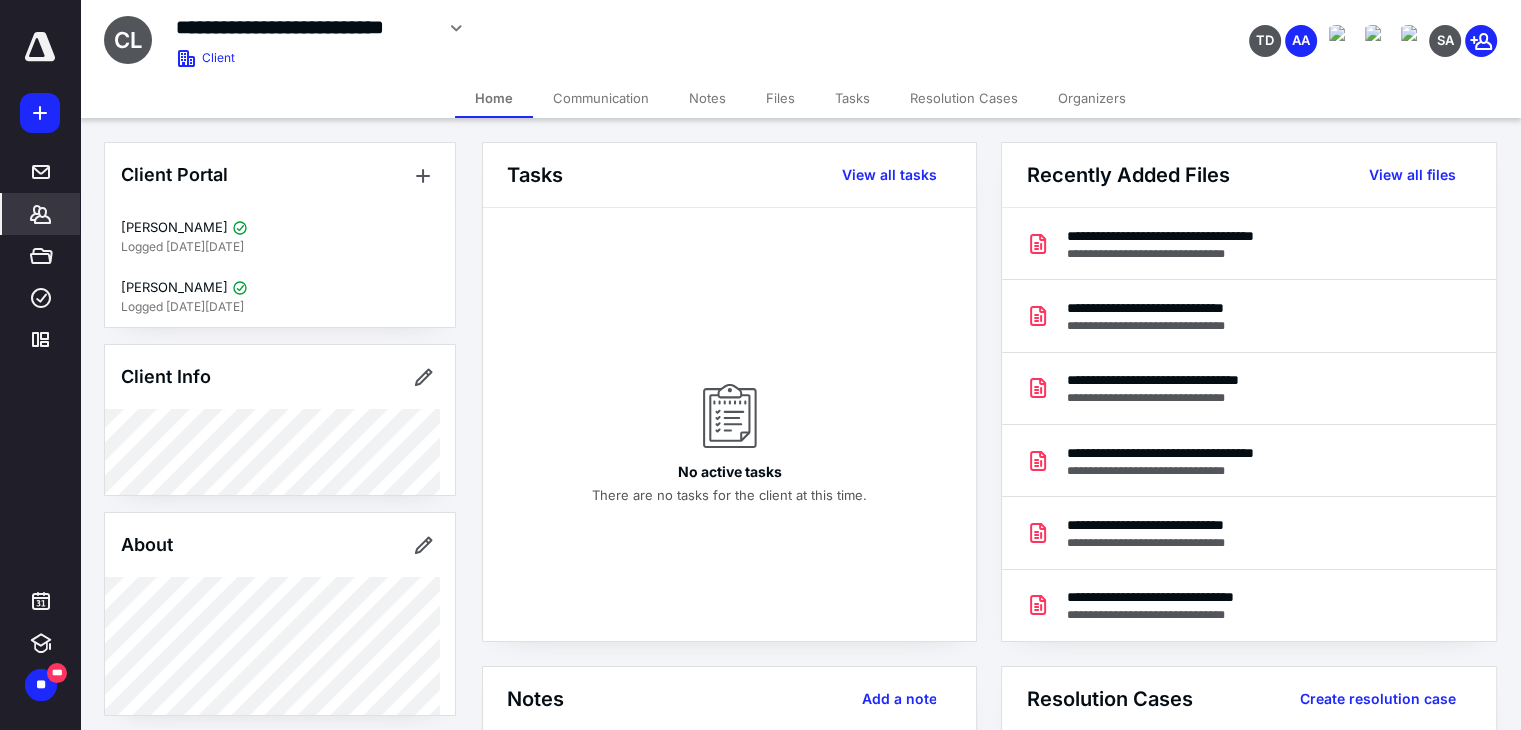 click on "Files" at bounding box center [780, 98] 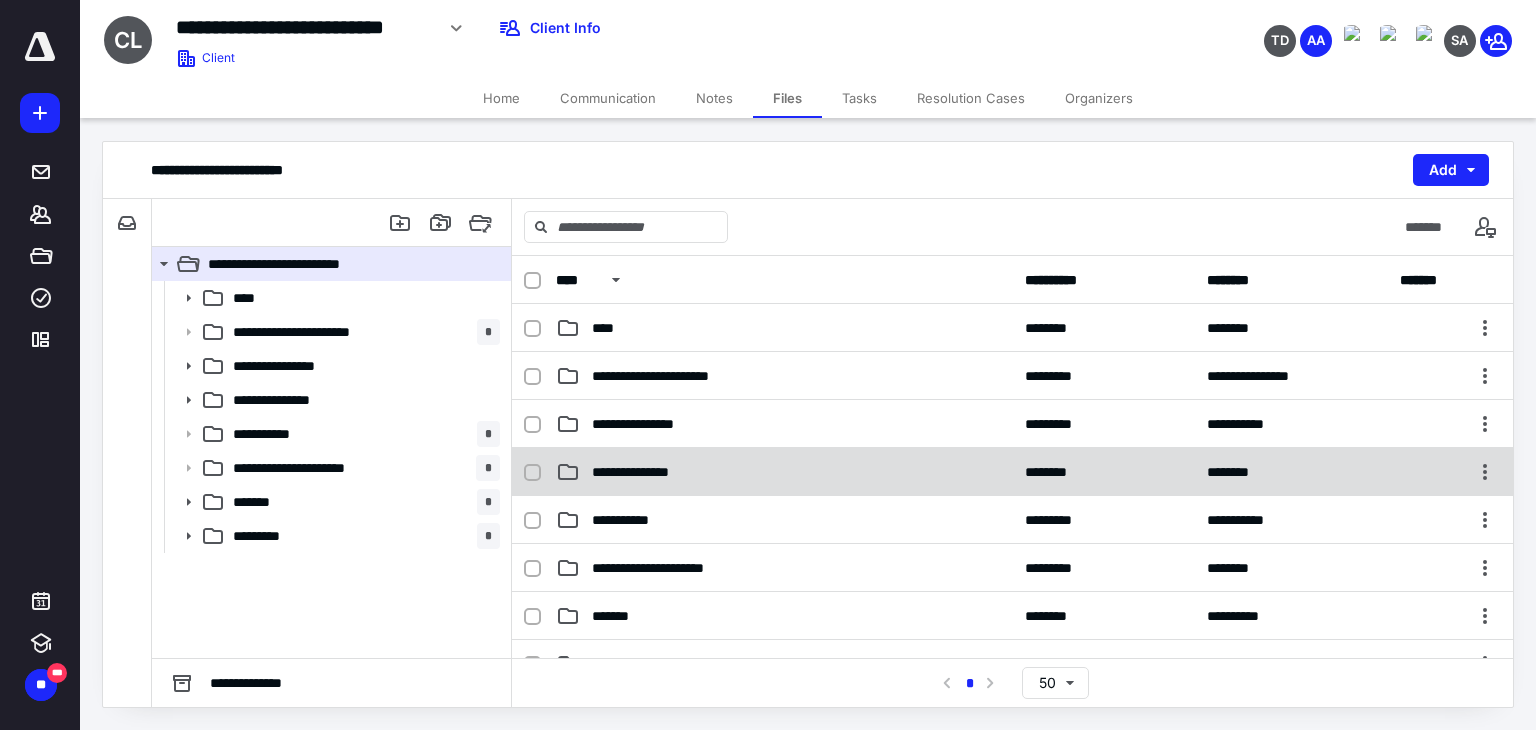 click on "**********" at bounding box center [648, 472] 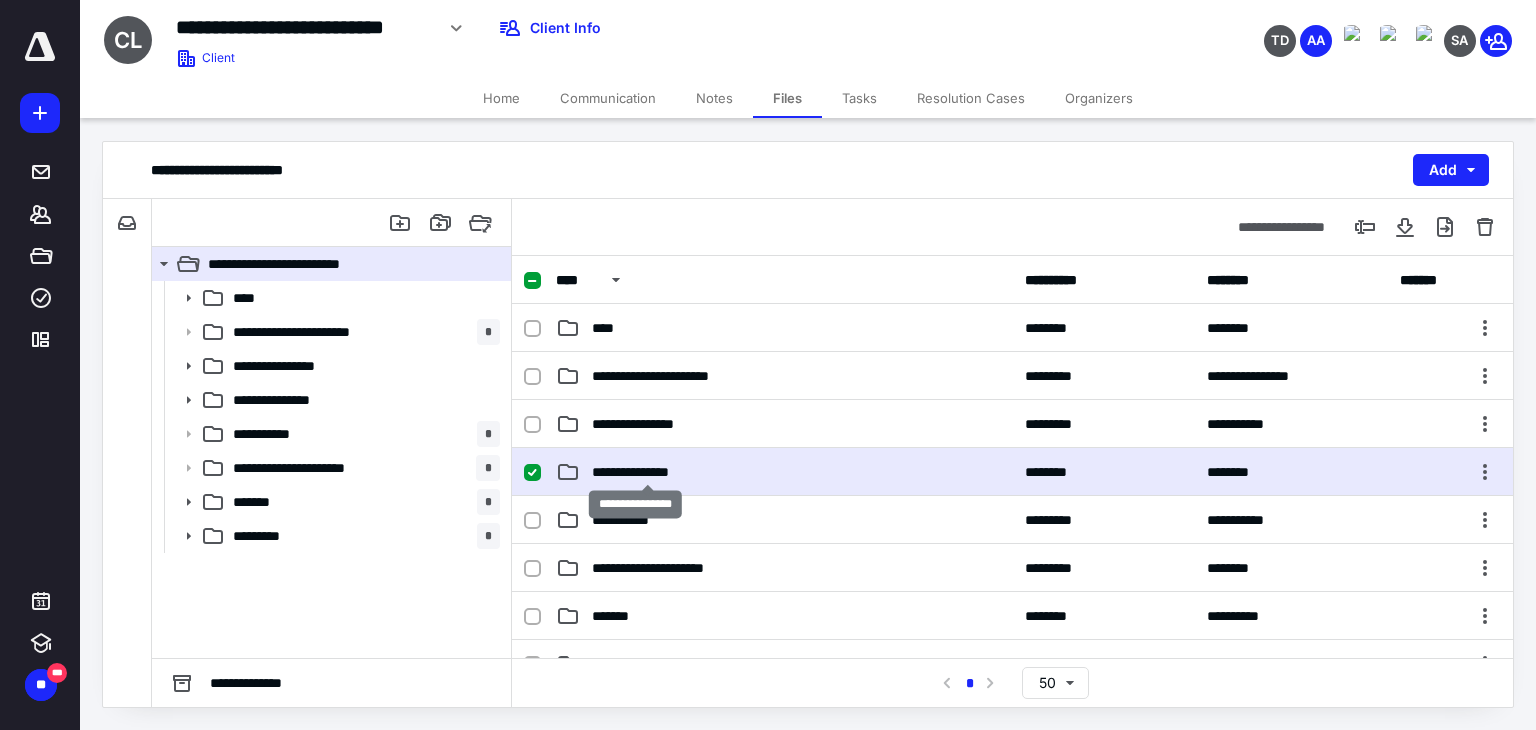 click on "**********" at bounding box center [648, 472] 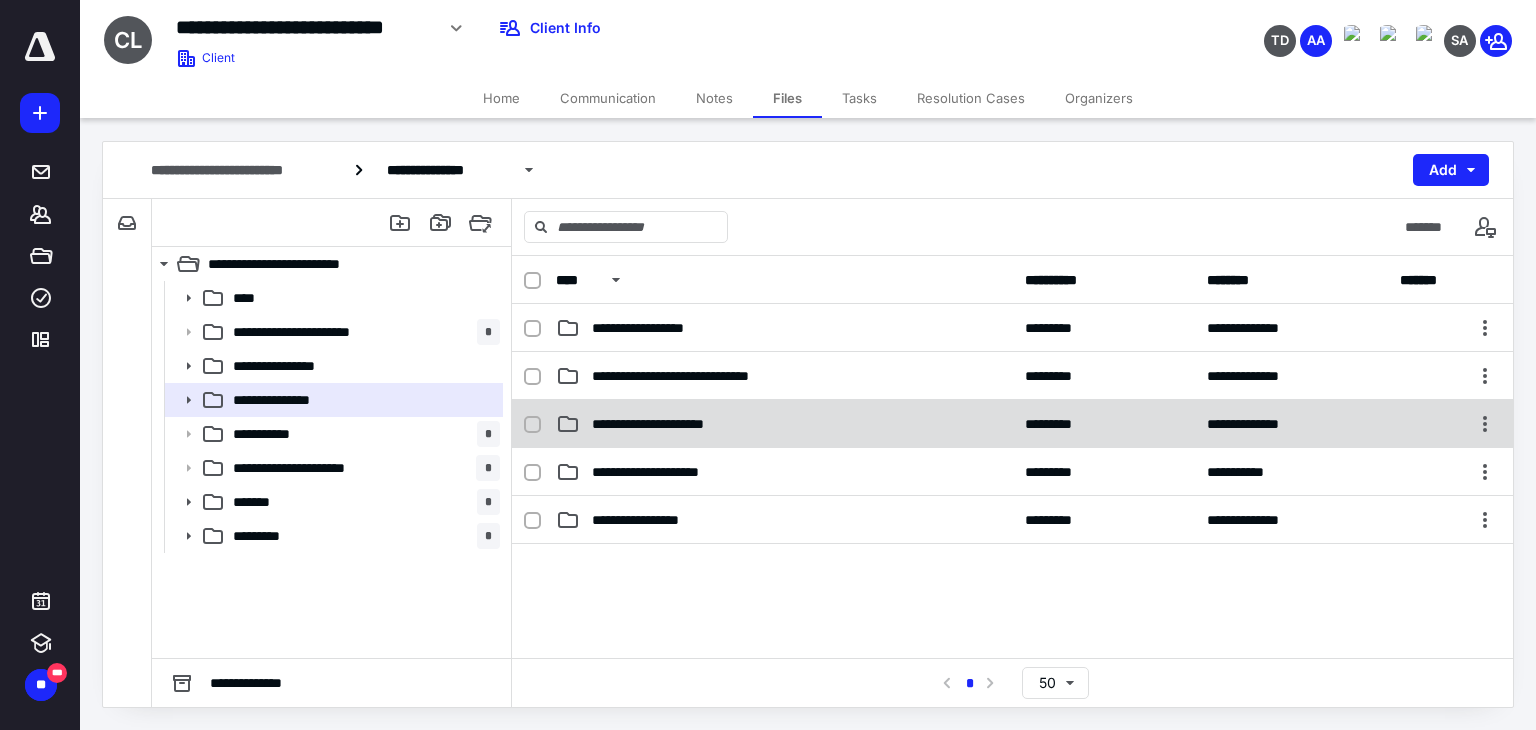 click on "**********" at bounding box center (670, 424) 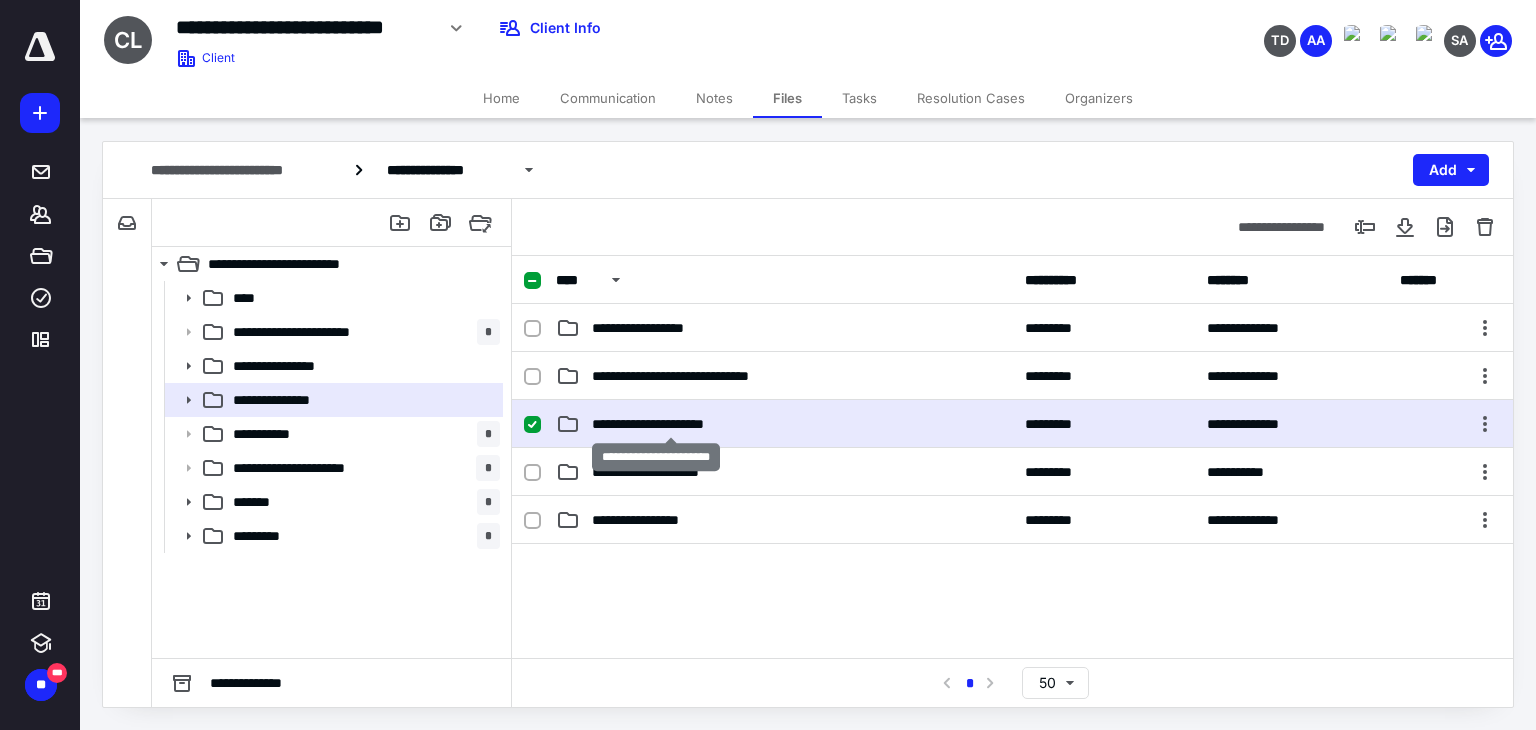 click on "**********" at bounding box center (670, 424) 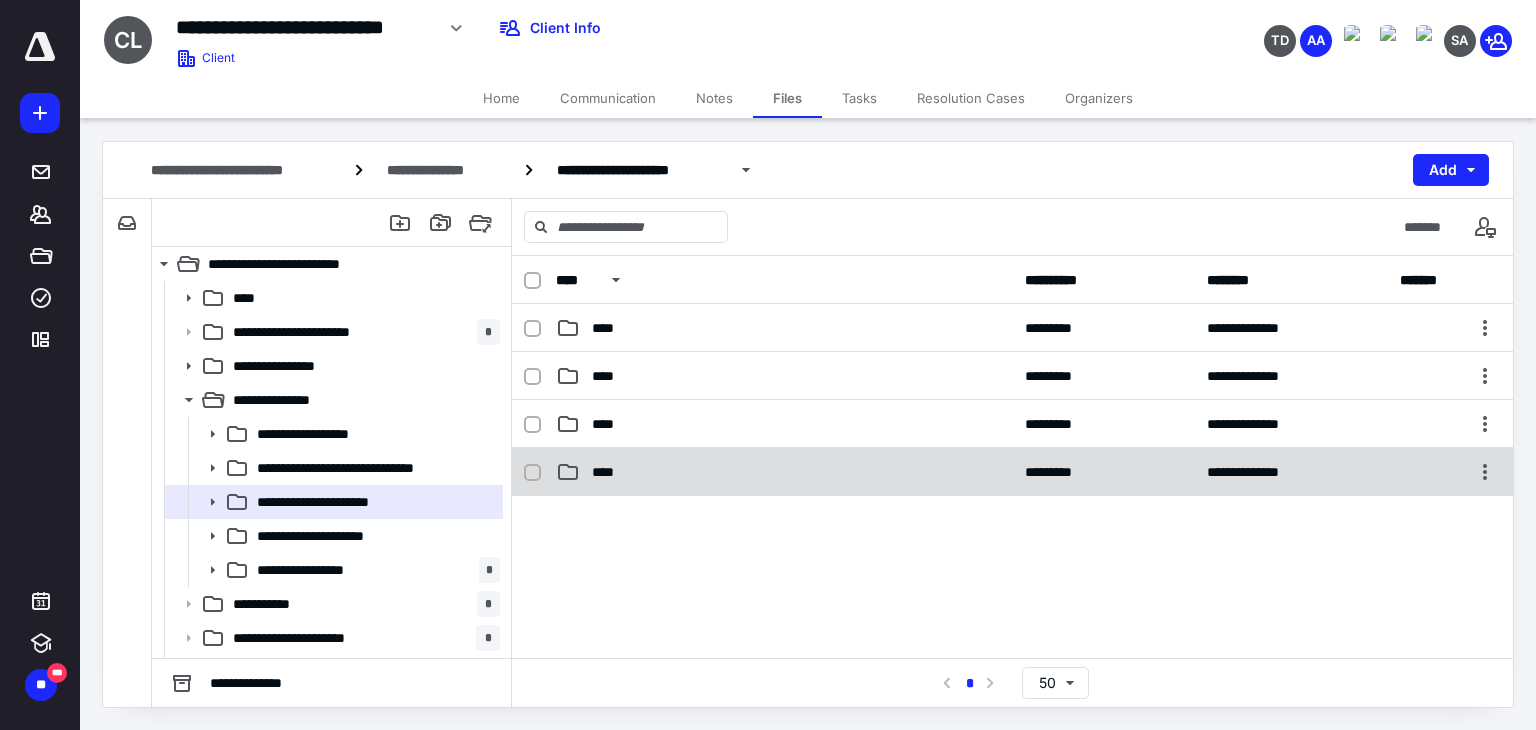 click on "****" at bounding box center (784, 472) 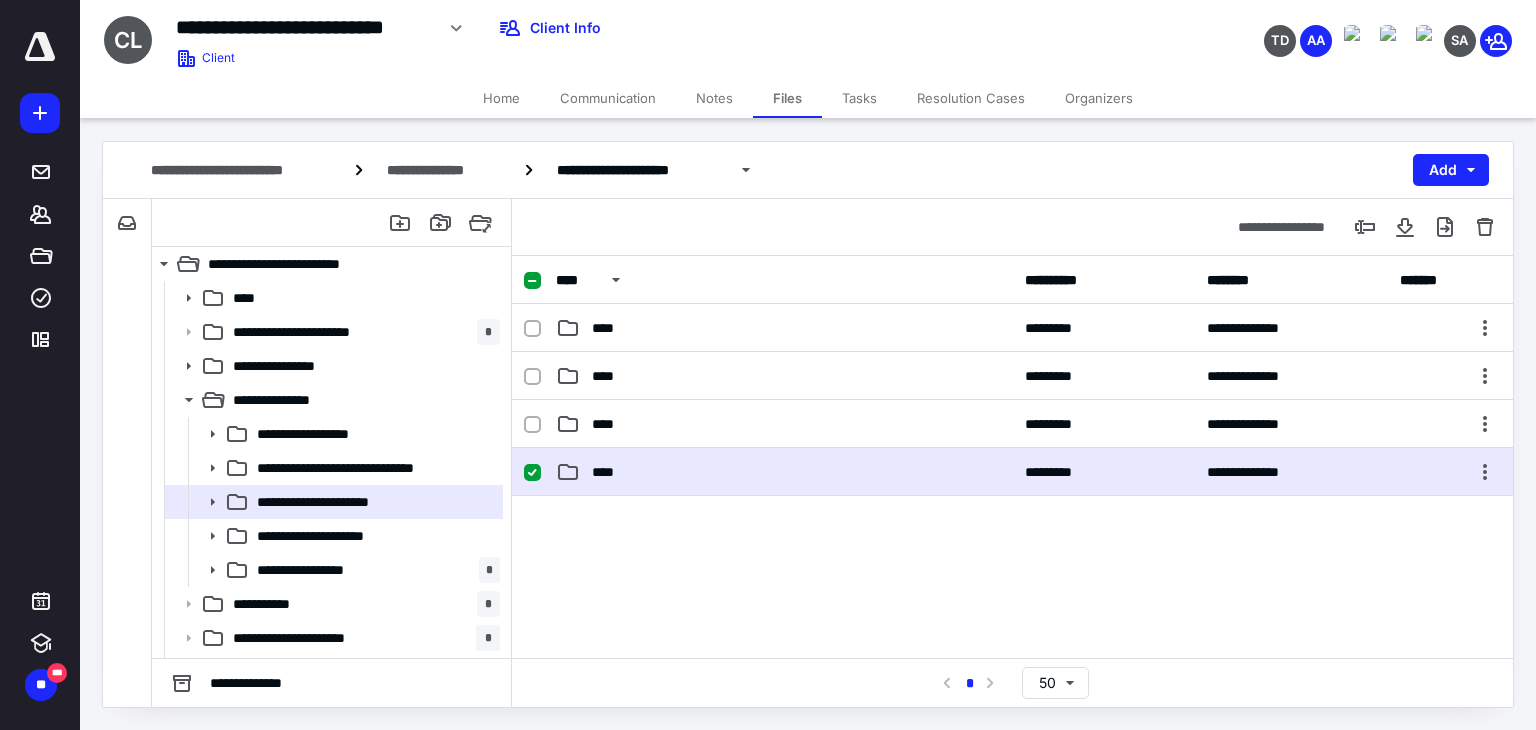 checkbox on "true" 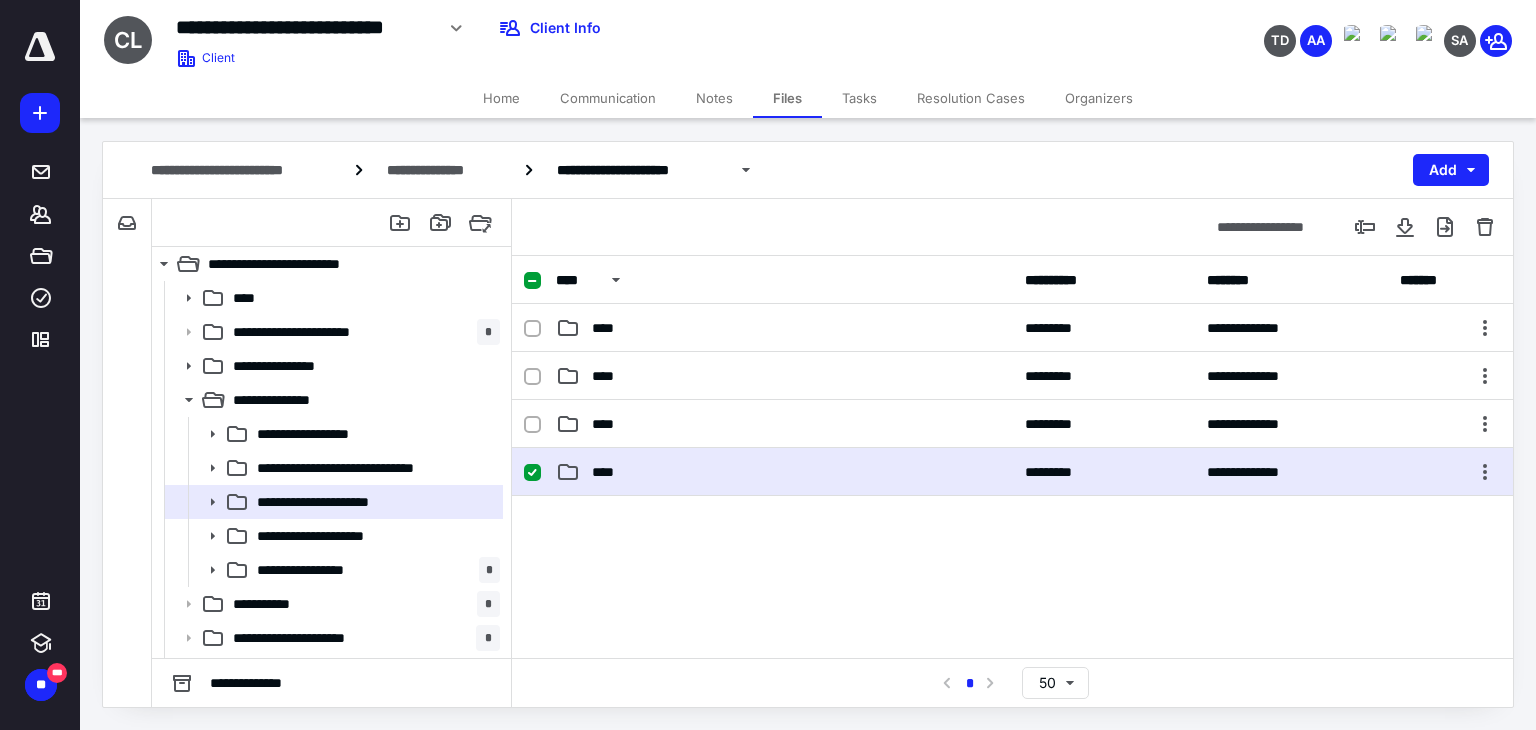 click on "****" at bounding box center [784, 472] 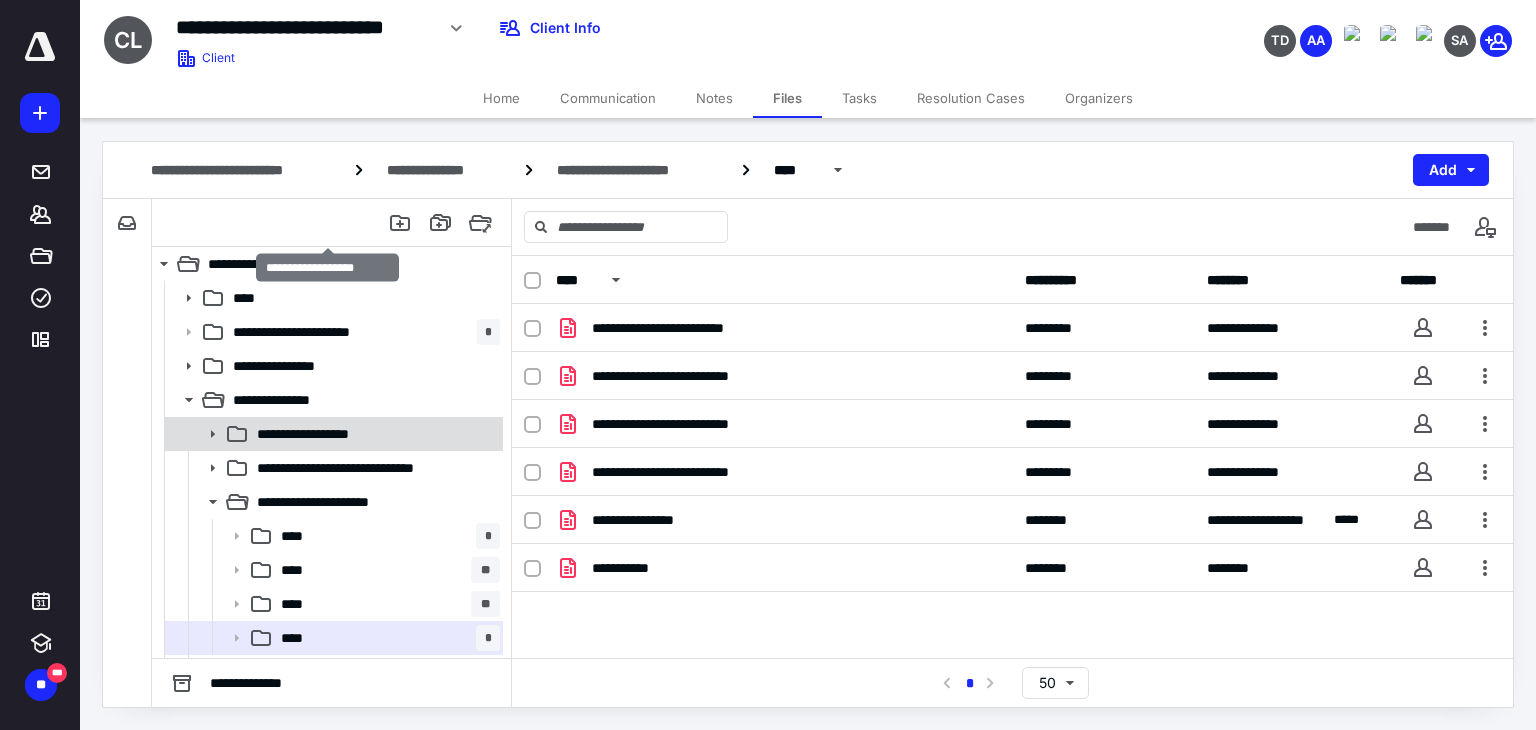 scroll, scrollTop: 200, scrollLeft: 0, axis: vertical 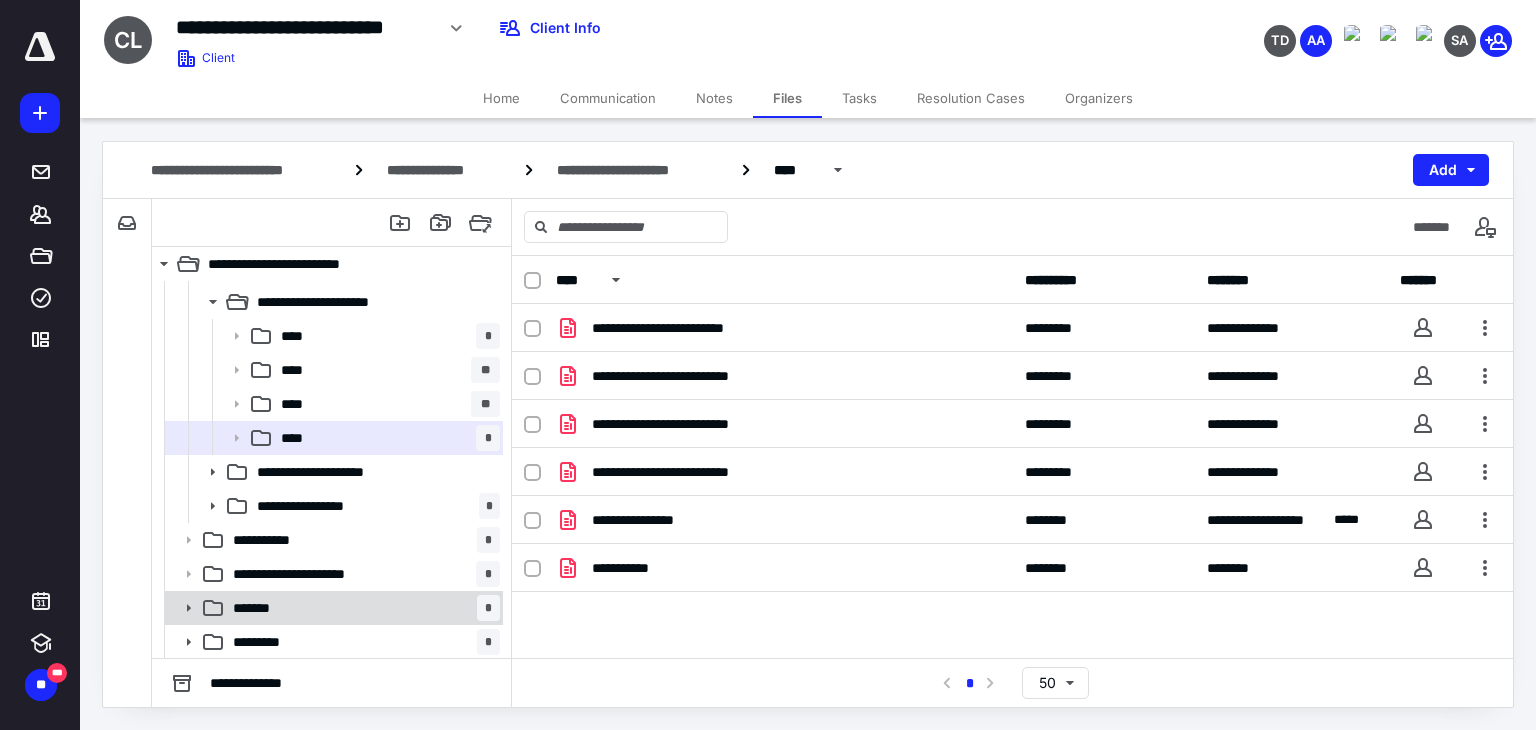 click on "******* *" at bounding box center [362, 608] 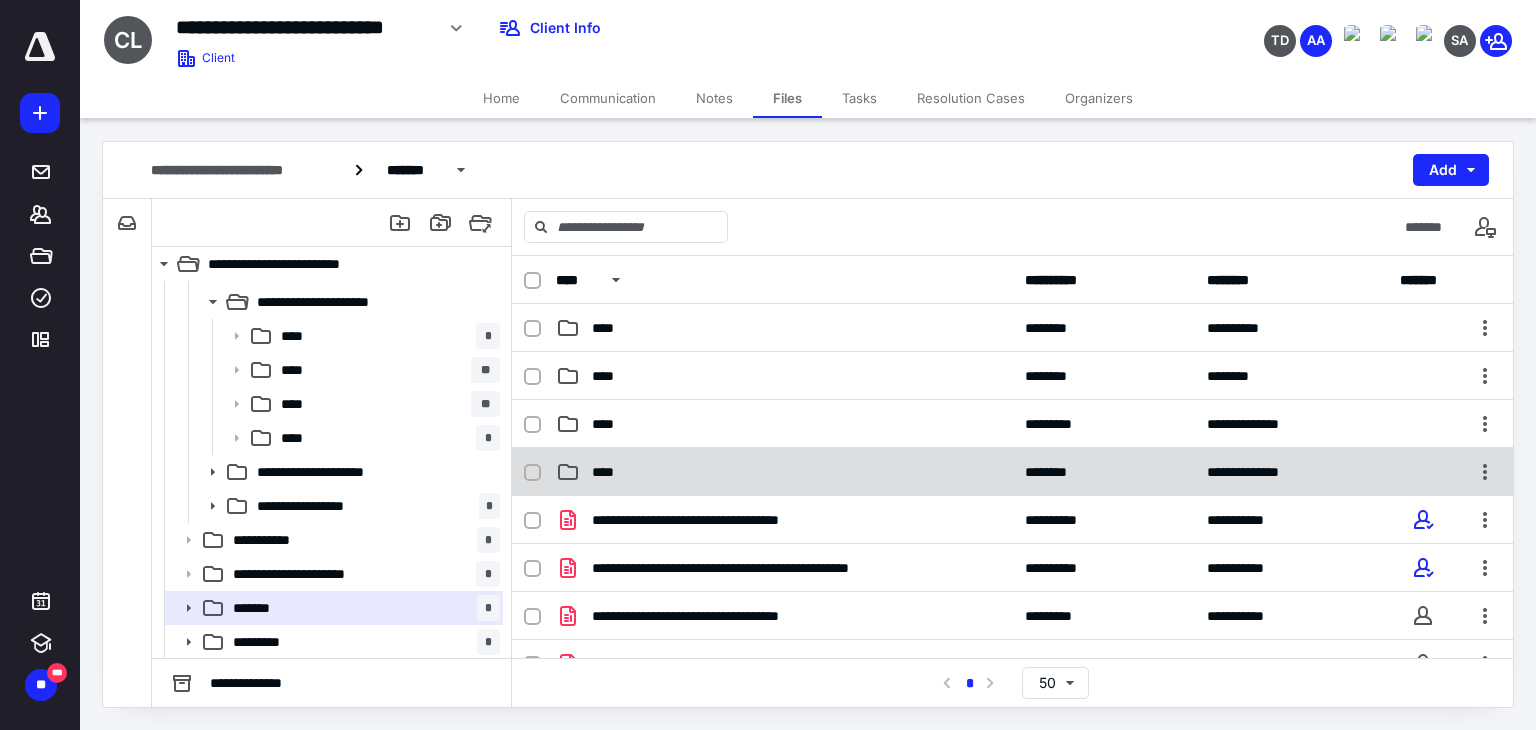 click on "****" at bounding box center [609, 472] 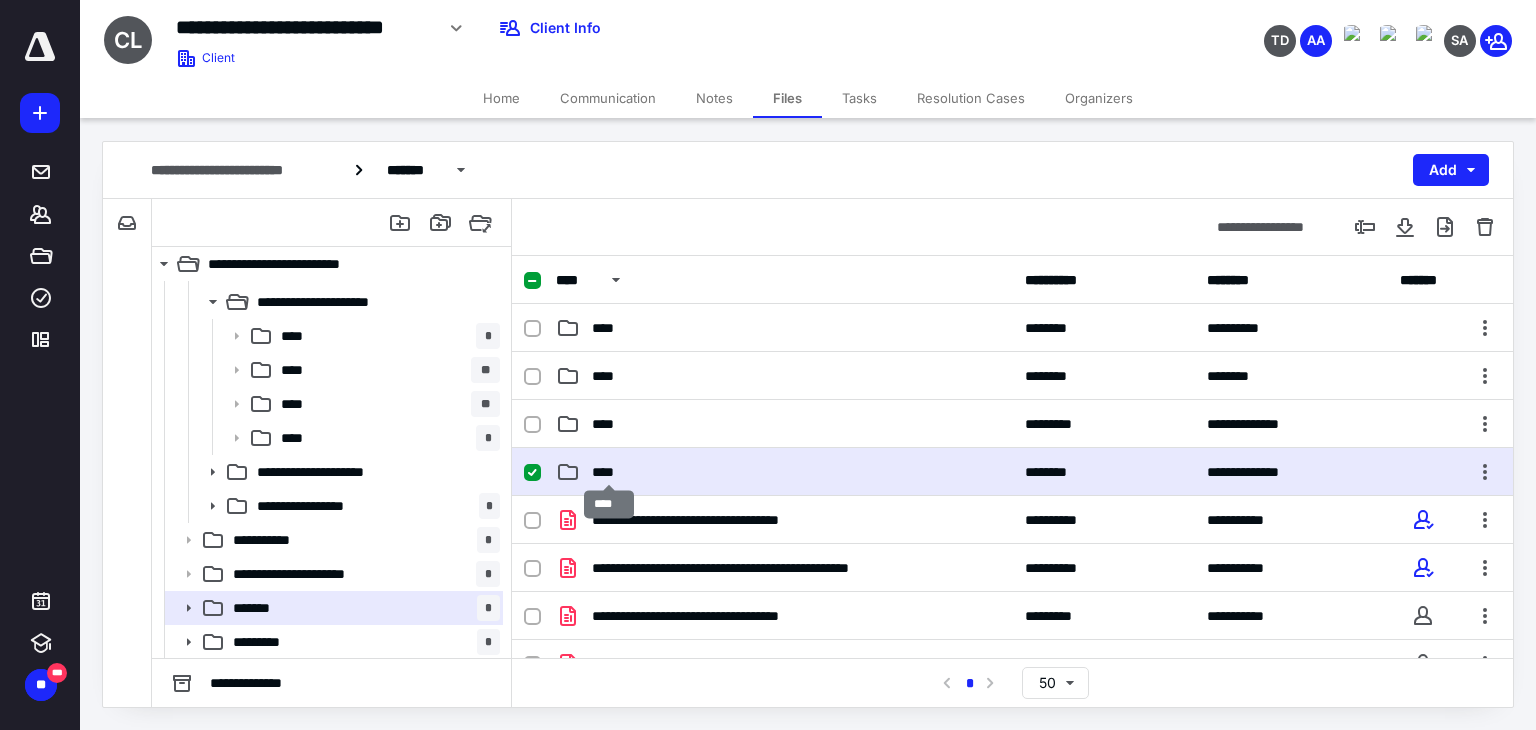 click on "****" at bounding box center [609, 472] 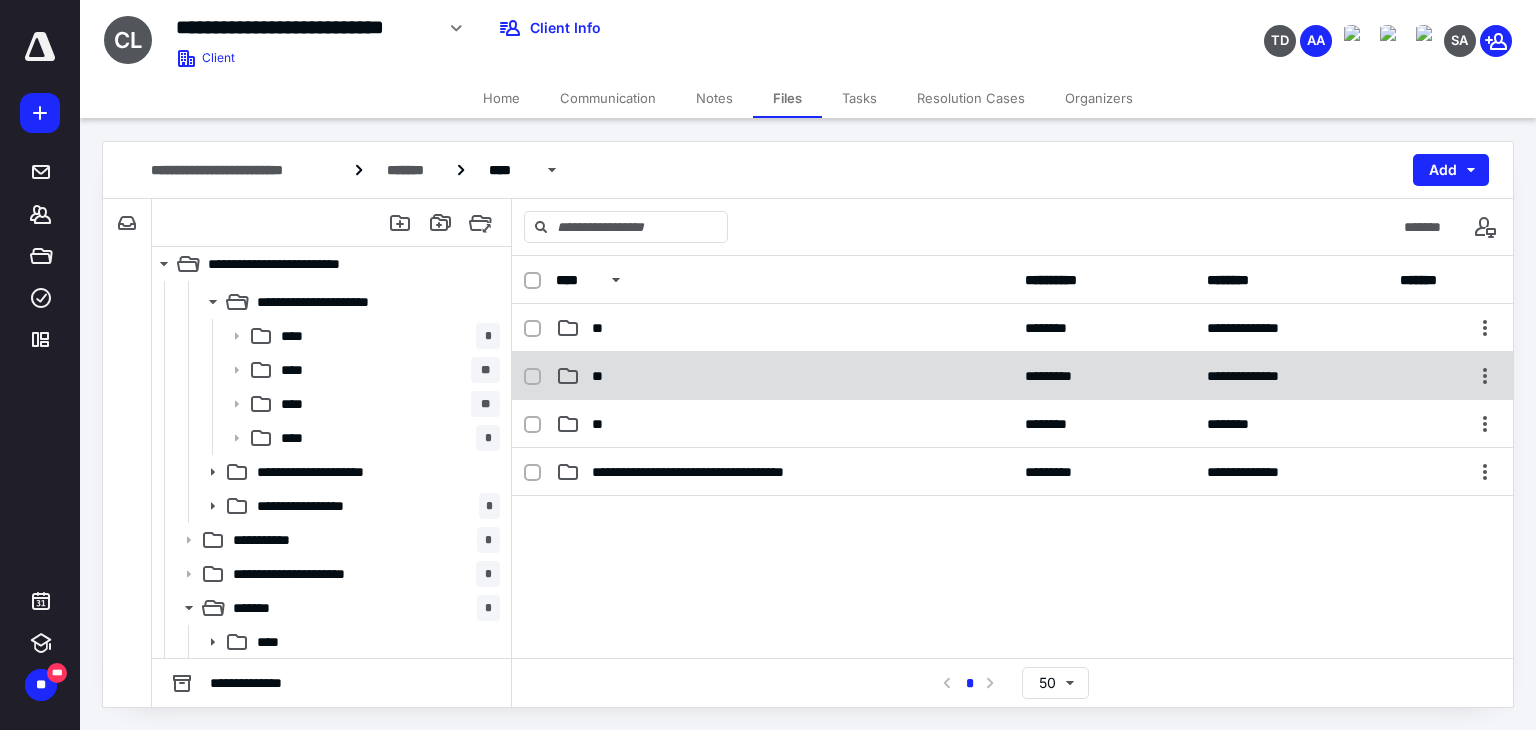 click on "**" at bounding box center (784, 376) 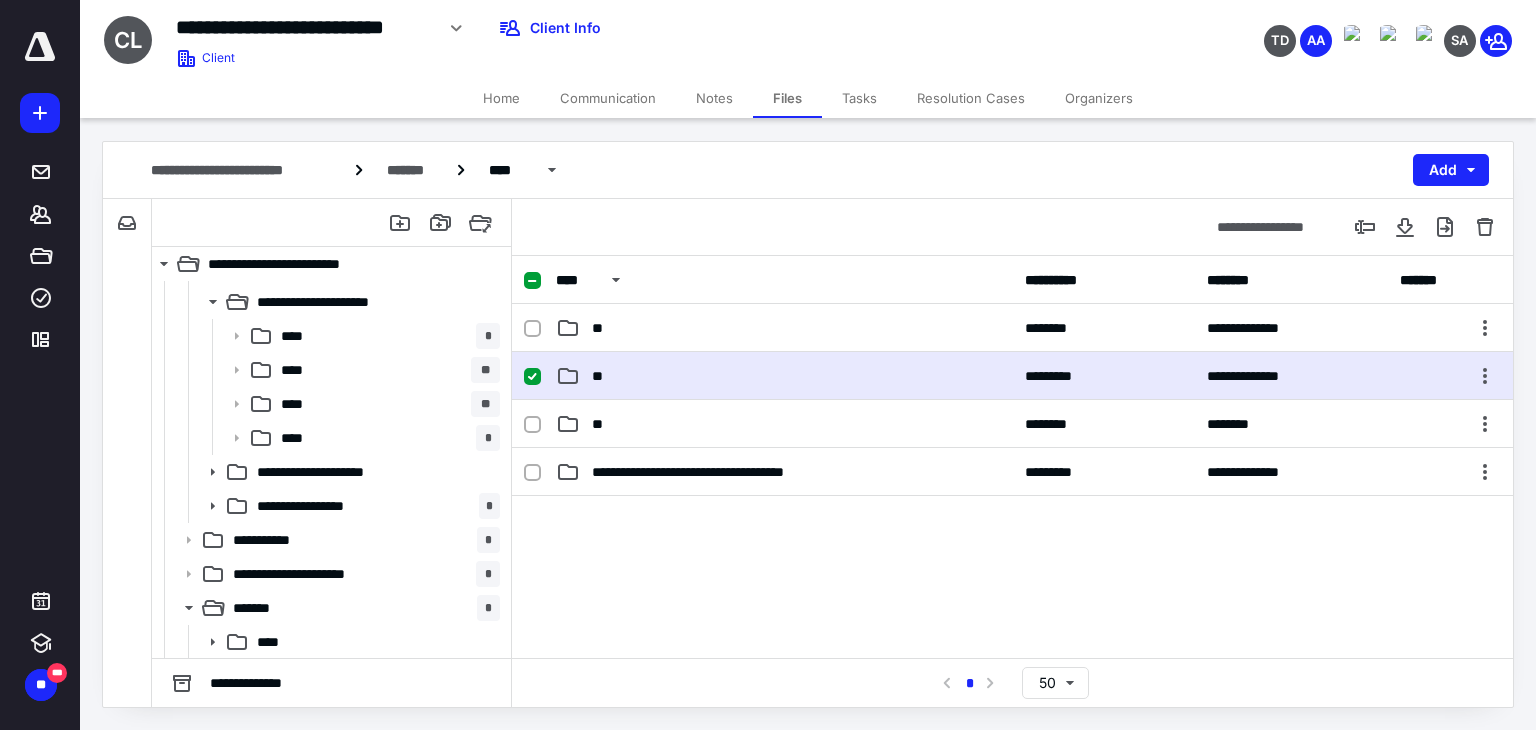 click on "**" at bounding box center (784, 376) 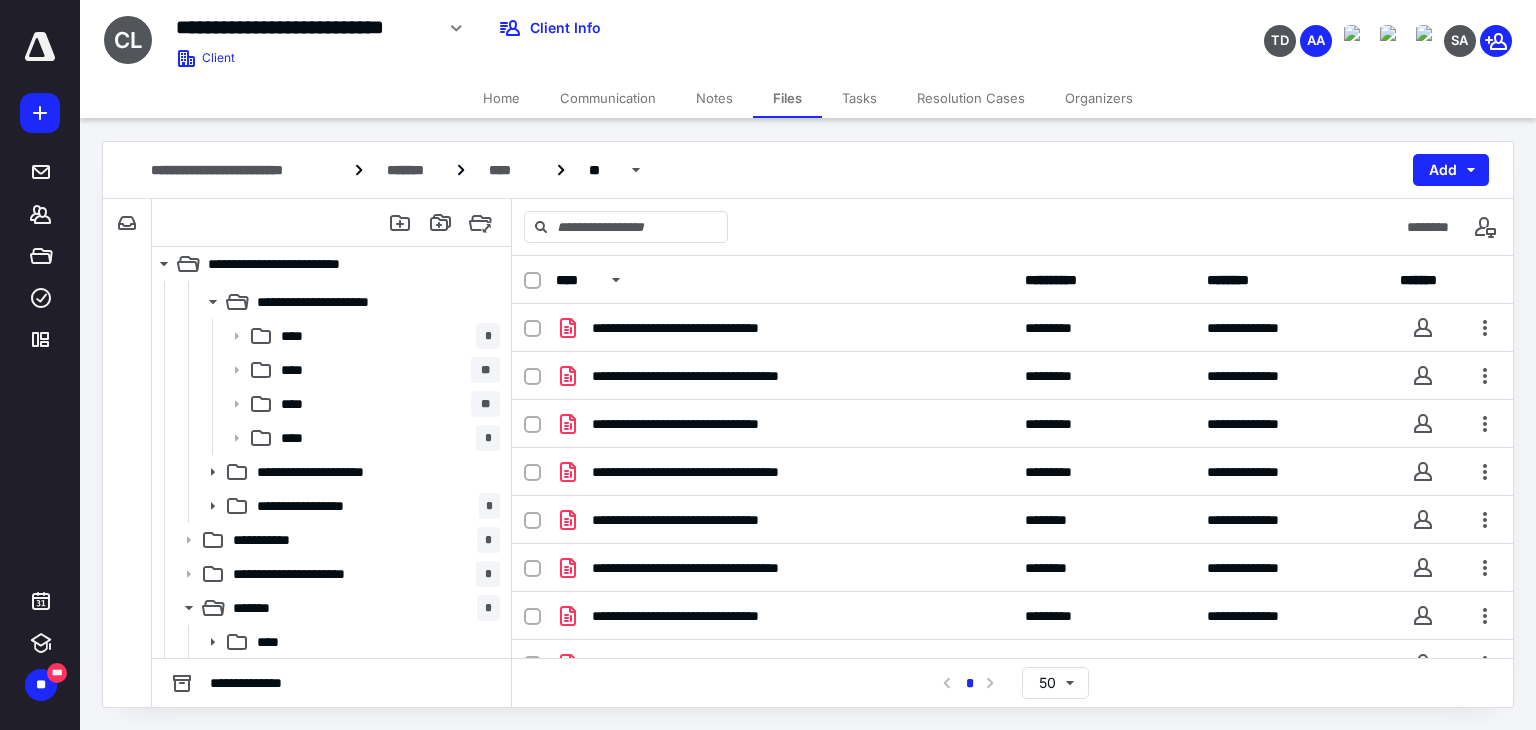 scroll, scrollTop: 267, scrollLeft: 0, axis: vertical 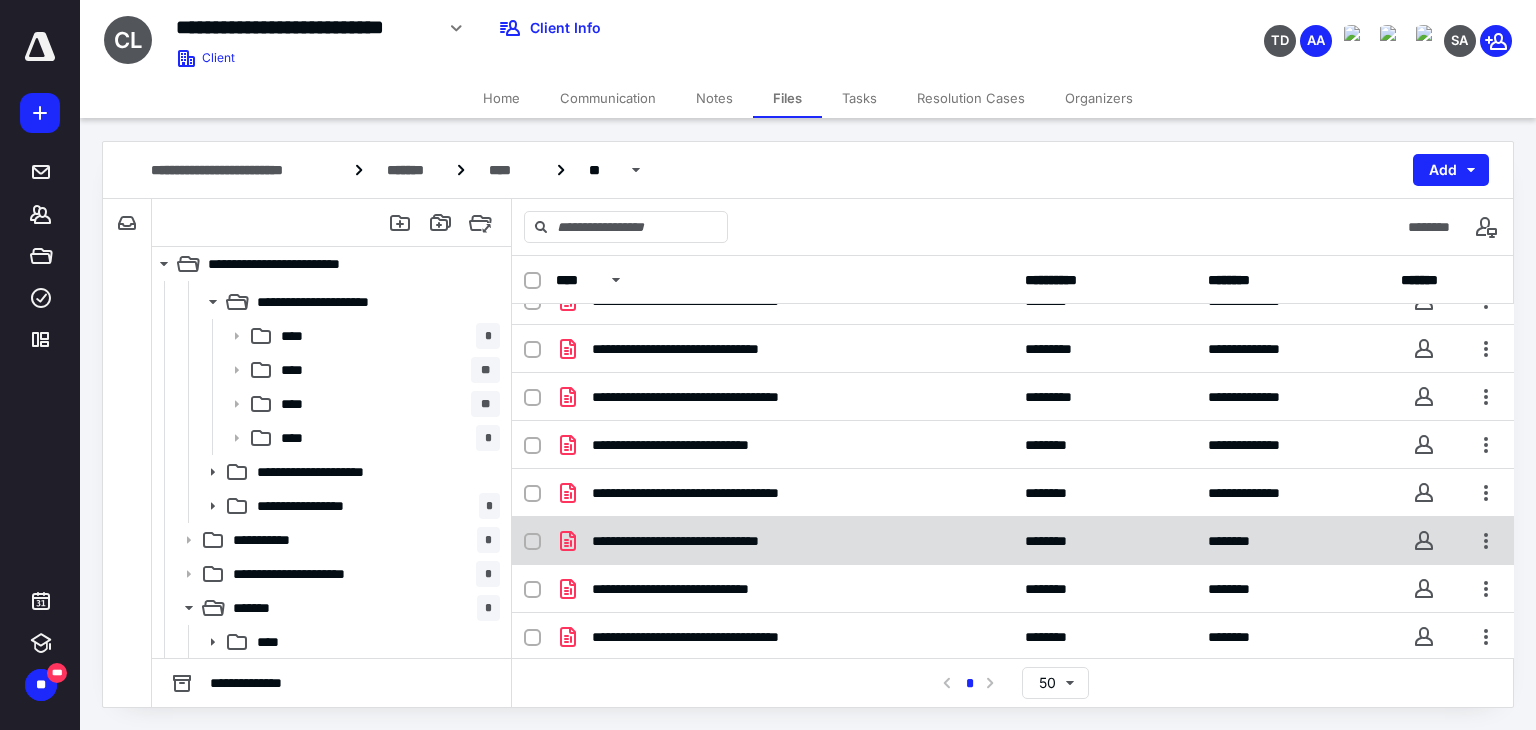 click on "**********" at bounding box center (1013, 541) 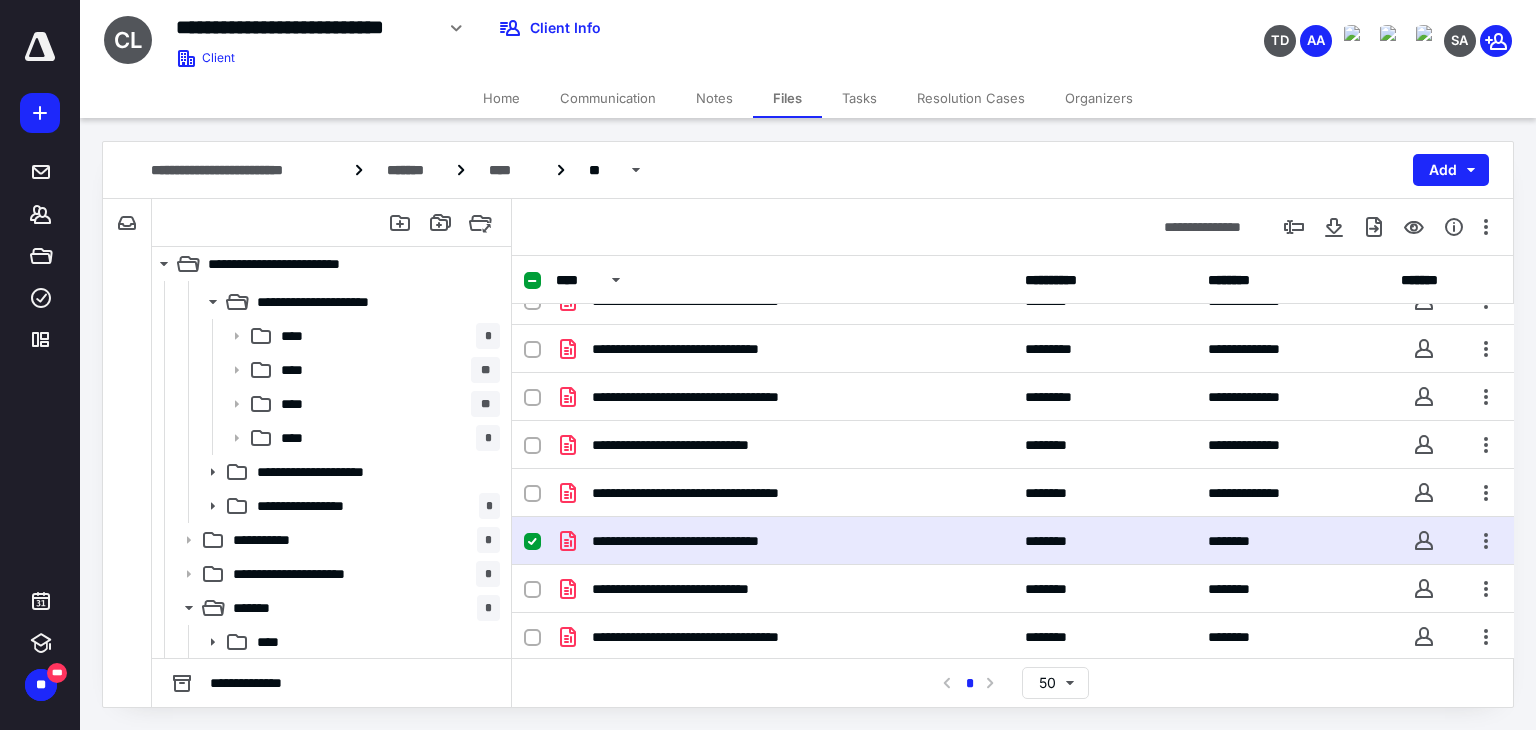 click on "**********" at bounding box center [1013, 541] 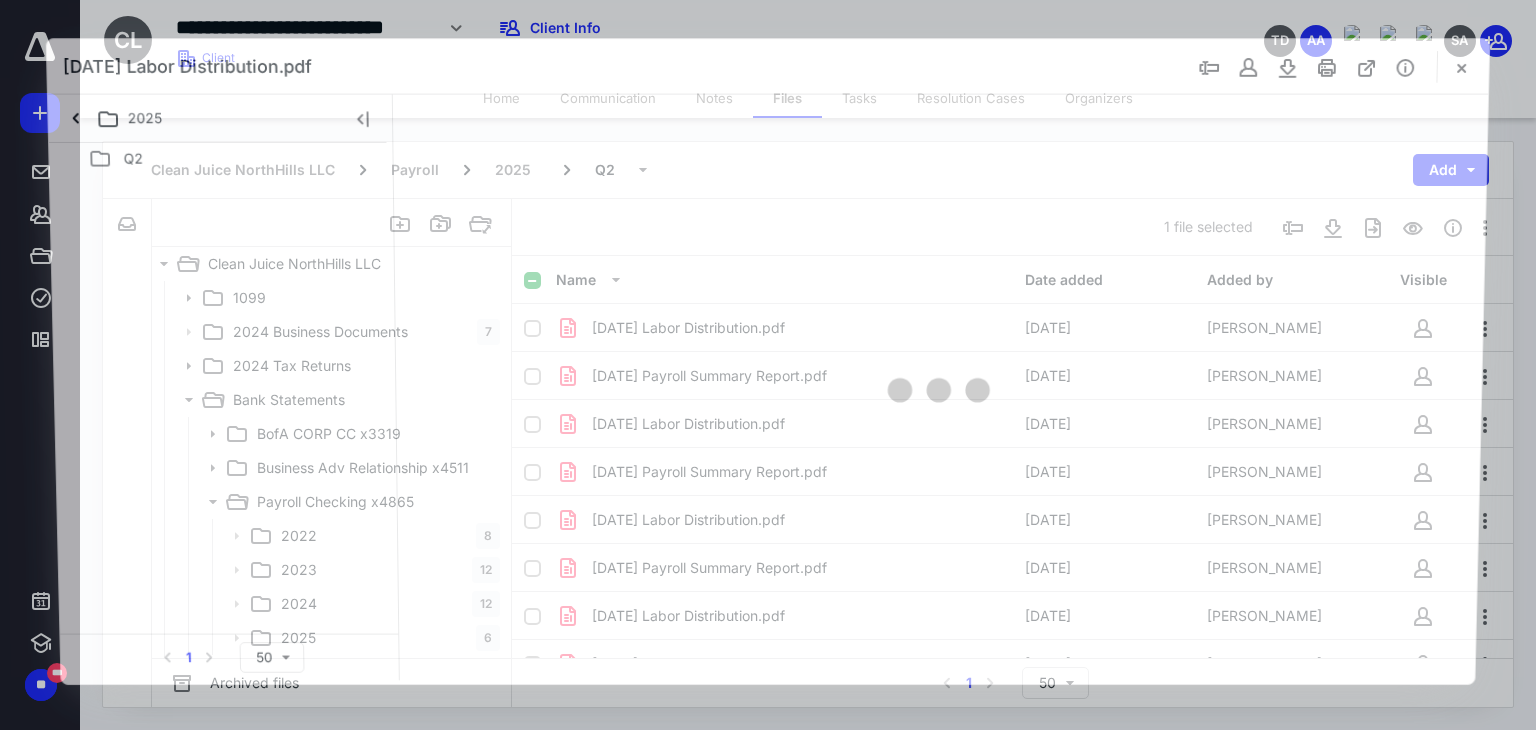 scroll, scrollTop: 200, scrollLeft: 0, axis: vertical 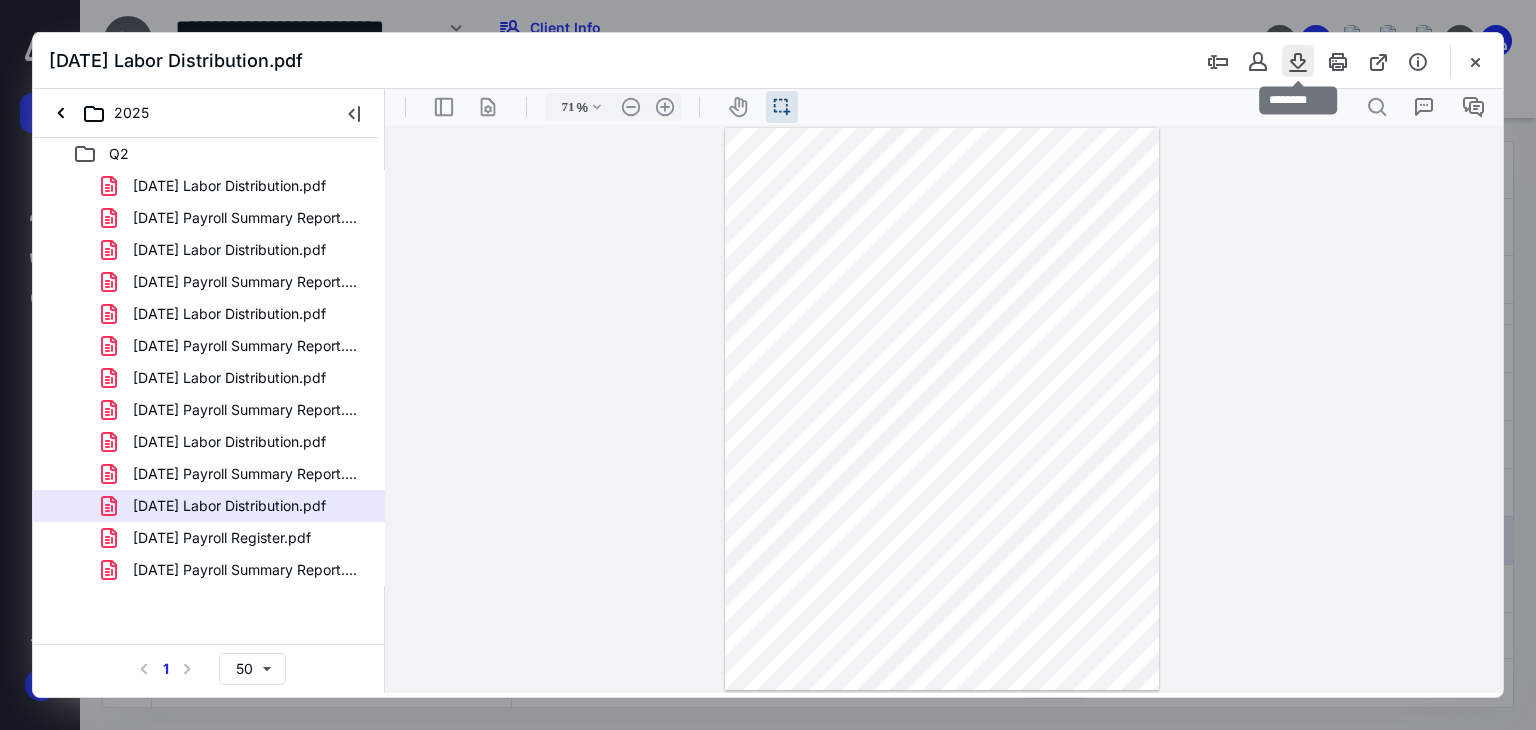 click at bounding box center (1298, 61) 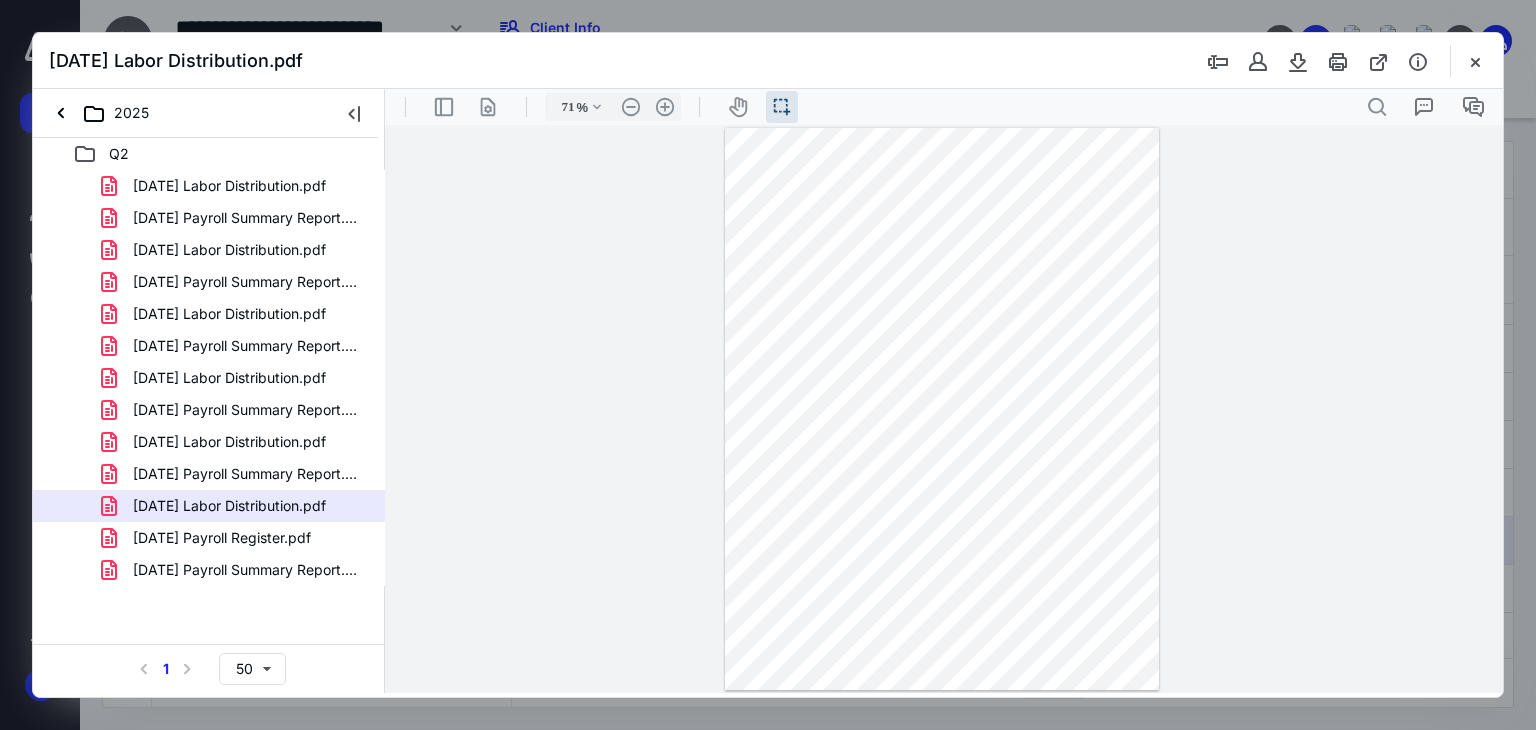click on "[DATE] Payroll Register.pdf" at bounding box center [222, 538] 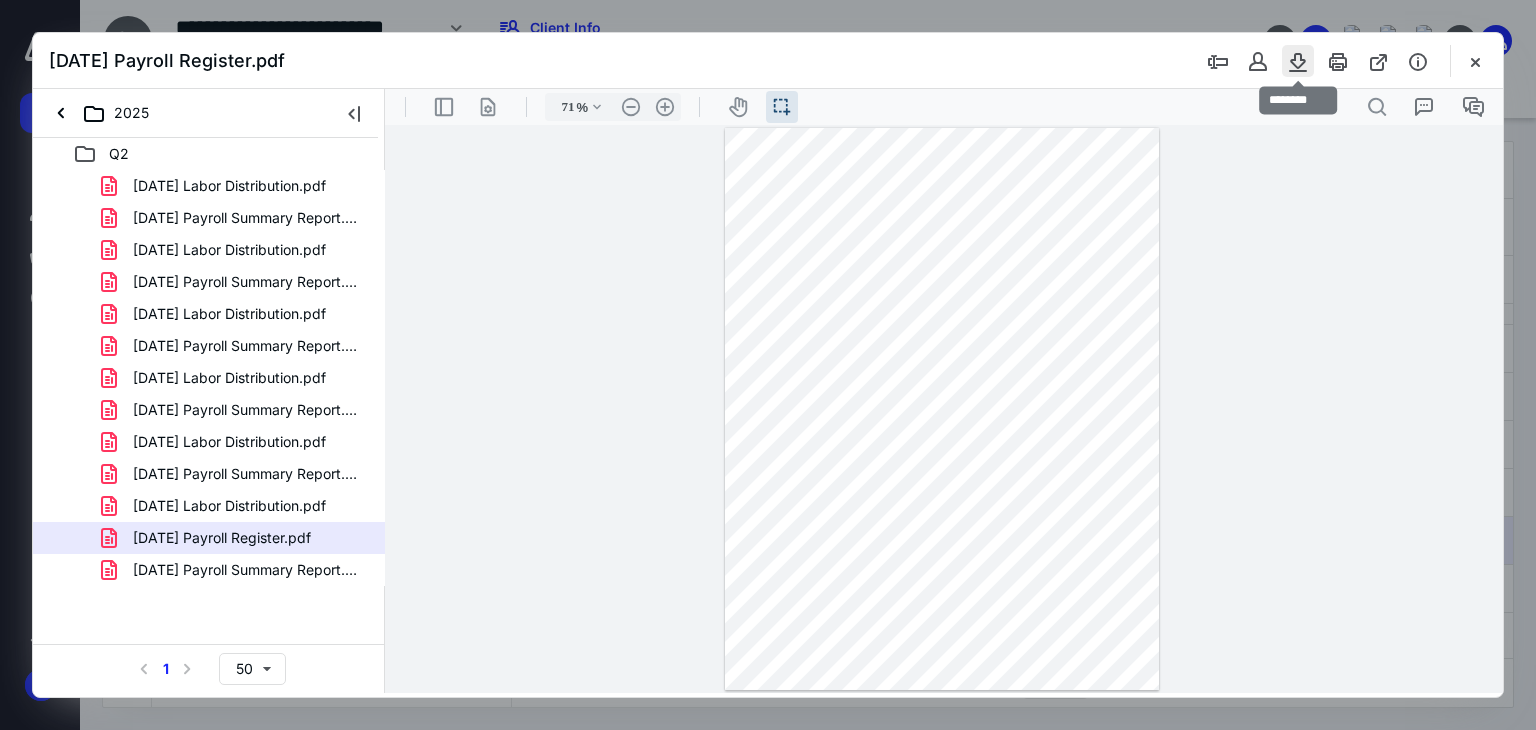 click at bounding box center [1298, 61] 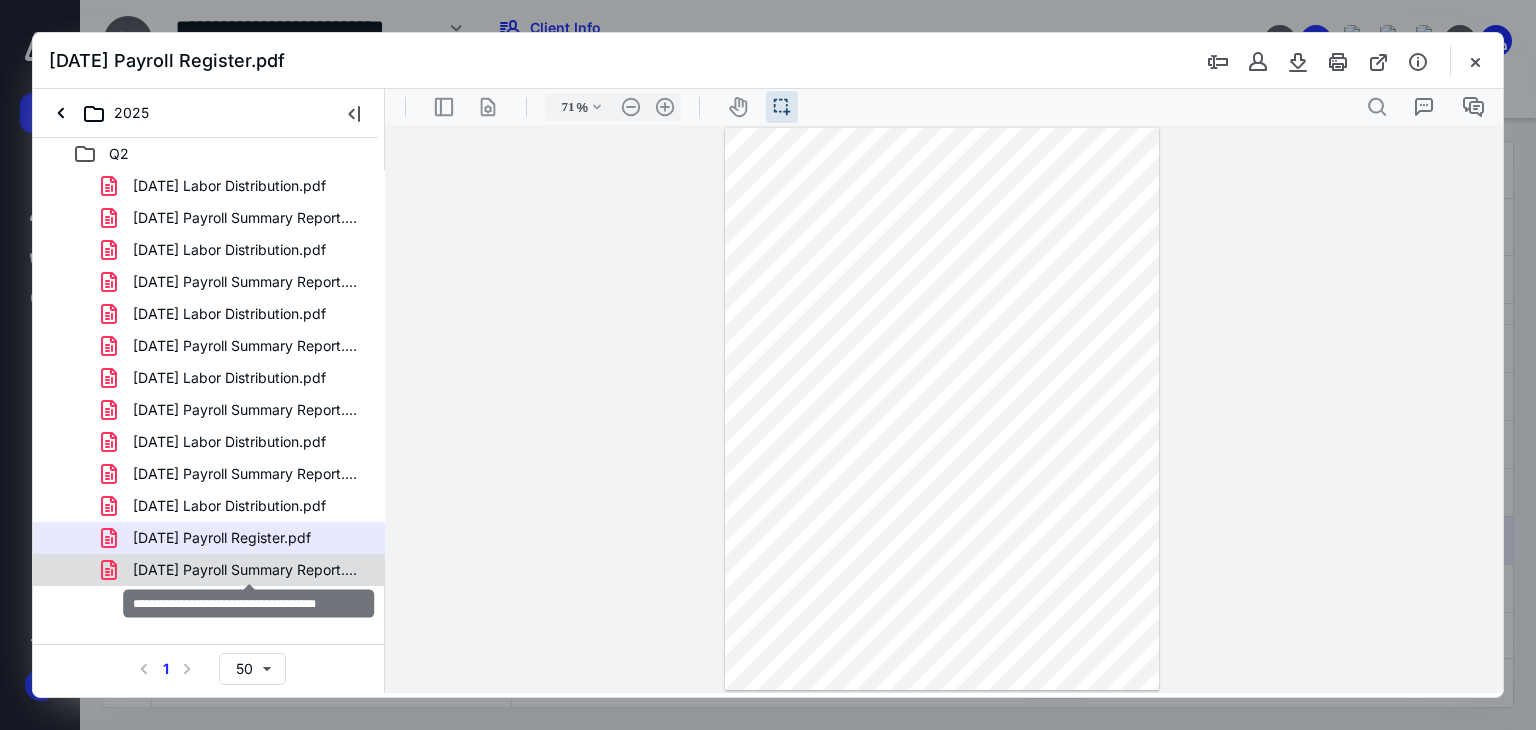 click on "[DATE] Payroll Summary Report.pdf" at bounding box center [249, 570] 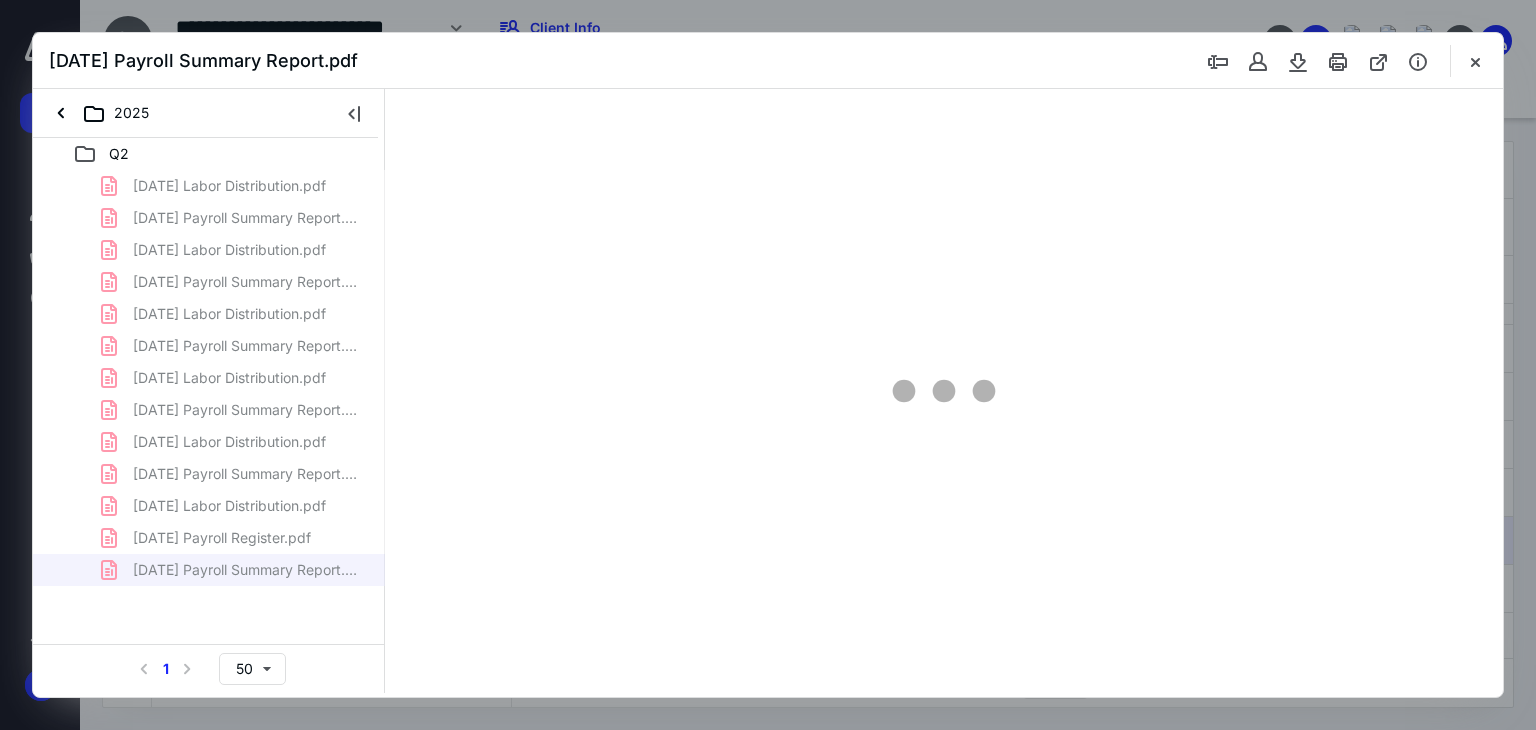 type on "71" 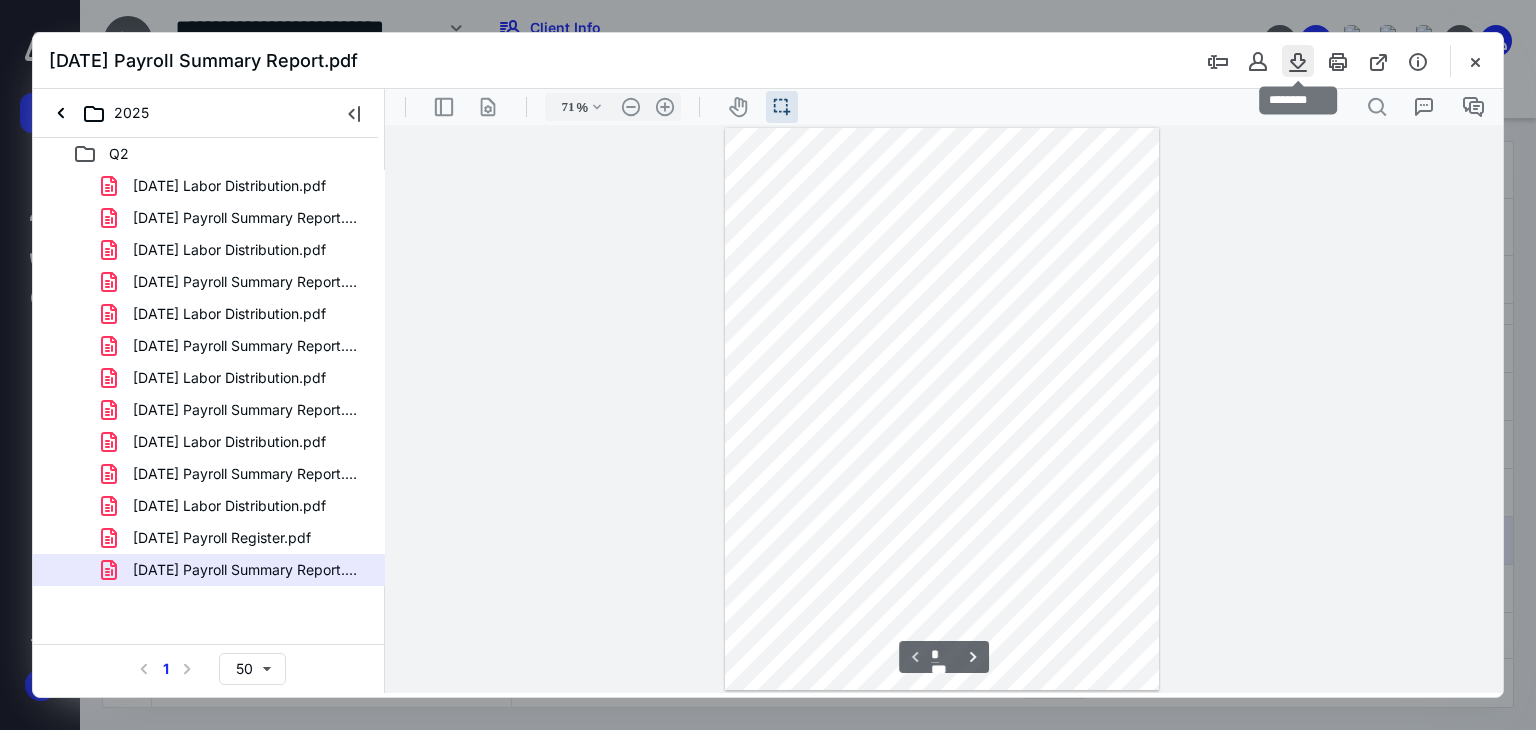 click at bounding box center (1298, 61) 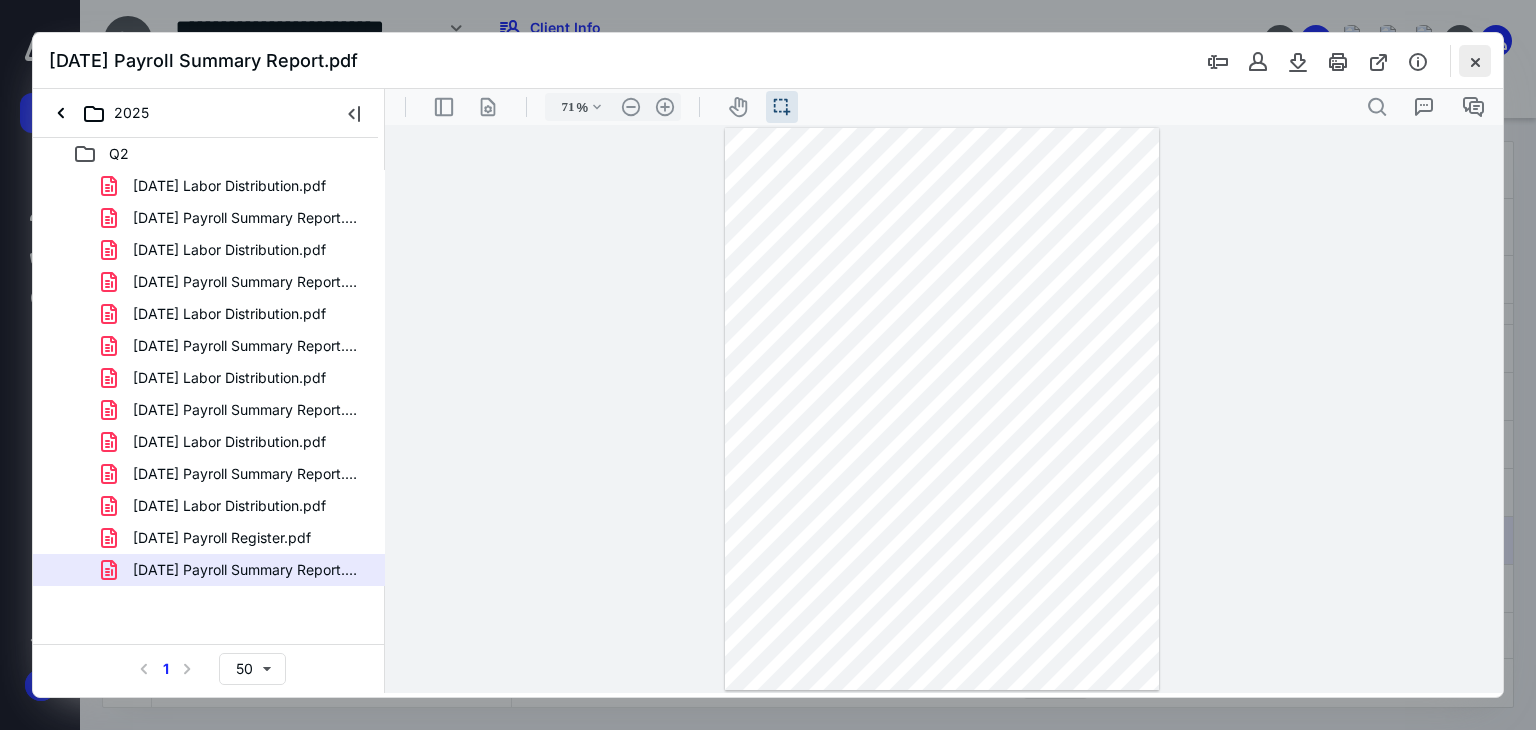 click at bounding box center (1475, 61) 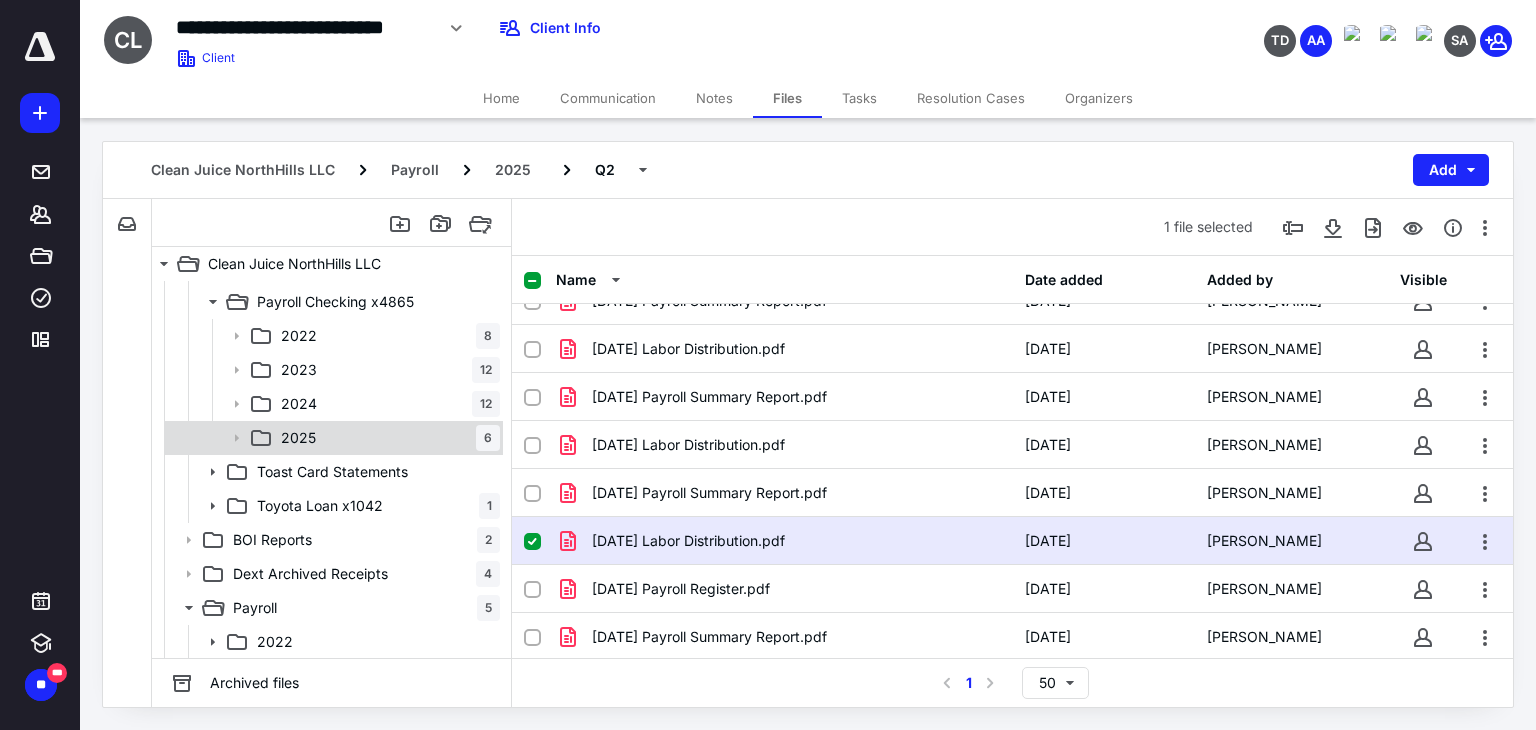 click on "2025 6" at bounding box center (386, 438) 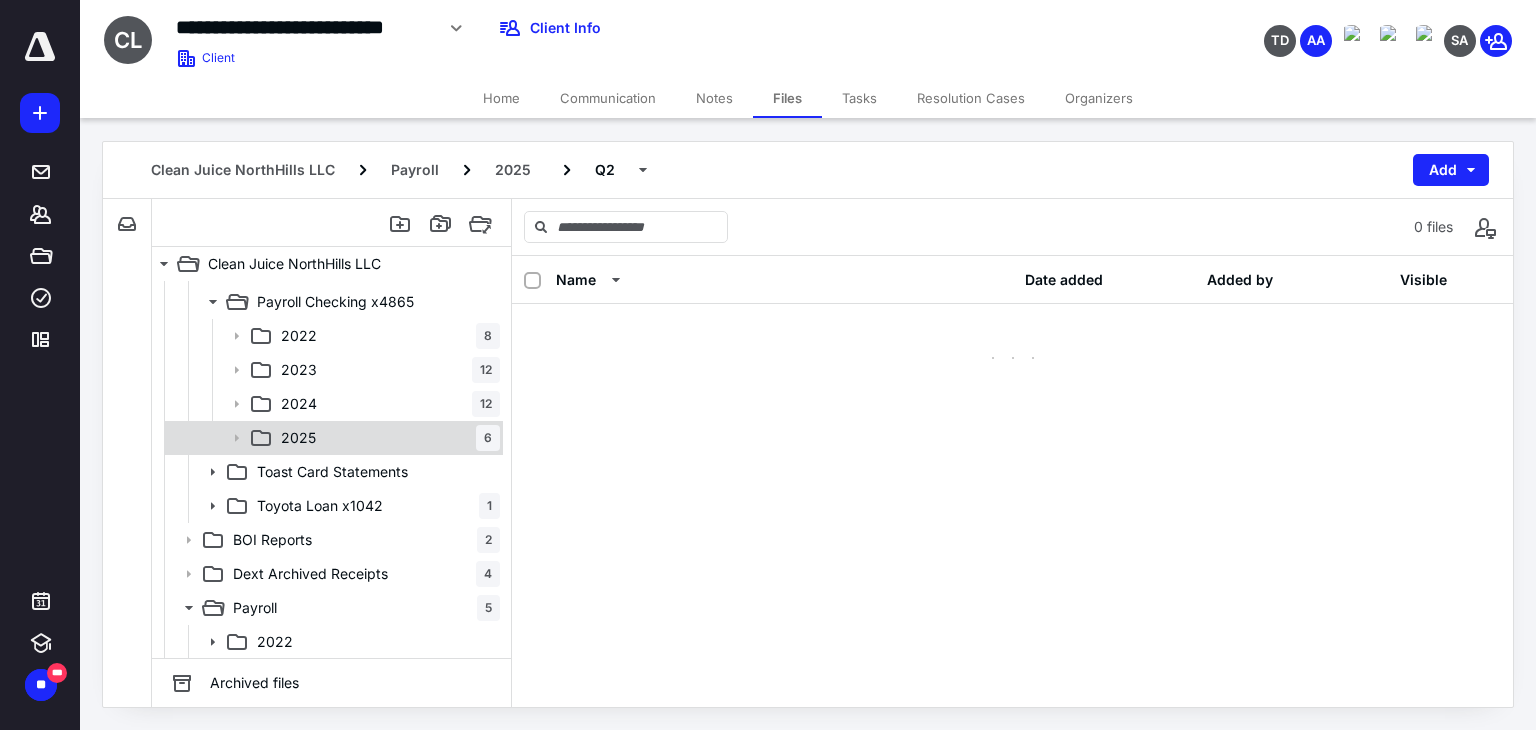 scroll, scrollTop: 0, scrollLeft: 0, axis: both 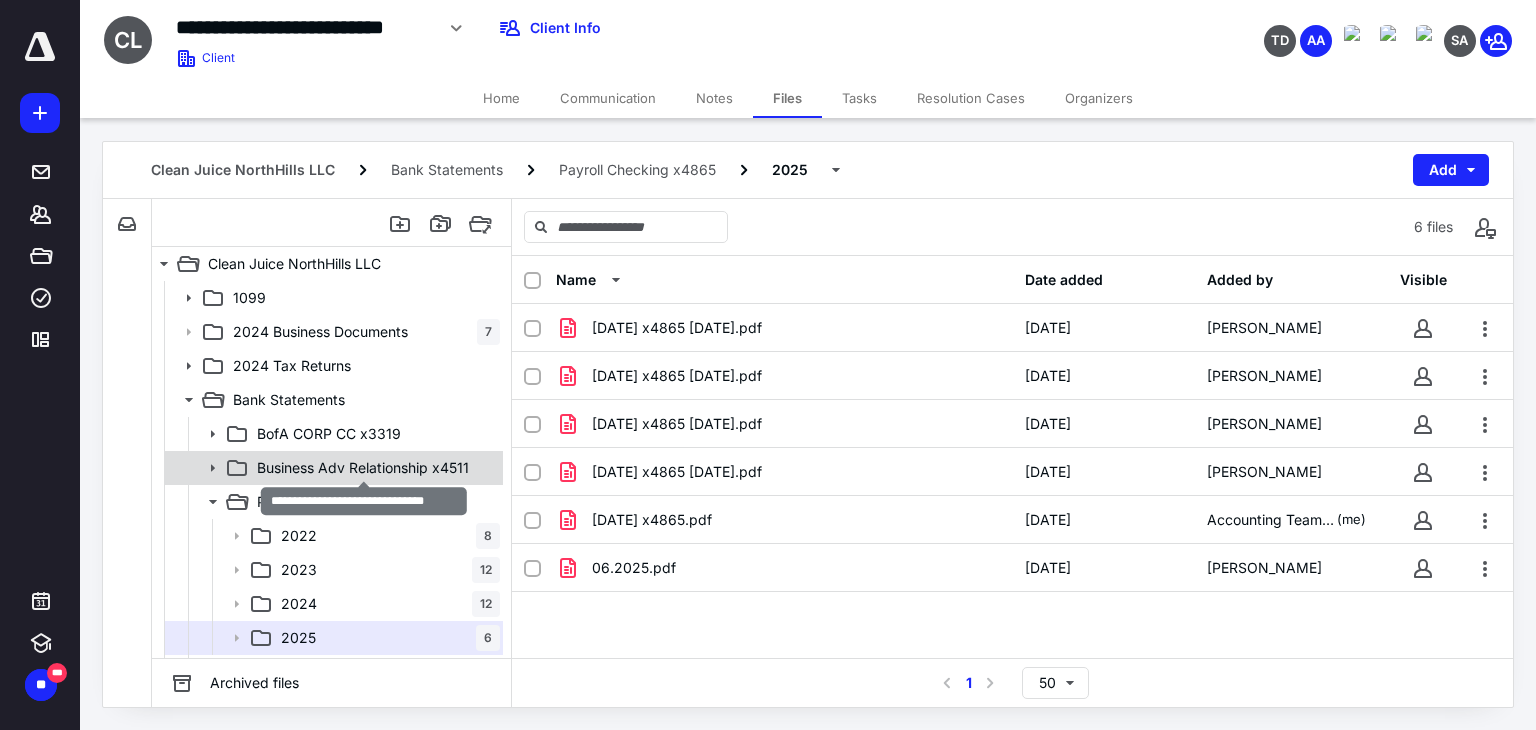 click on "Business Adv Relationship x4511" at bounding box center [363, 468] 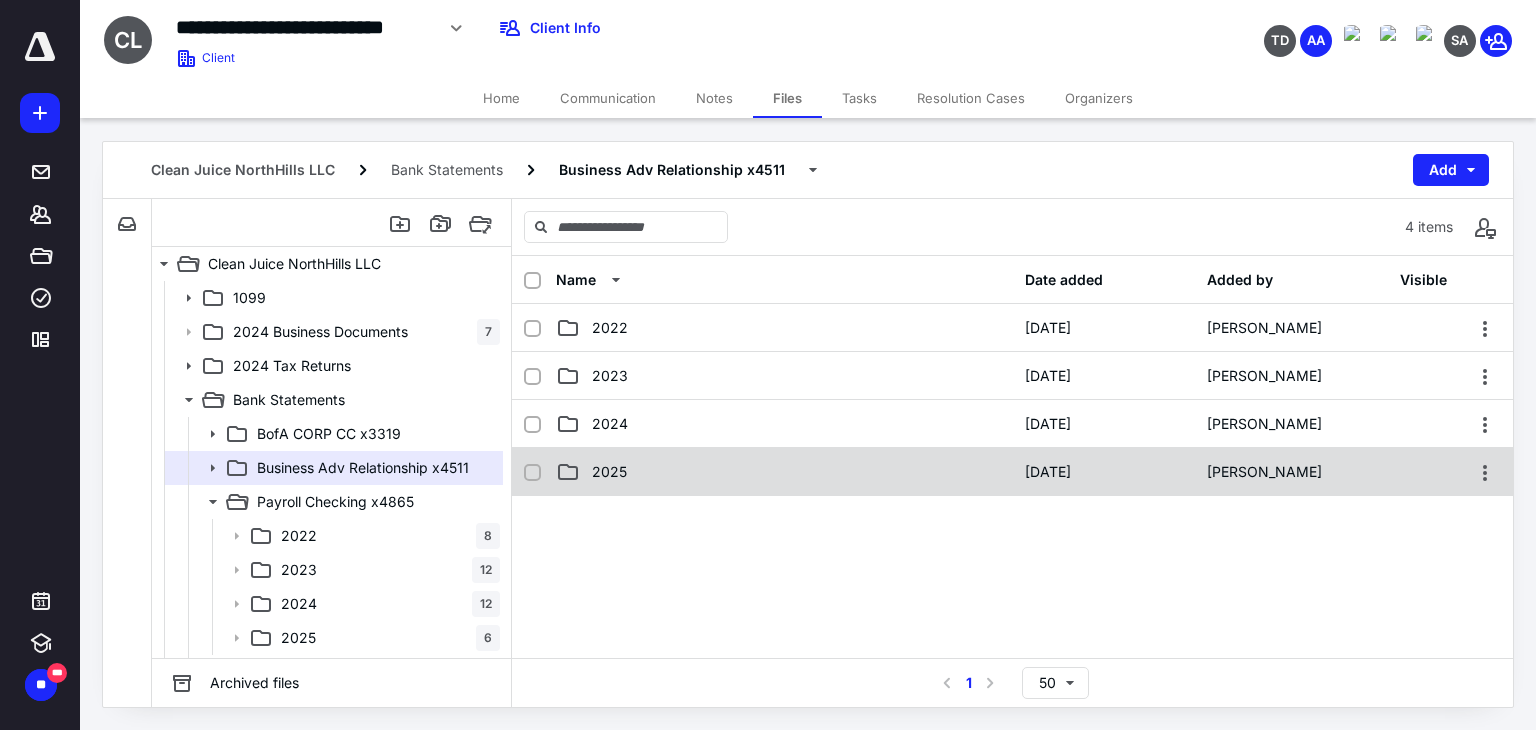 click on "2025" at bounding box center [784, 472] 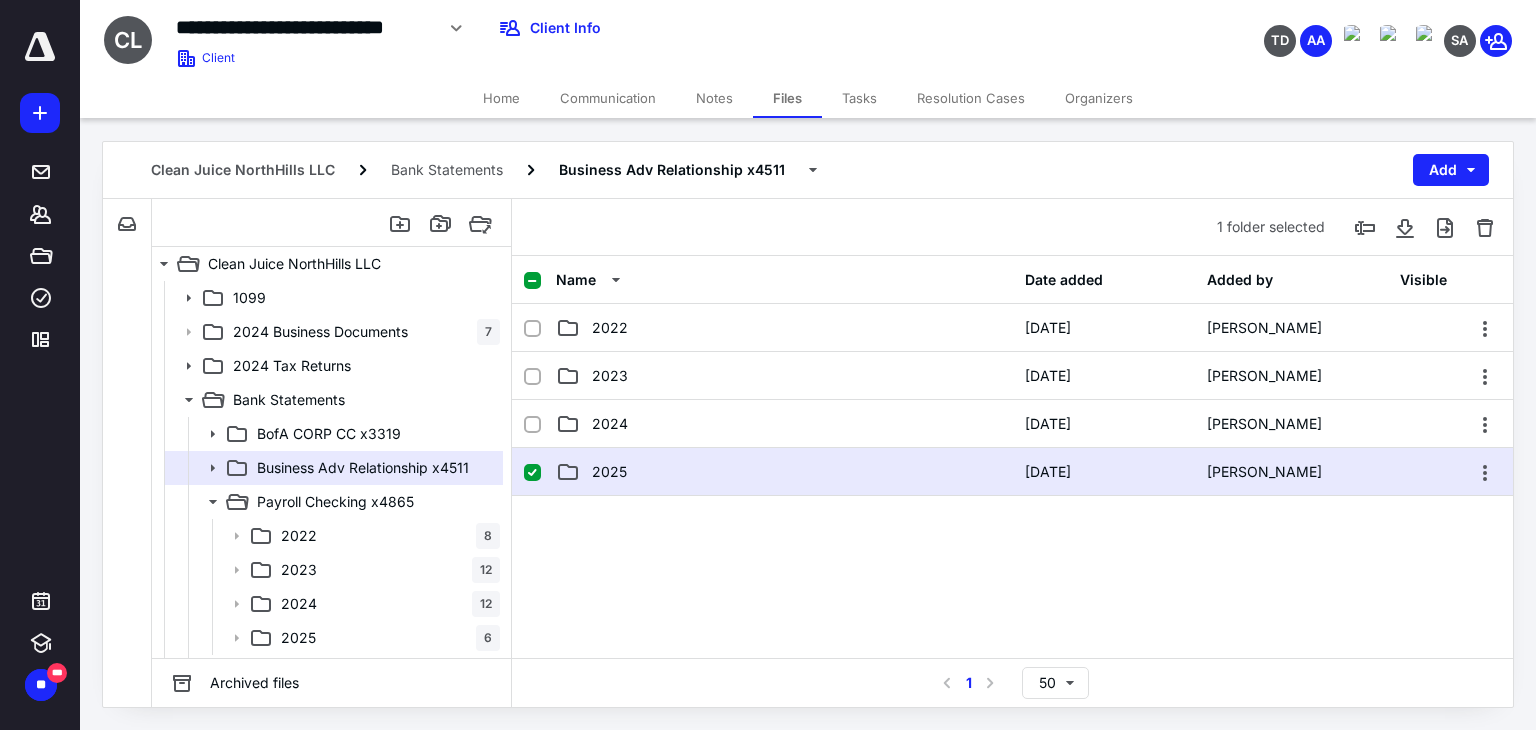 click on "2025" at bounding box center [784, 472] 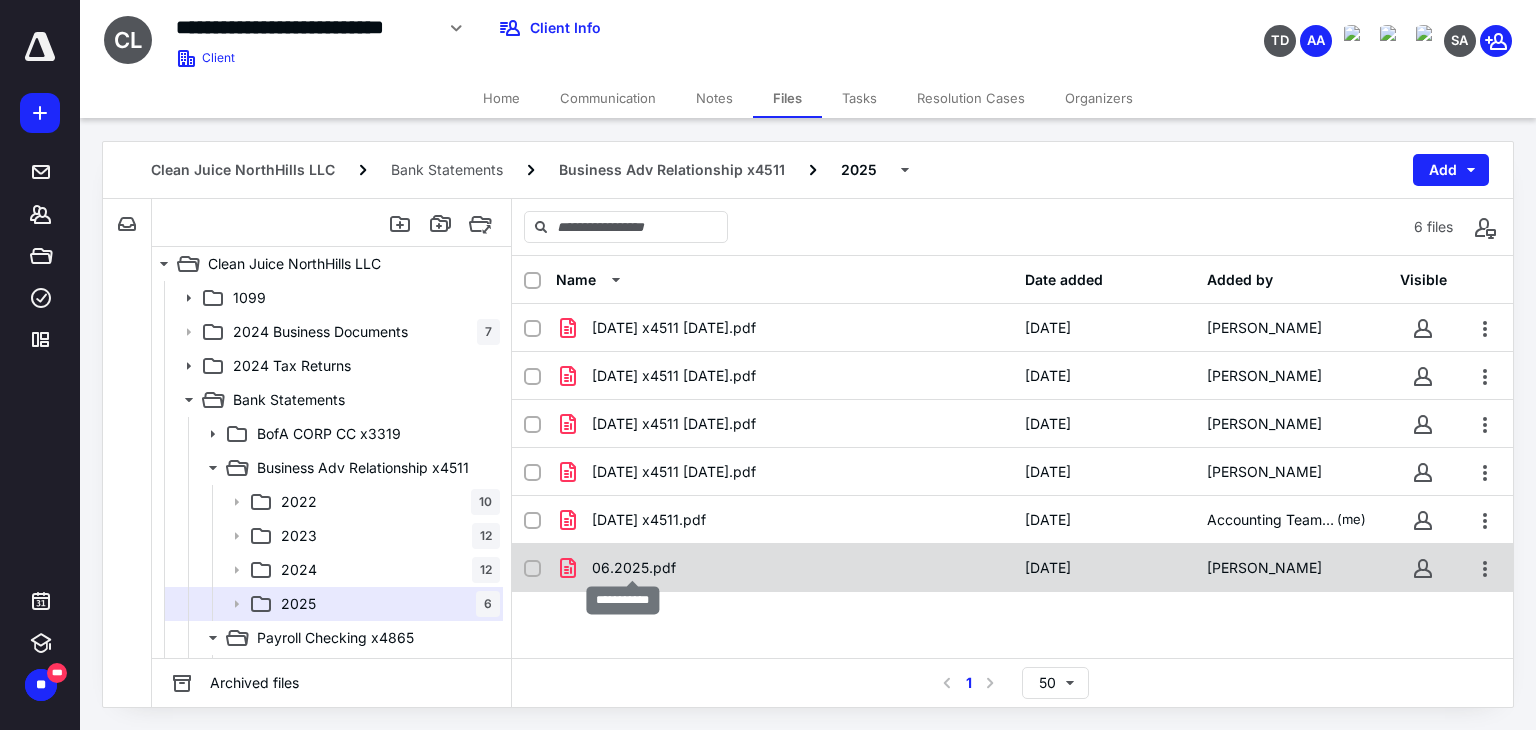 click on "06.2025.pdf" at bounding box center [634, 568] 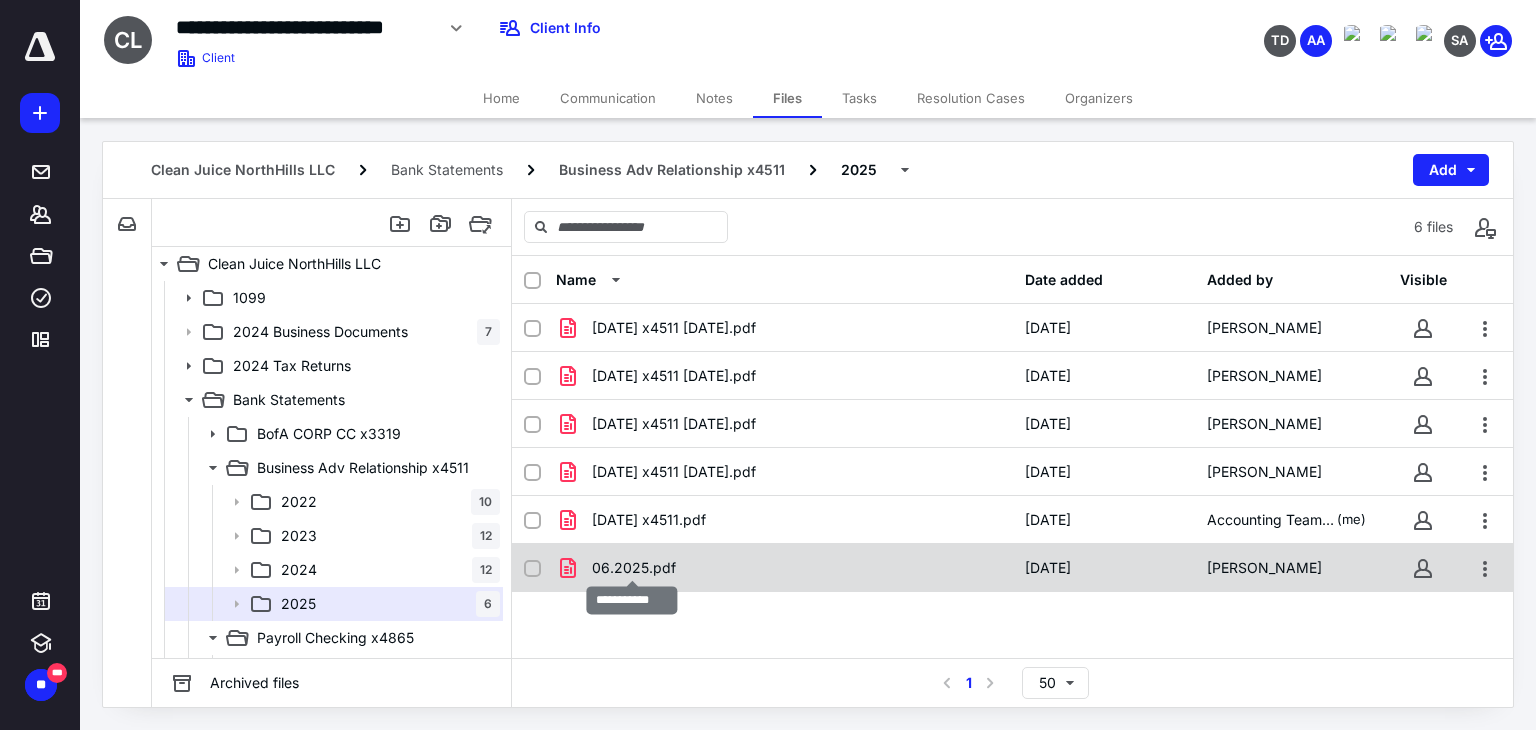 click on "06.2025.pdf" at bounding box center [634, 568] 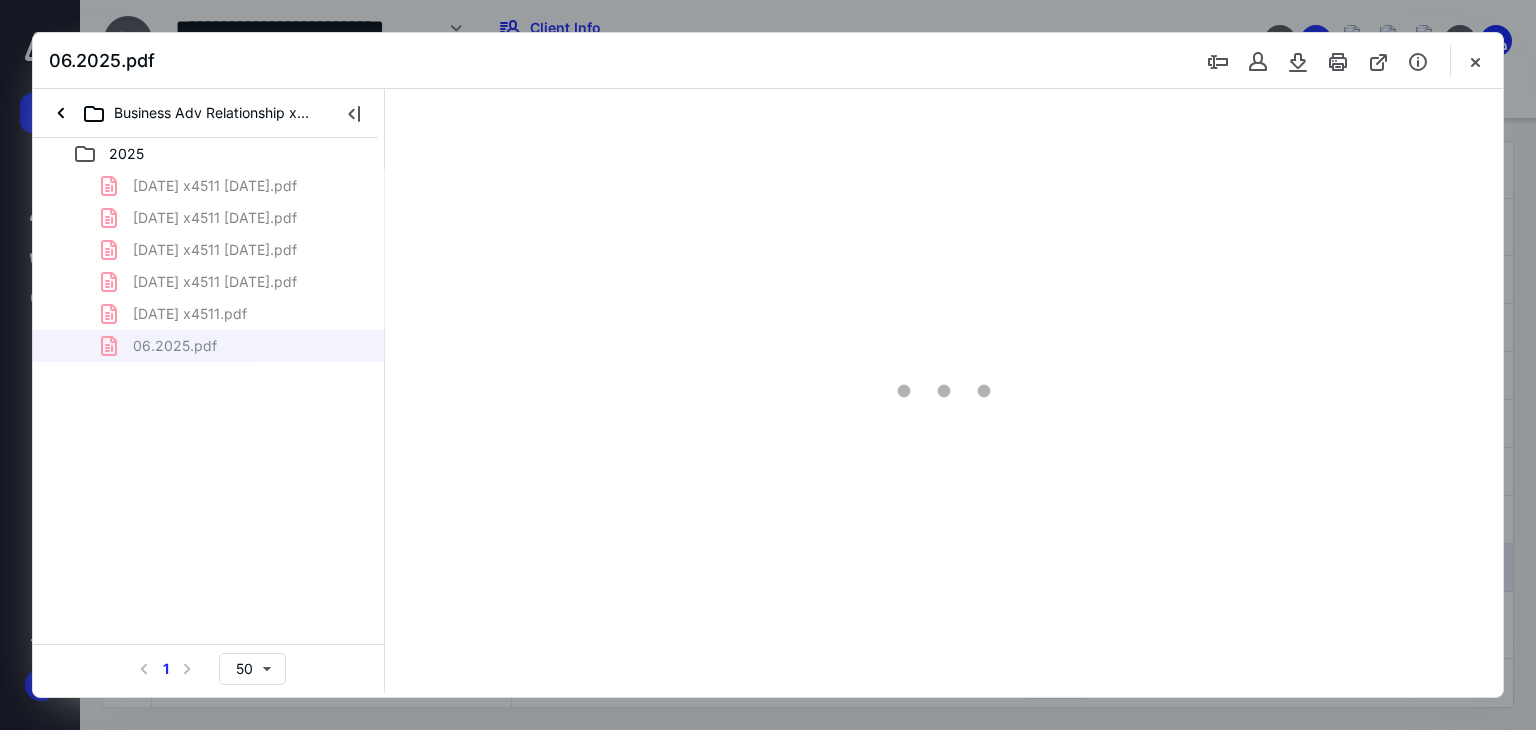scroll, scrollTop: 0, scrollLeft: 0, axis: both 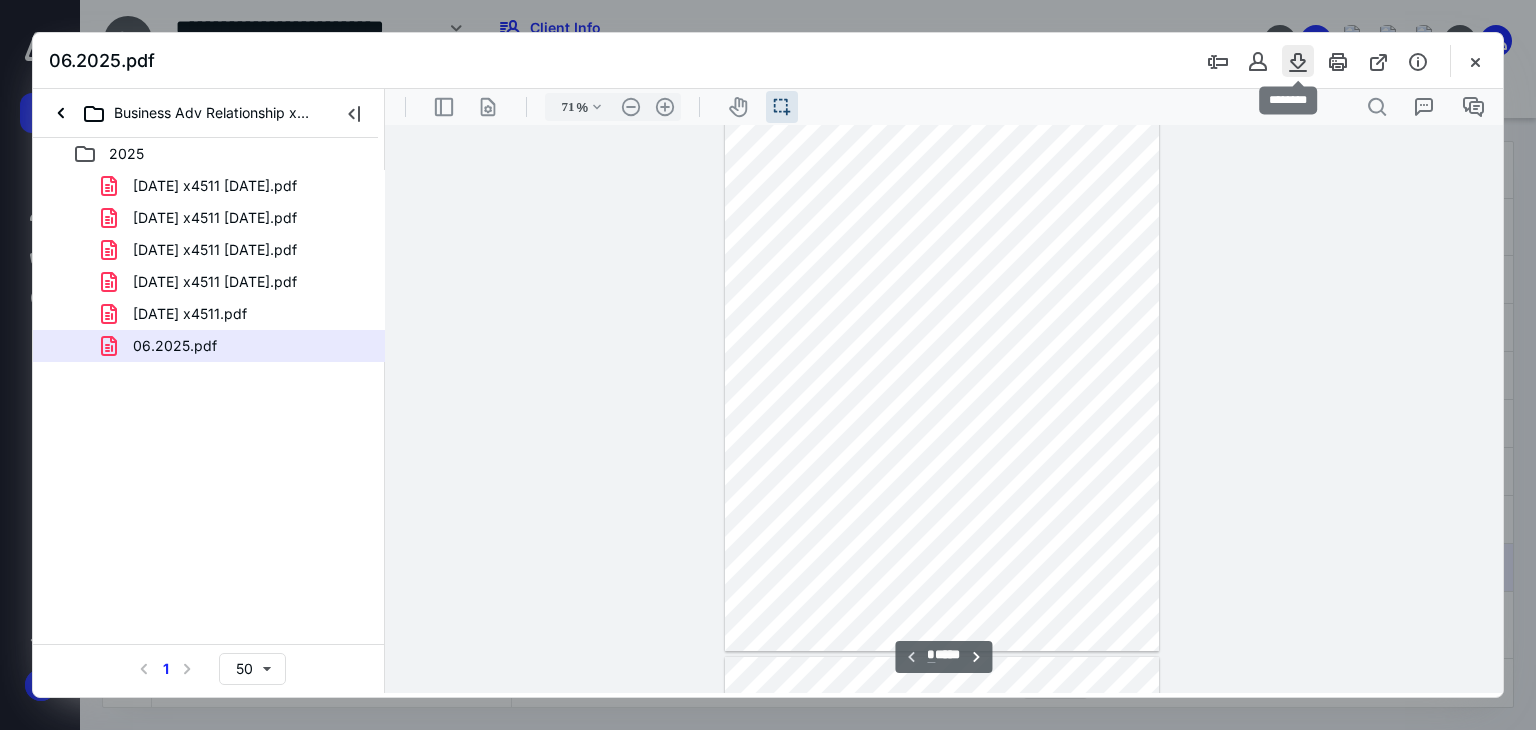 click at bounding box center (1298, 61) 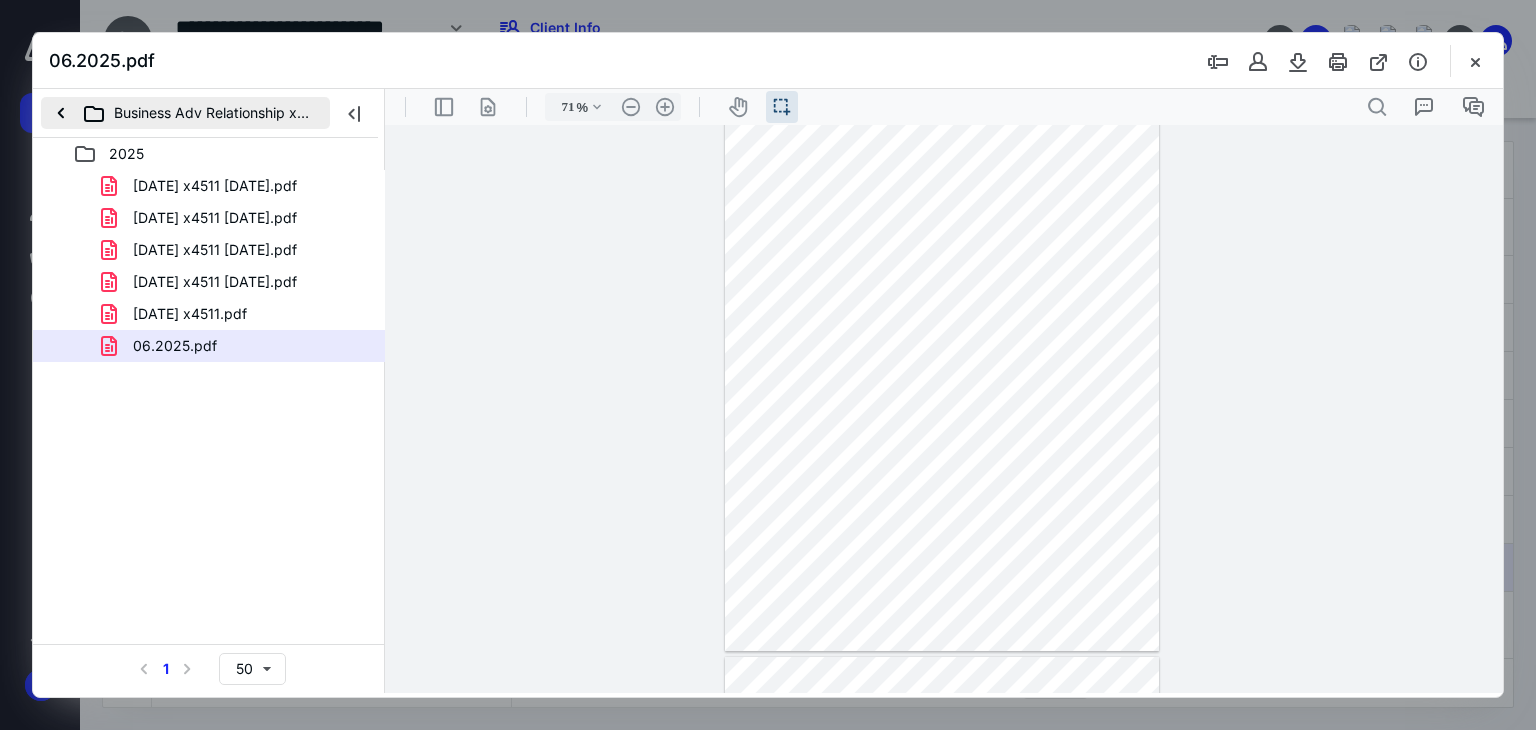 click on "Business Adv Relationship x4511" at bounding box center [185, 113] 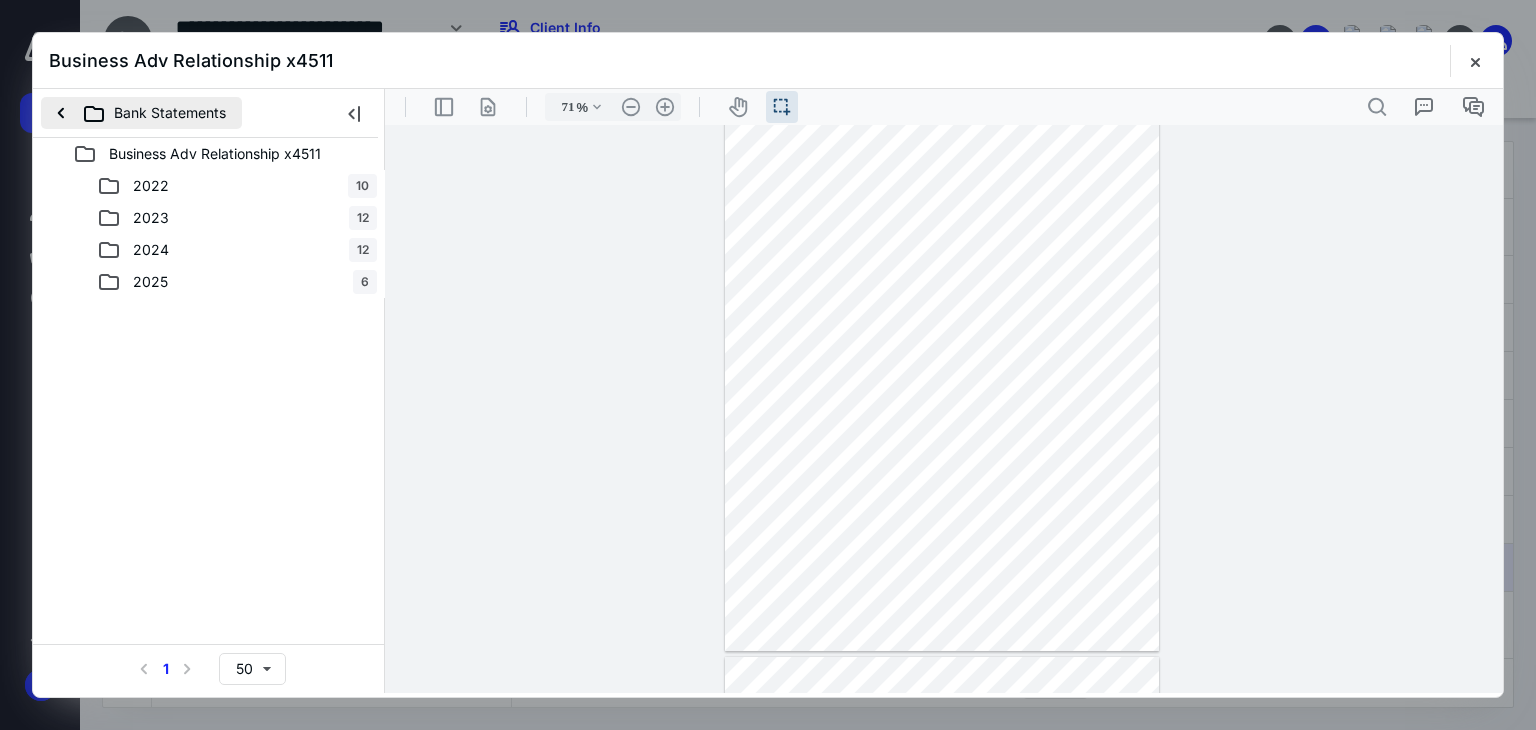 click on "Bank Statements" at bounding box center (141, 113) 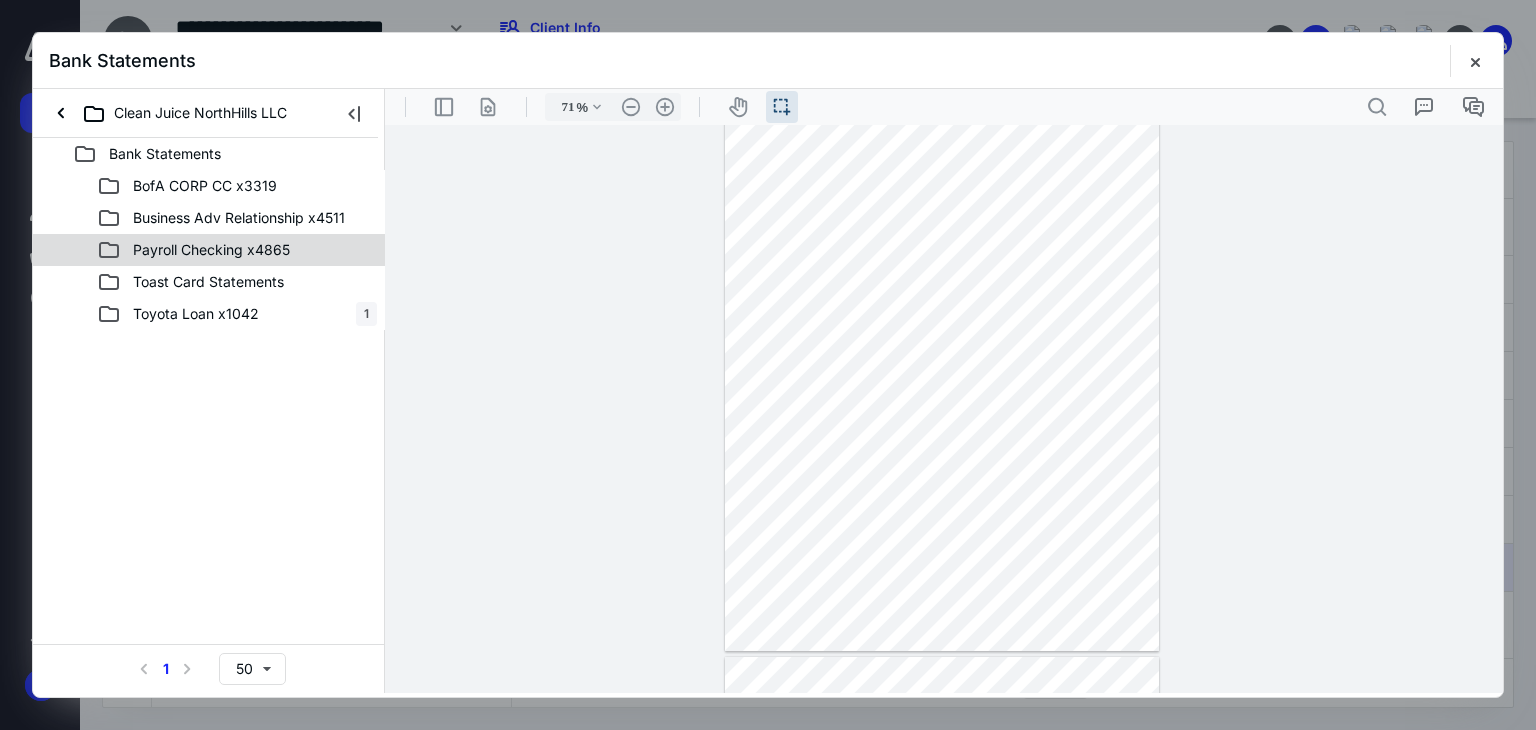 click on "Payroll Checking x4865" at bounding box center [209, 250] 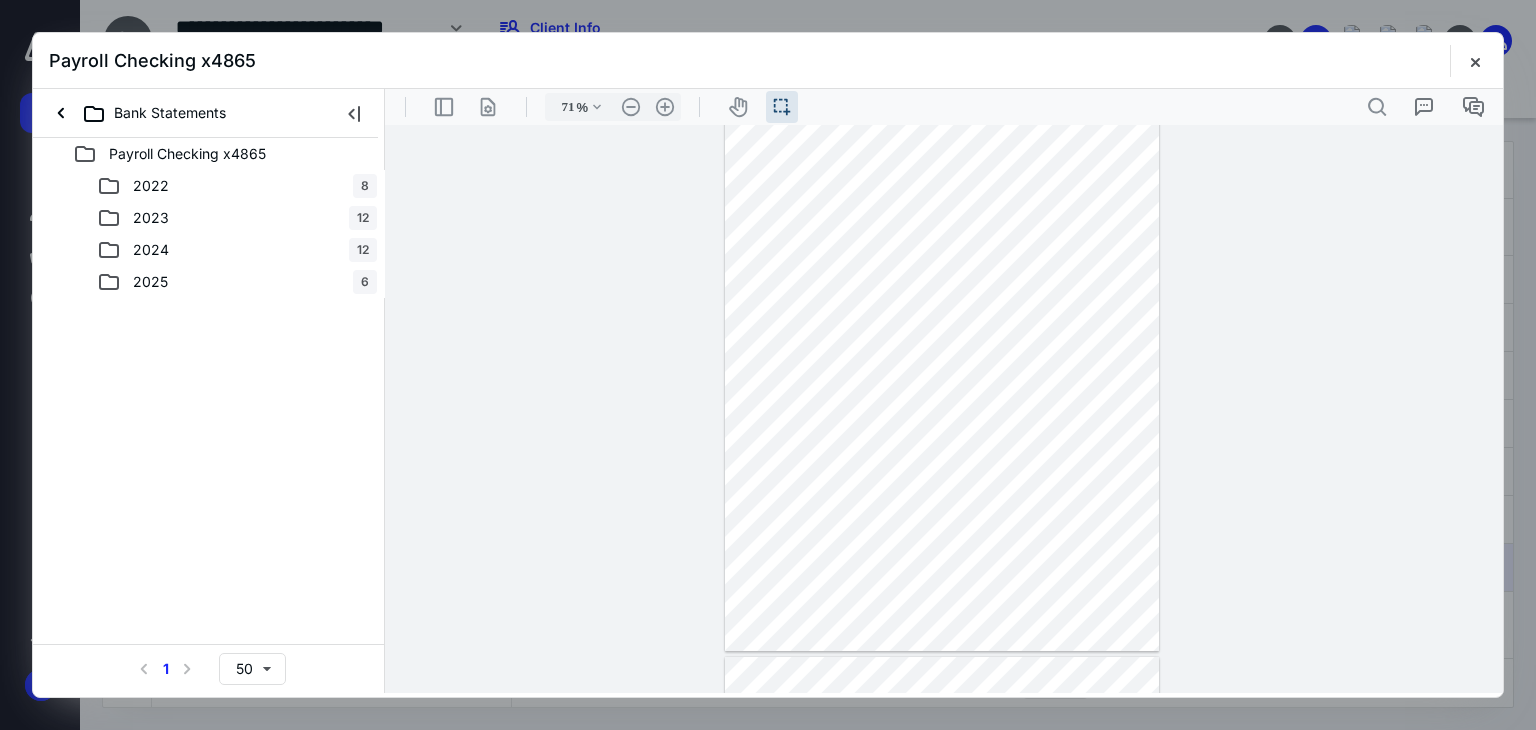 click on "Payroll Checking x4865 2022 8 2023 12 2024 12 2025 6 Select a page number for more results 1 50" at bounding box center [209, 415] 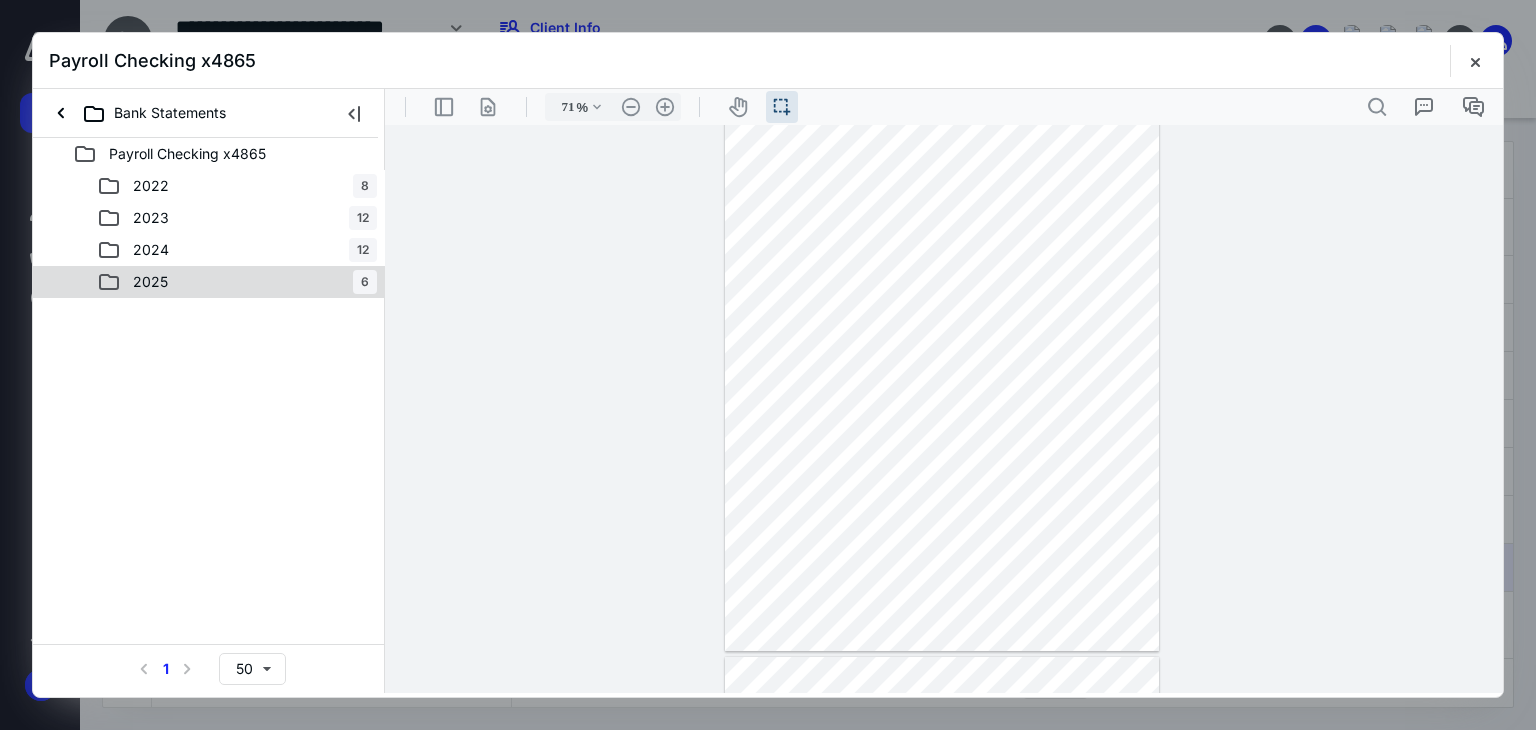 click on "2025 6" at bounding box center [237, 282] 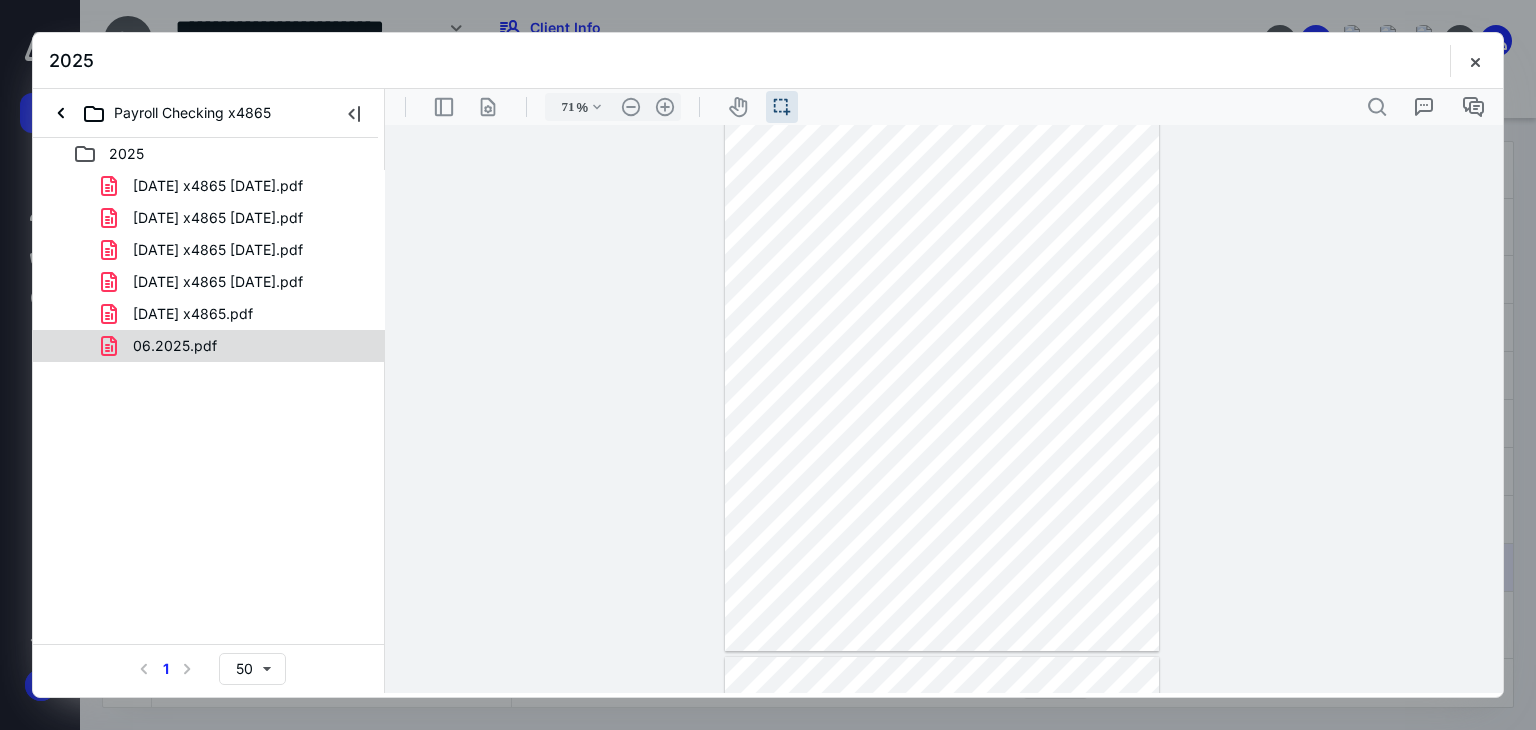 click on "06.2025.pdf" at bounding box center (175, 346) 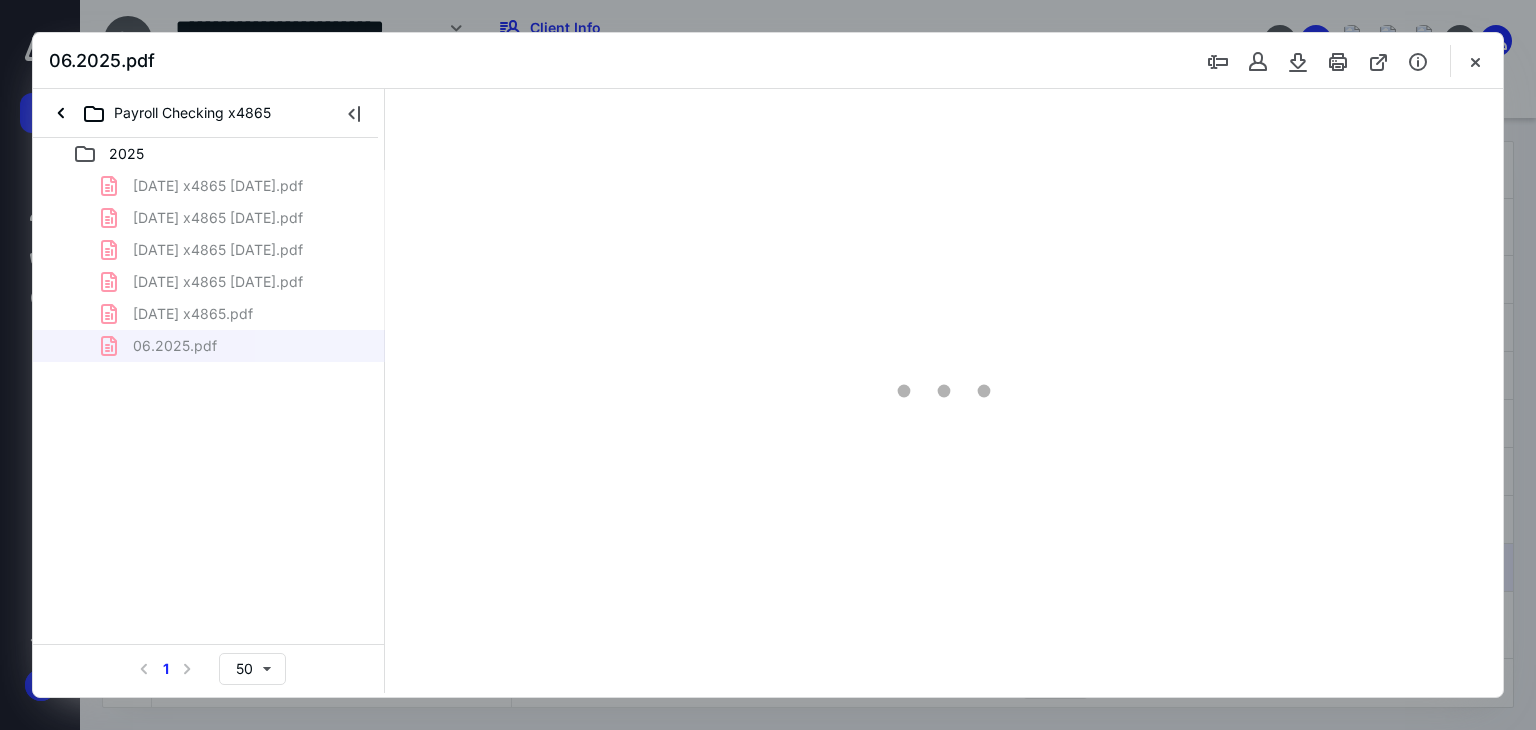 scroll, scrollTop: 39, scrollLeft: 0, axis: vertical 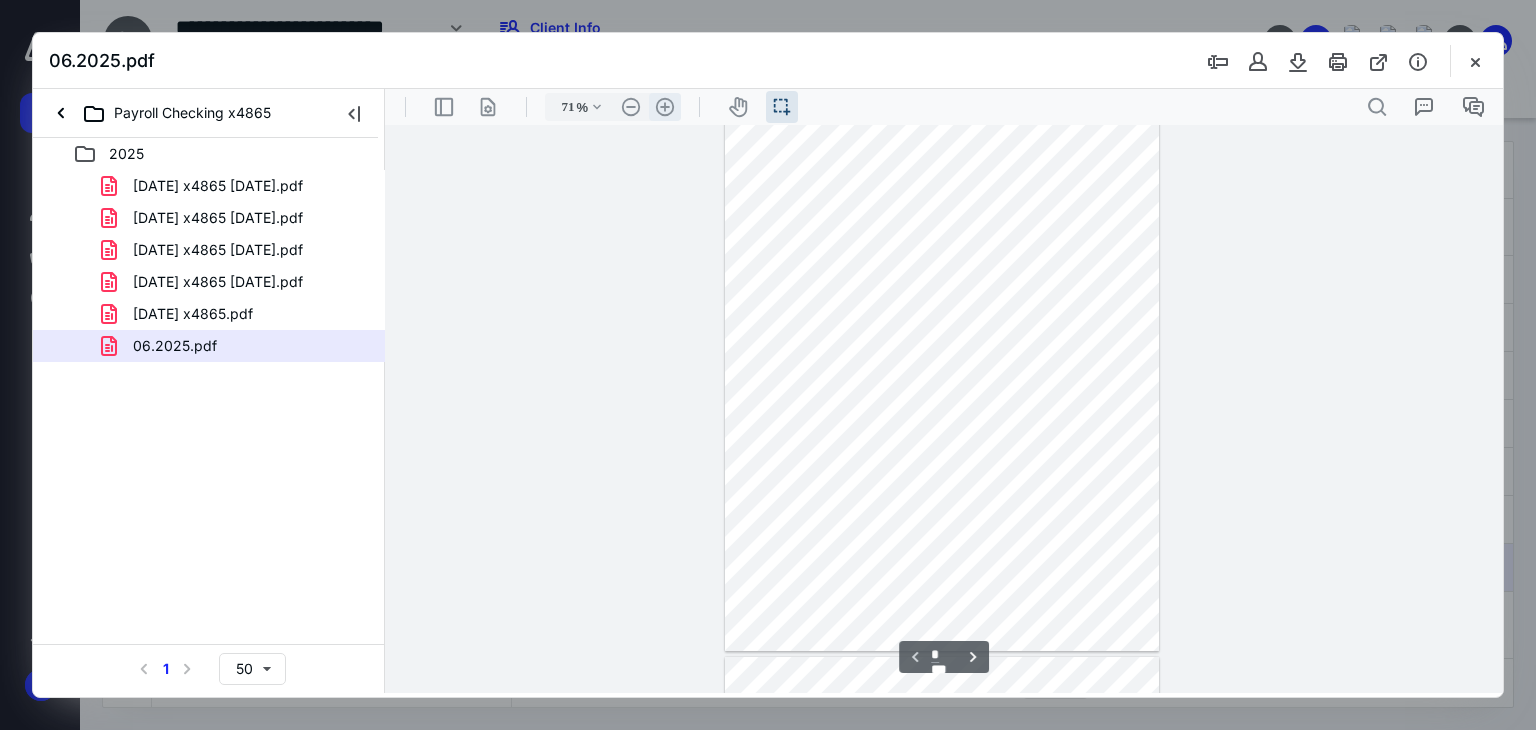 click on ".cls-1{fill:#abb0c4;} icon - header - zoom - in - line" at bounding box center (665, 107) 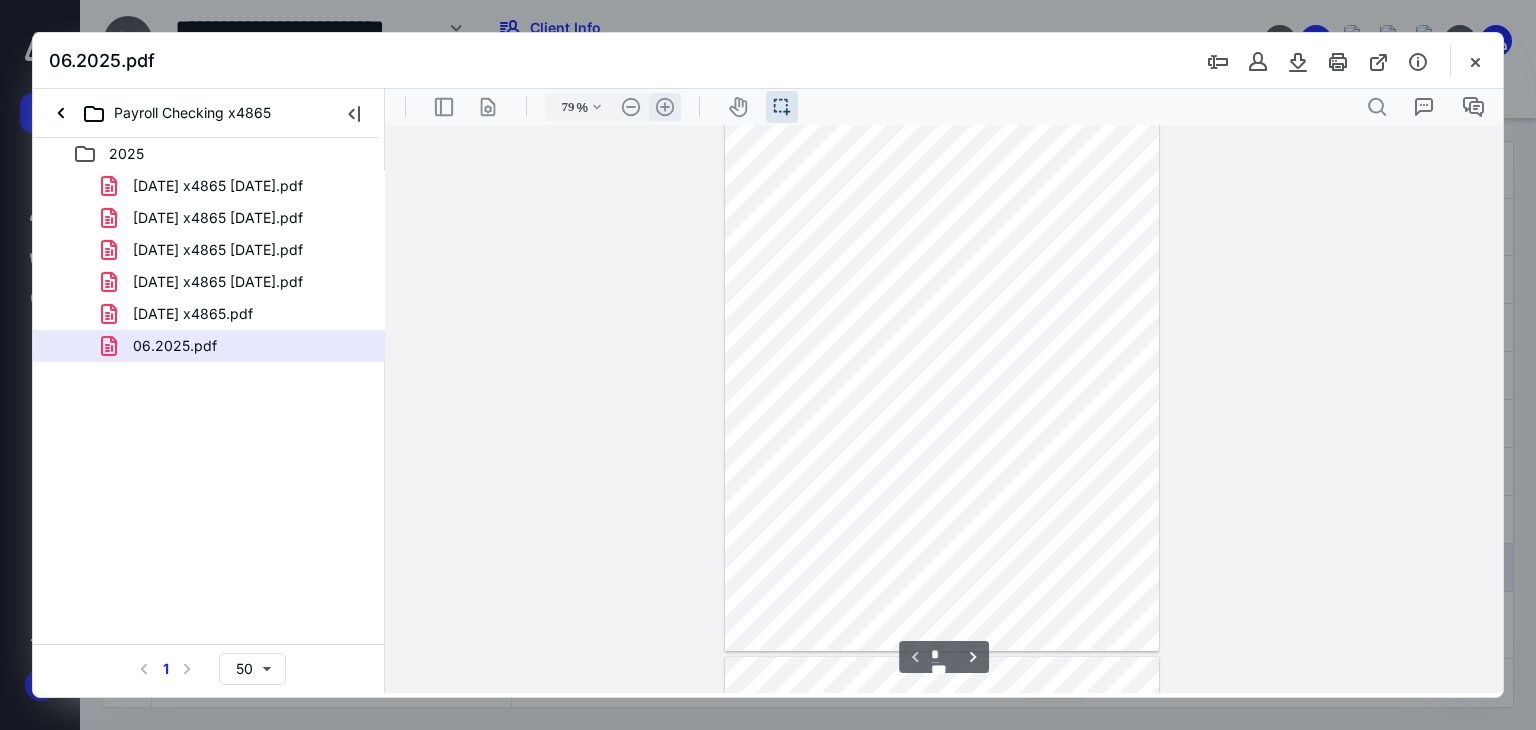 click on ".cls-1{fill:#abb0c4;} icon - header - zoom - in - line" at bounding box center (665, 107) 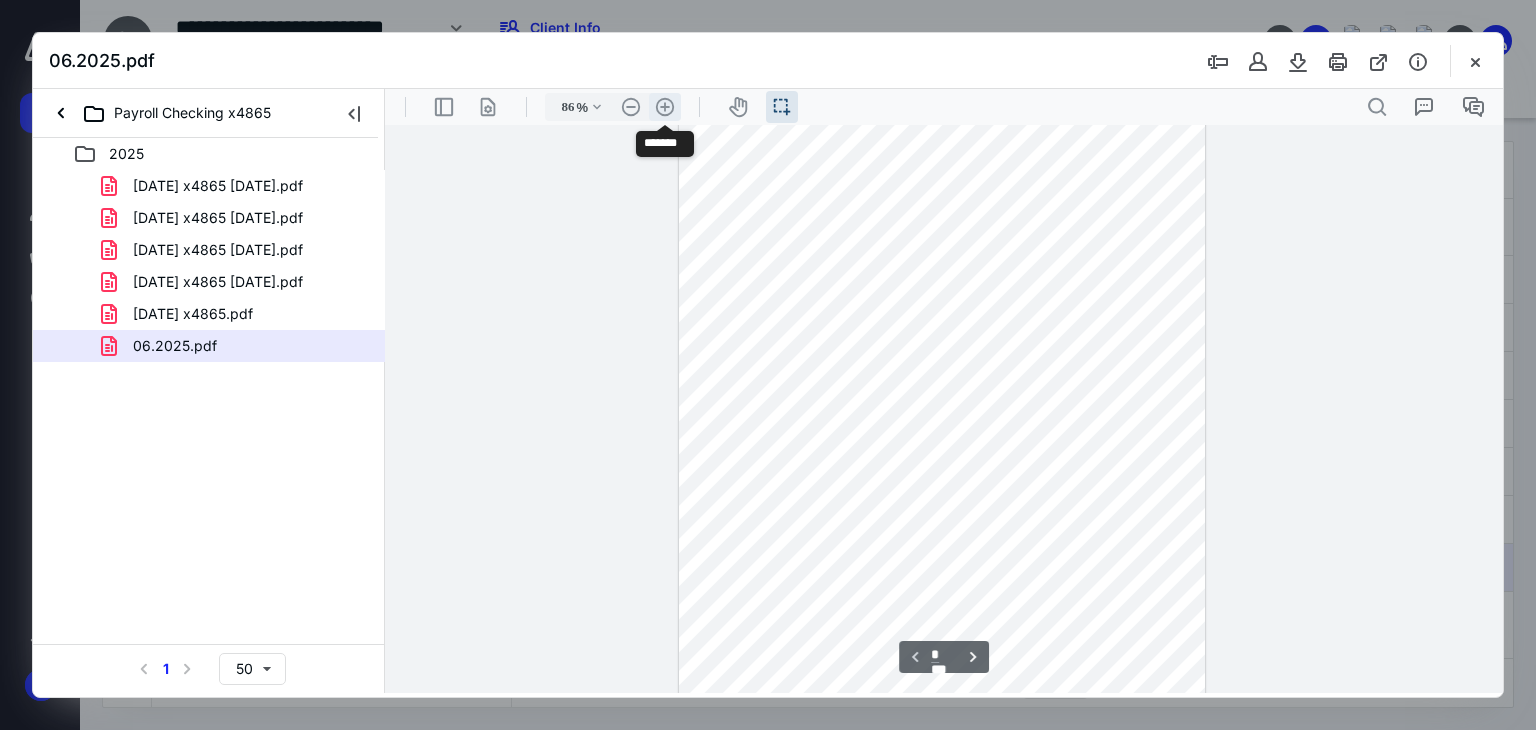 click on ".cls-1{fill:#abb0c4;} icon - header - zoom - in - line" at bounding box center (665, 107) 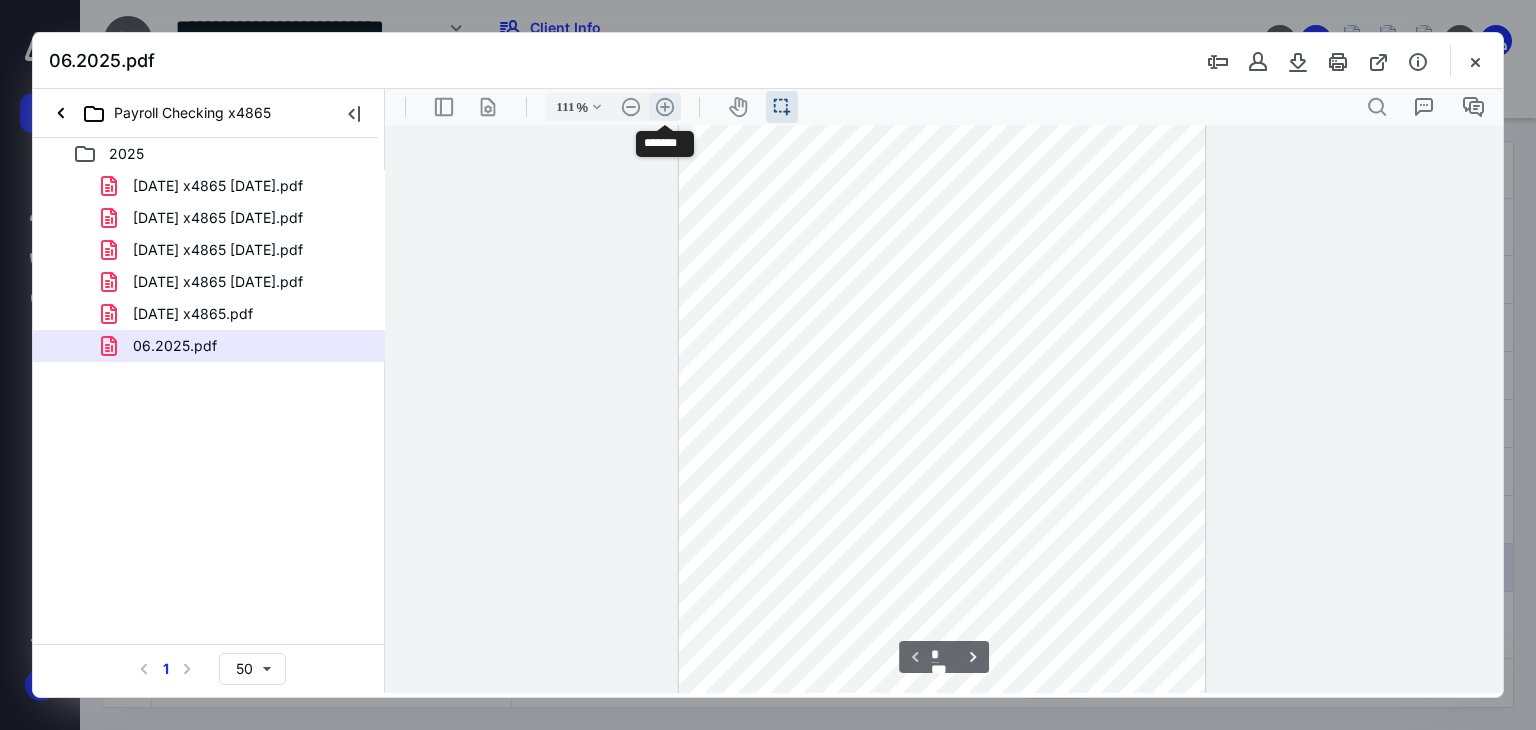 scroll, scrollTop: 210, scrollLeft: 0, axis: vertical 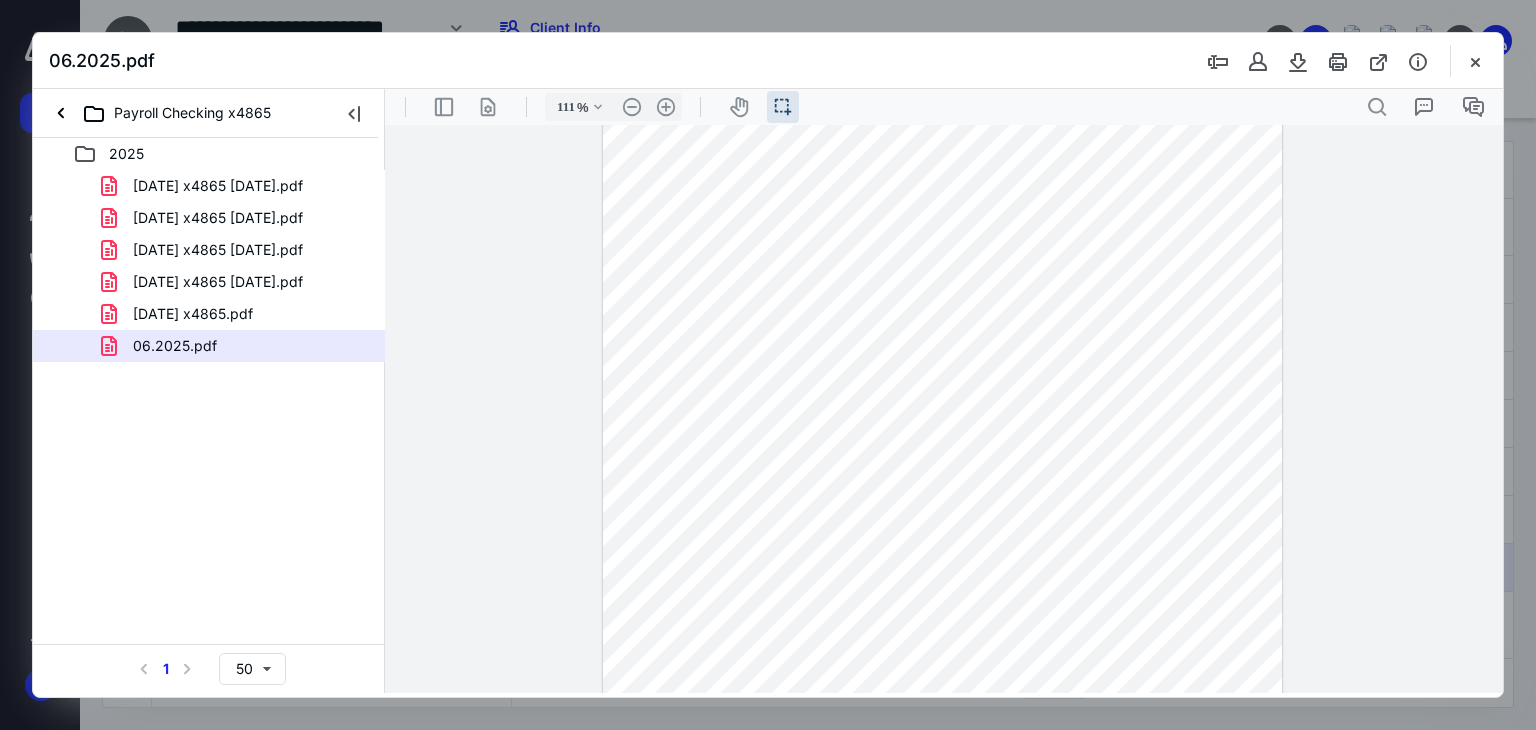 click at bounding box center (1475, 61) 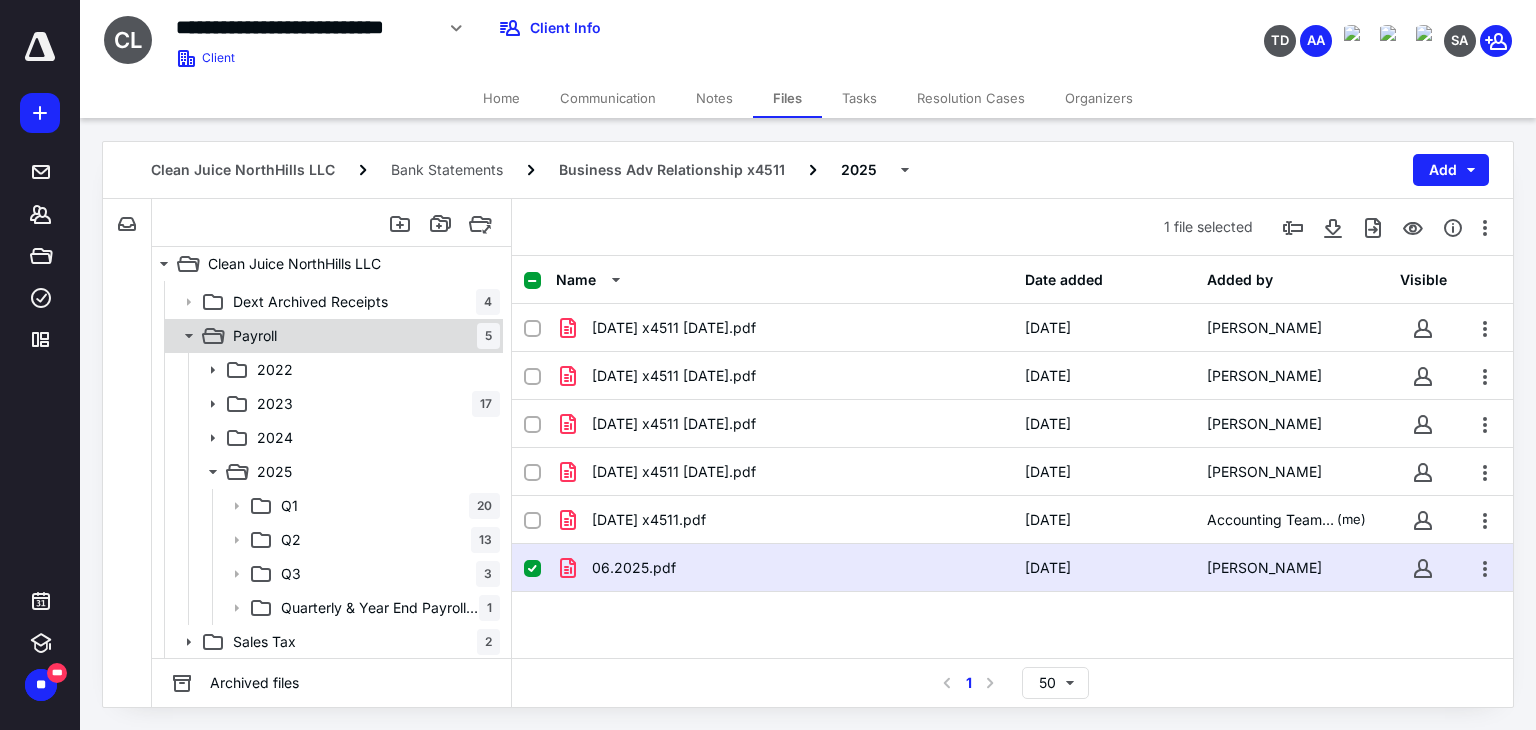 scroll, scrollTop: 408, scrollLeft: 0, axis: vertical 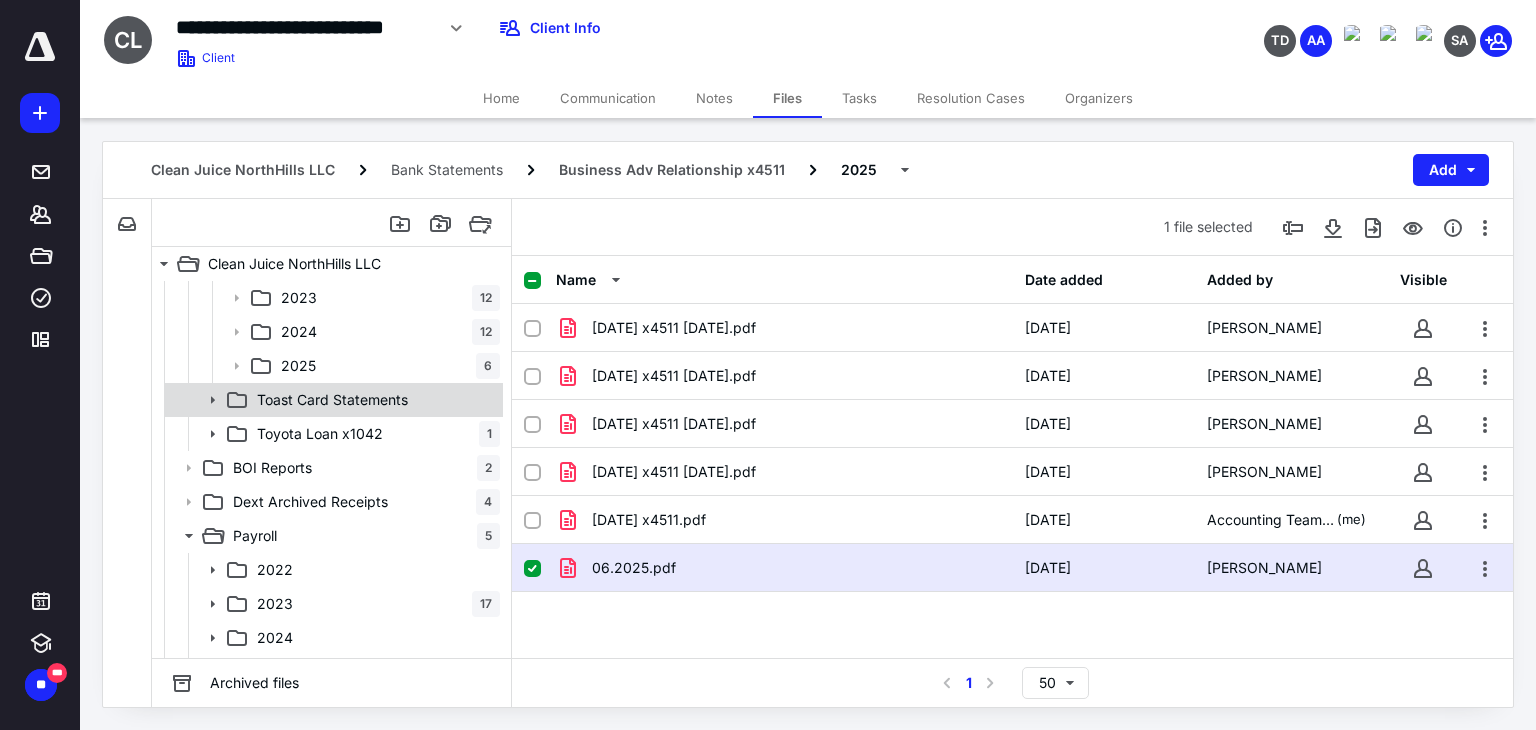 click on "Toast Card Statements" at bounding box center [332, 400] 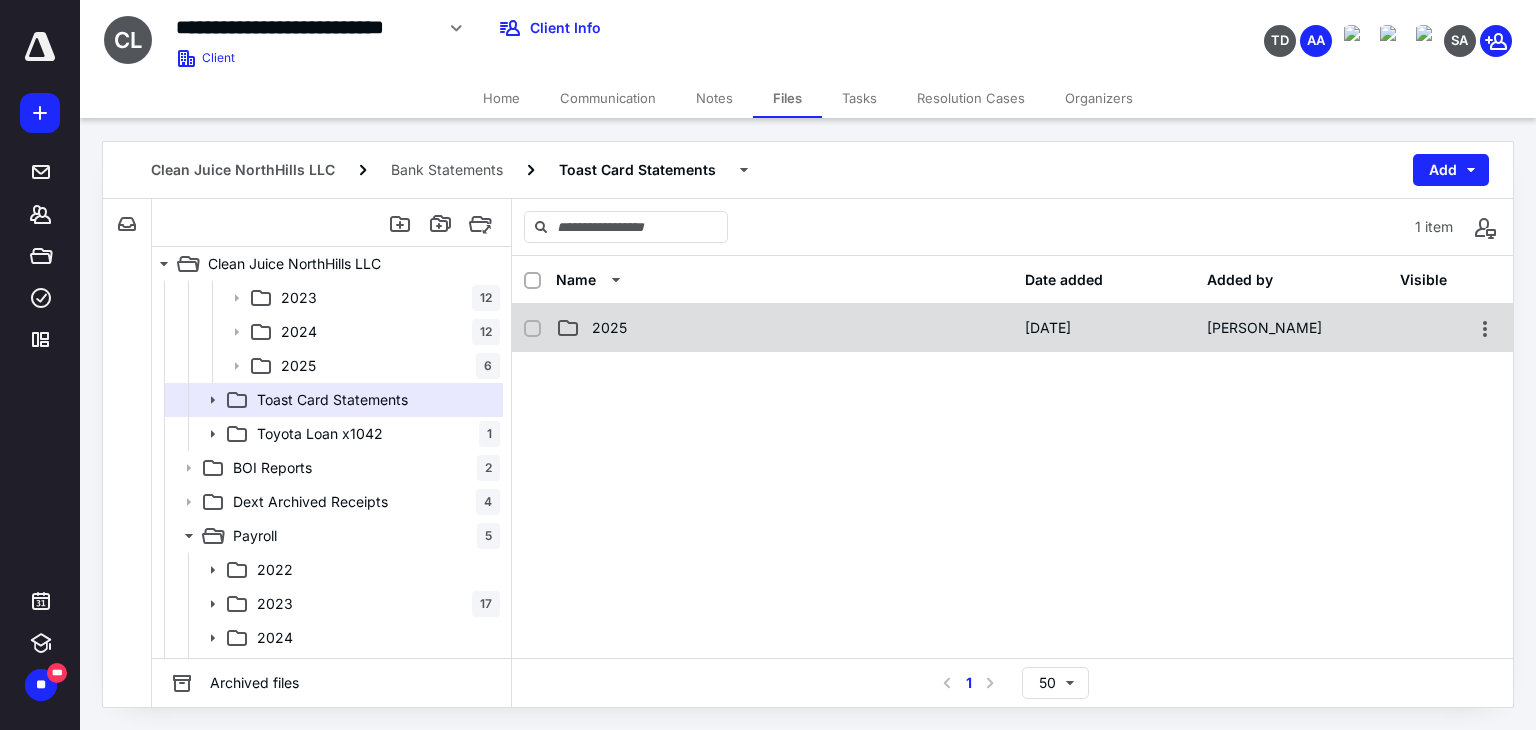 click on "2025" at bounding box center (784, 328) 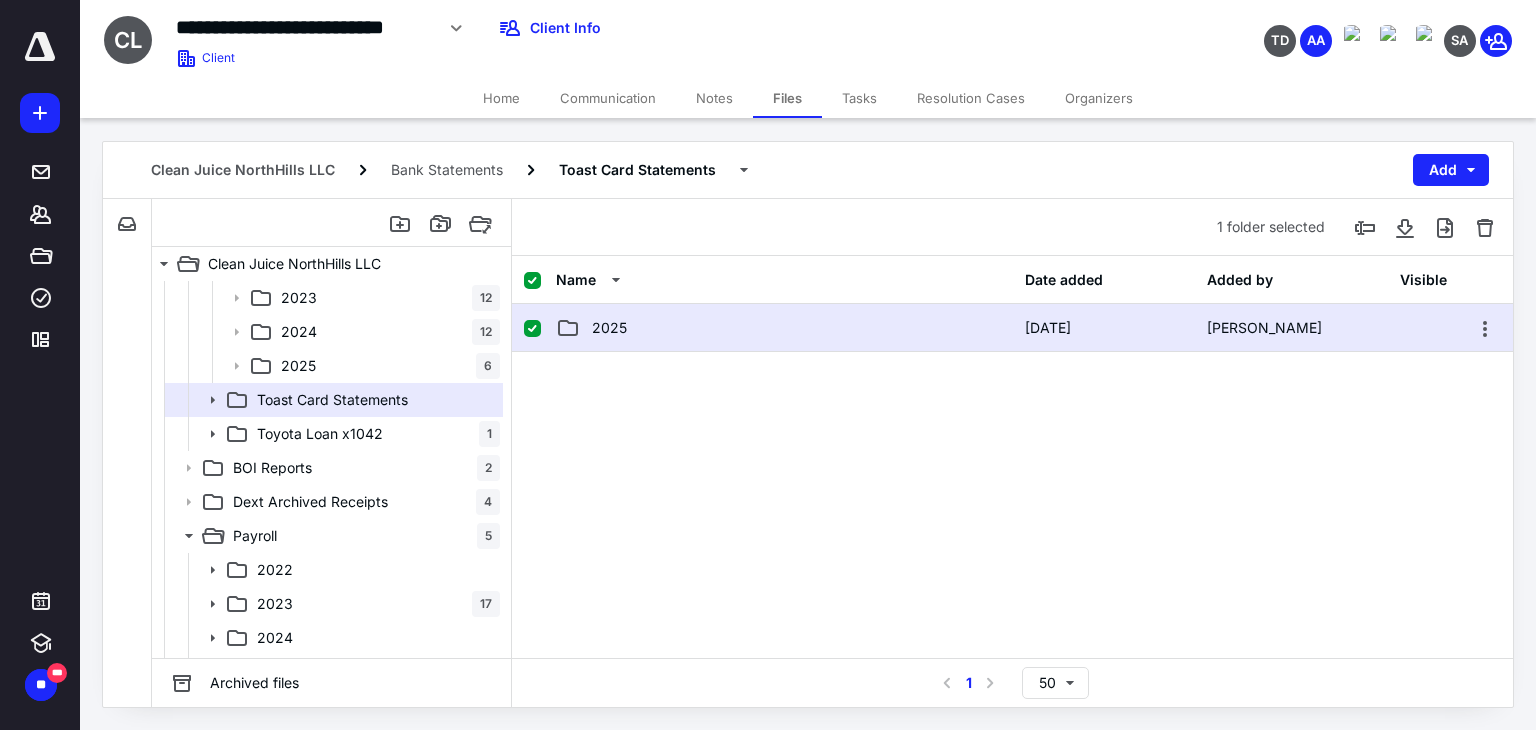 click on "2025" at bounding box center (784, 328) 